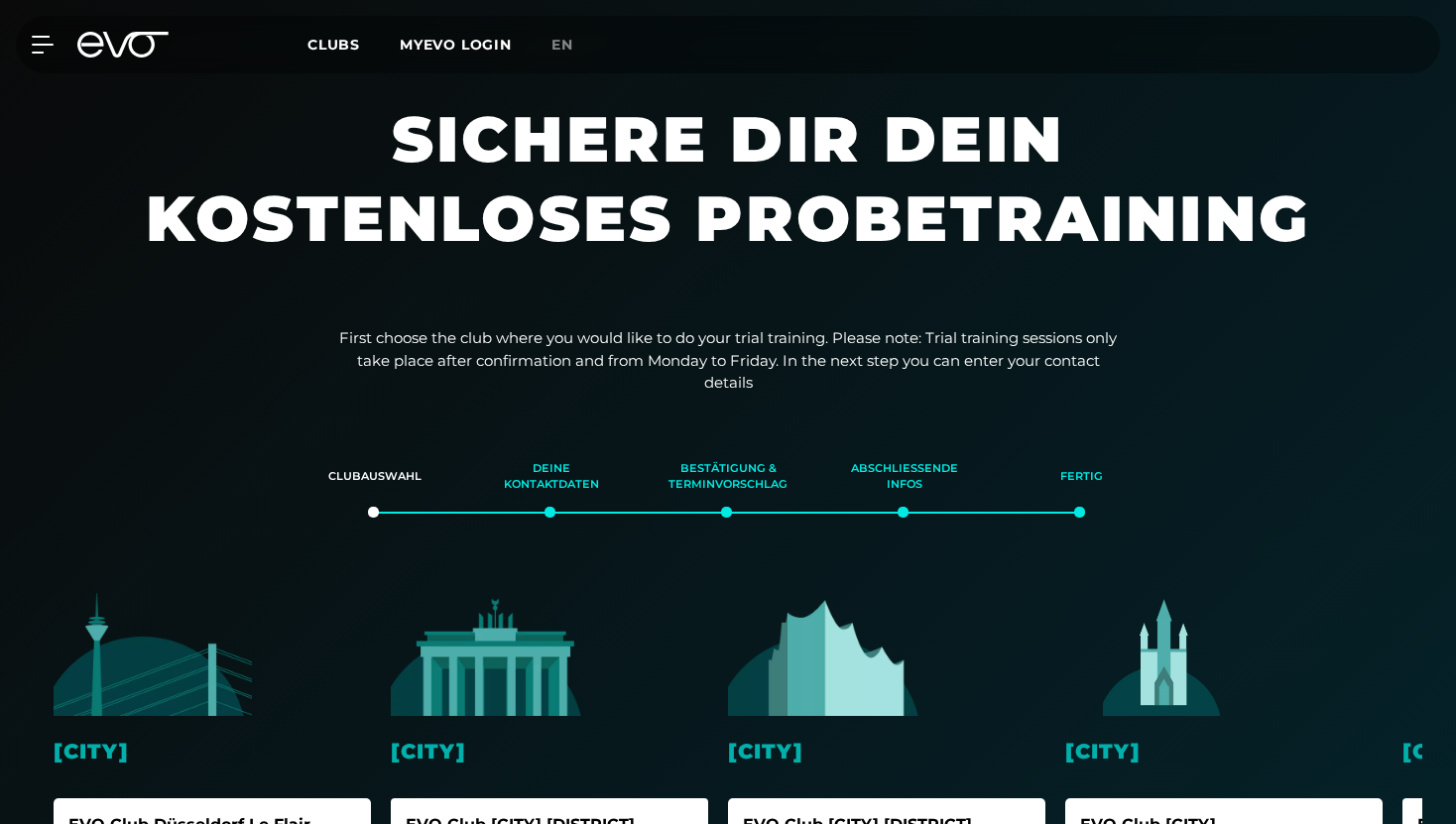 scroll, scrollTop: 126, scrollLeft: 0, axis: vertical 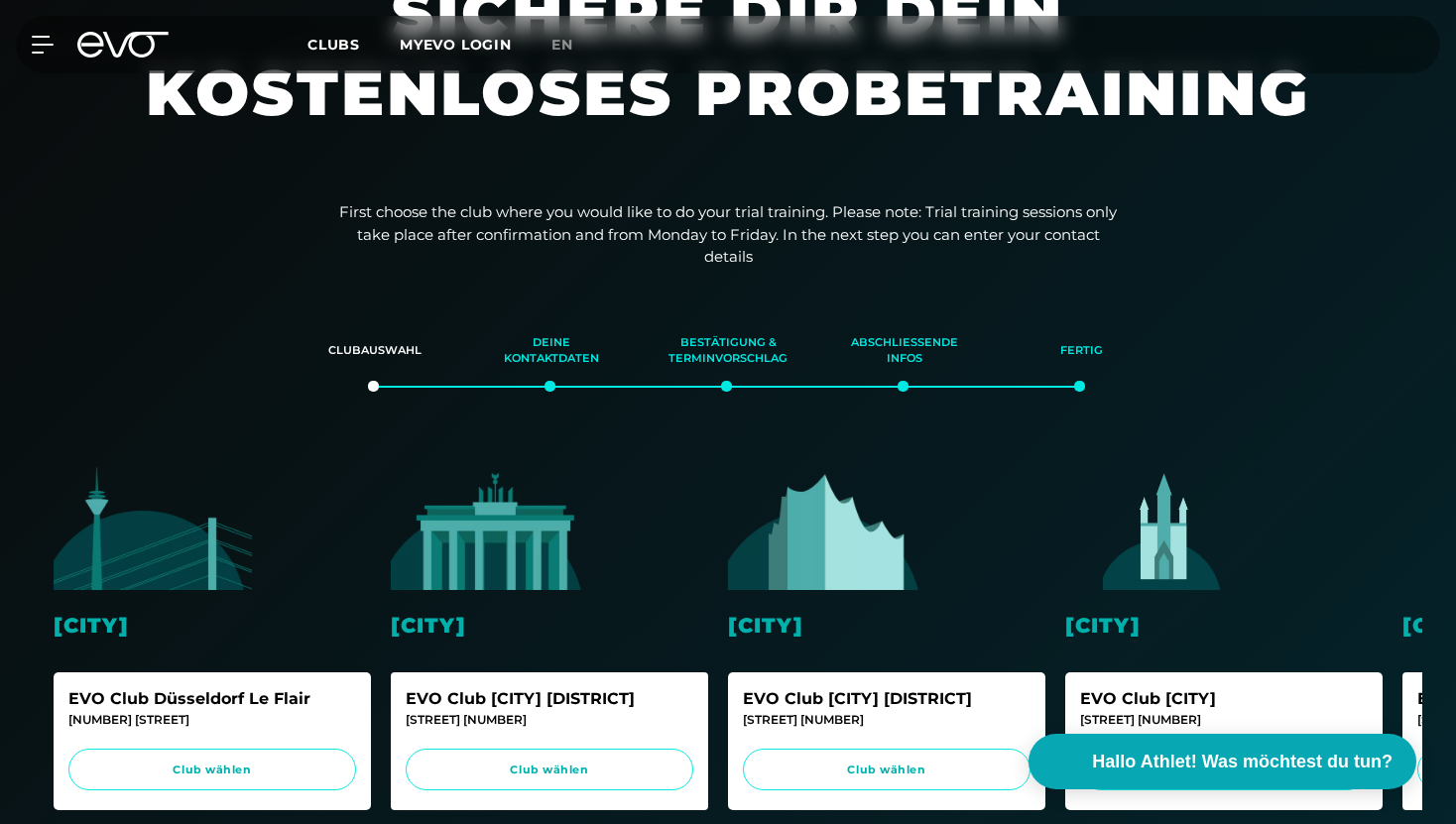 click at bounding box center (827, 528) 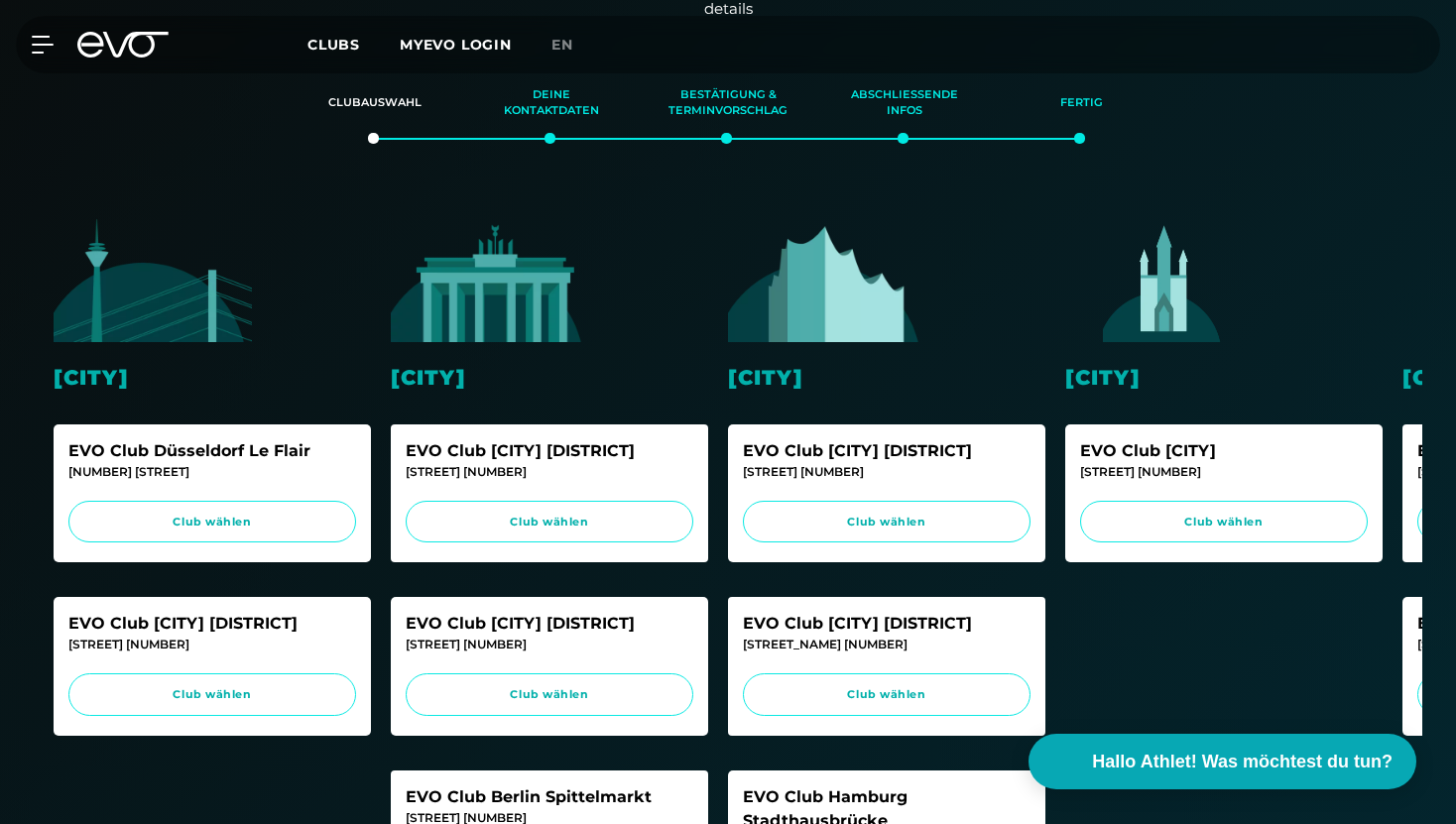 scroll, scrollTop: 377, scrollLeft: 0, axis: vertical 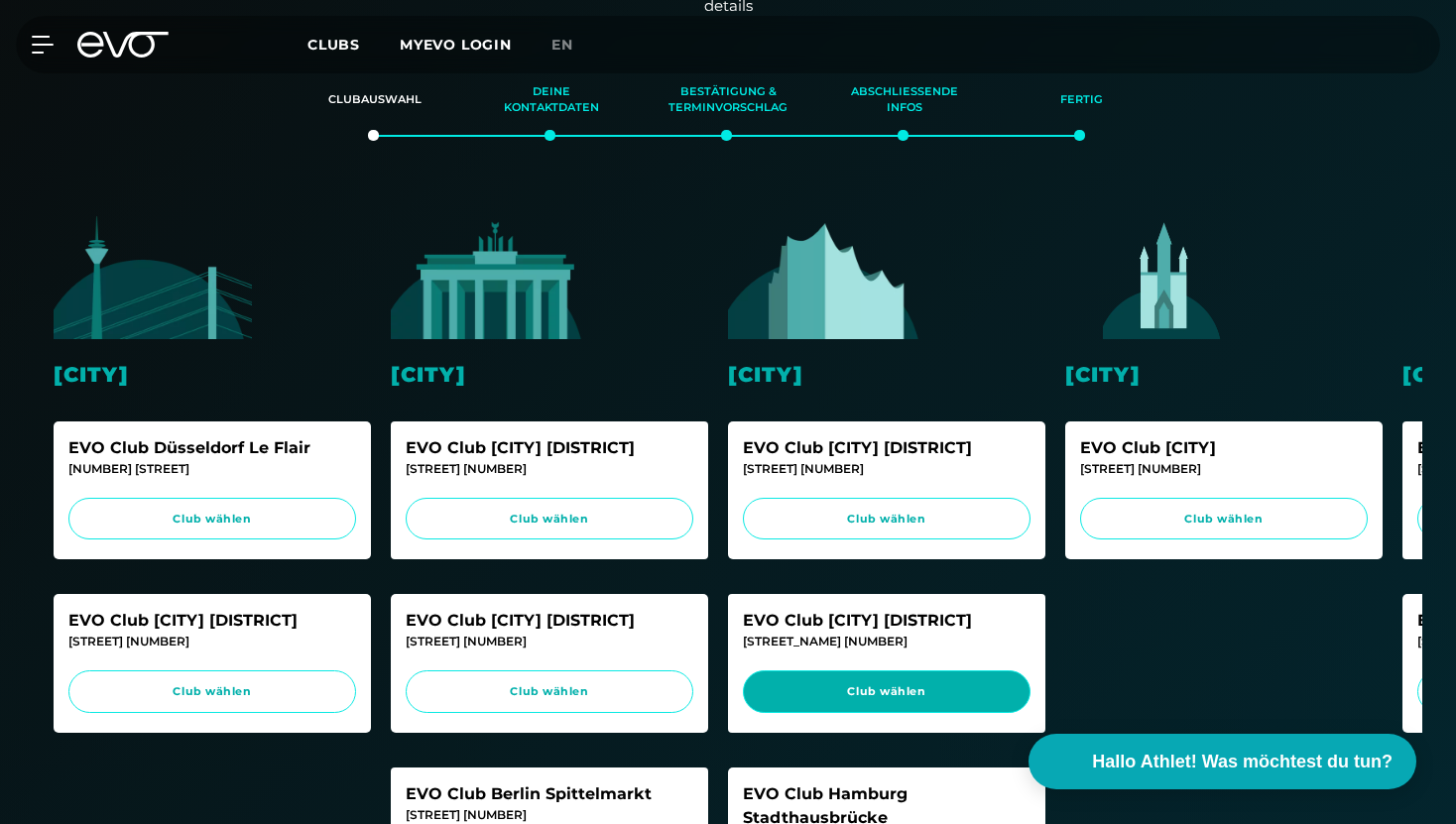 click on "Club wählen" at bounding box center [887, 691] 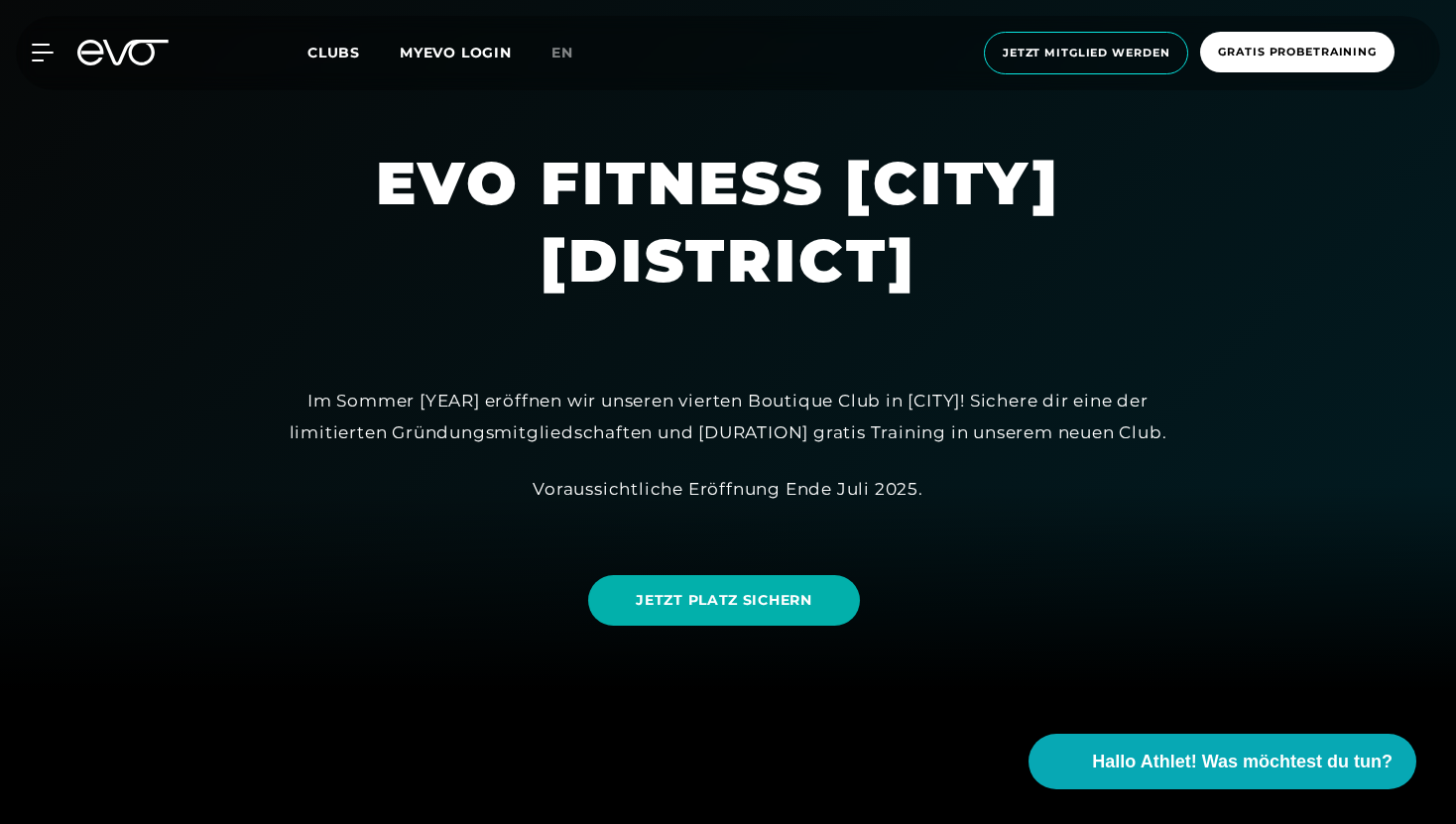 scroll, scrollTop: 141, scrollLeft: 0, axis: vertical 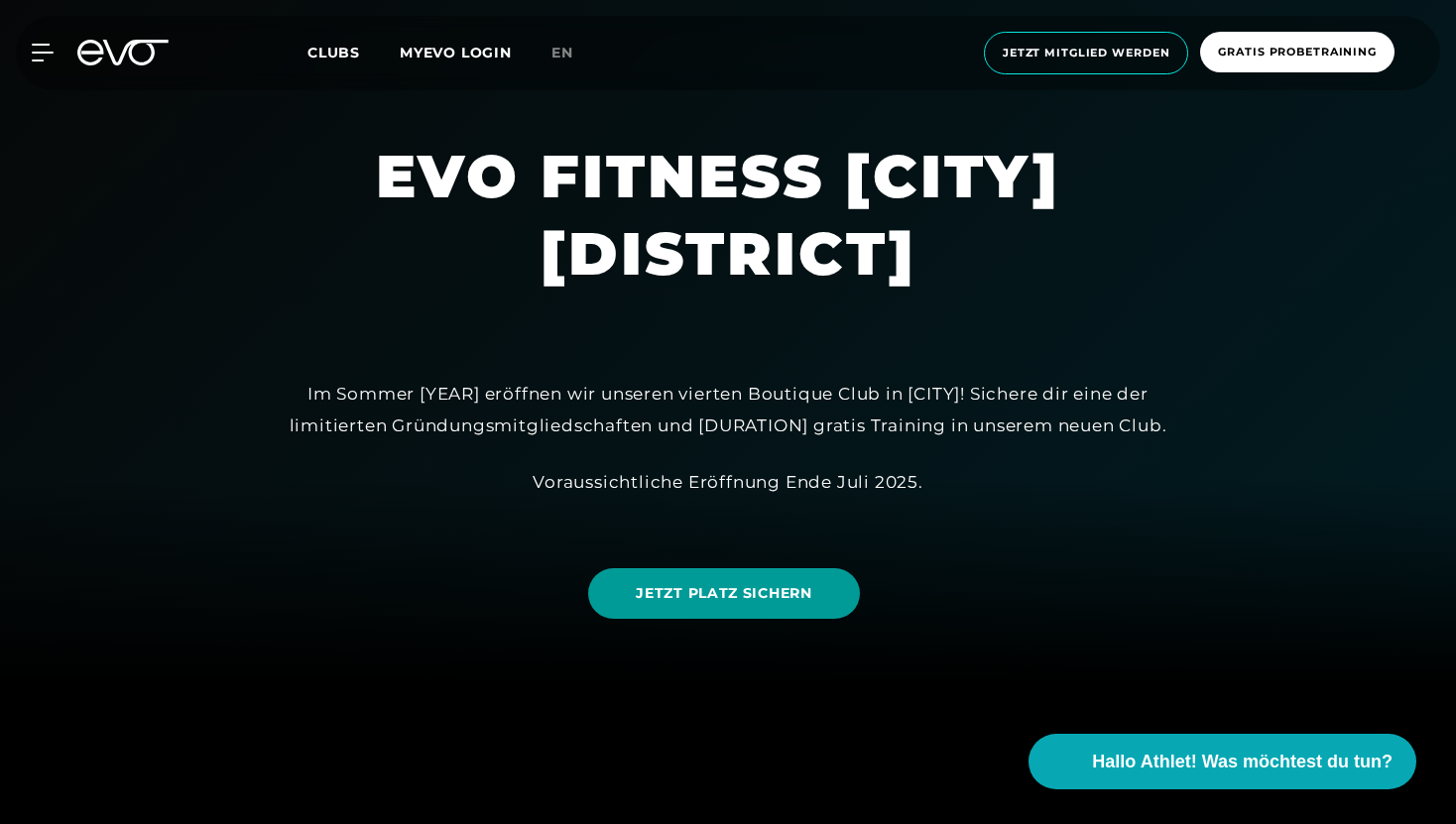 click on "JETZT PLATZ SICHERN" at bounding box center [723, 593] 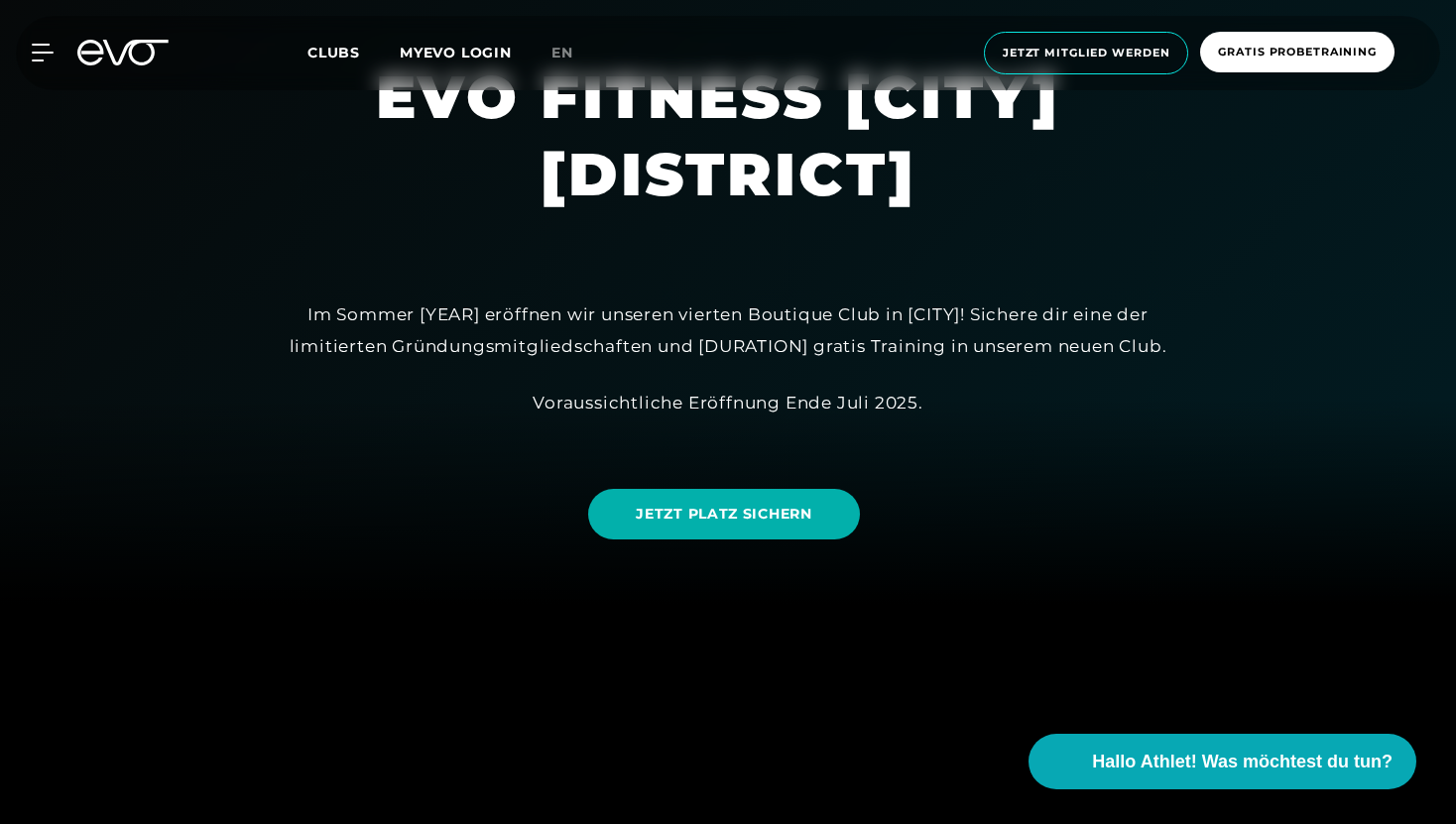 scroll, scrollTop: 226, scrollLeft: 0, axis: vertical 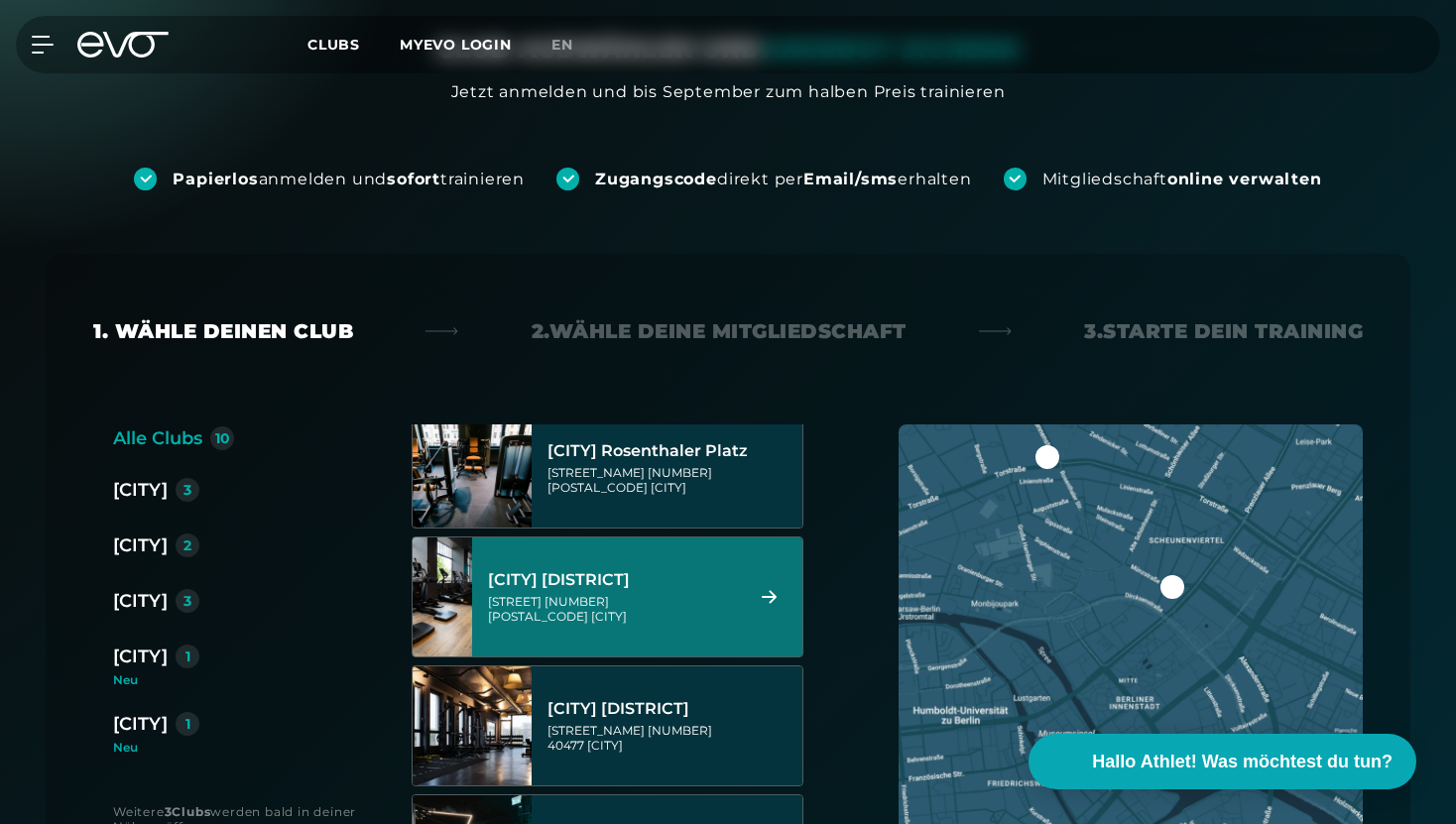 click on "Berlin Spittelmarkt Wallstraße 27 10179   Berlin" at bounding box center [612, 597] 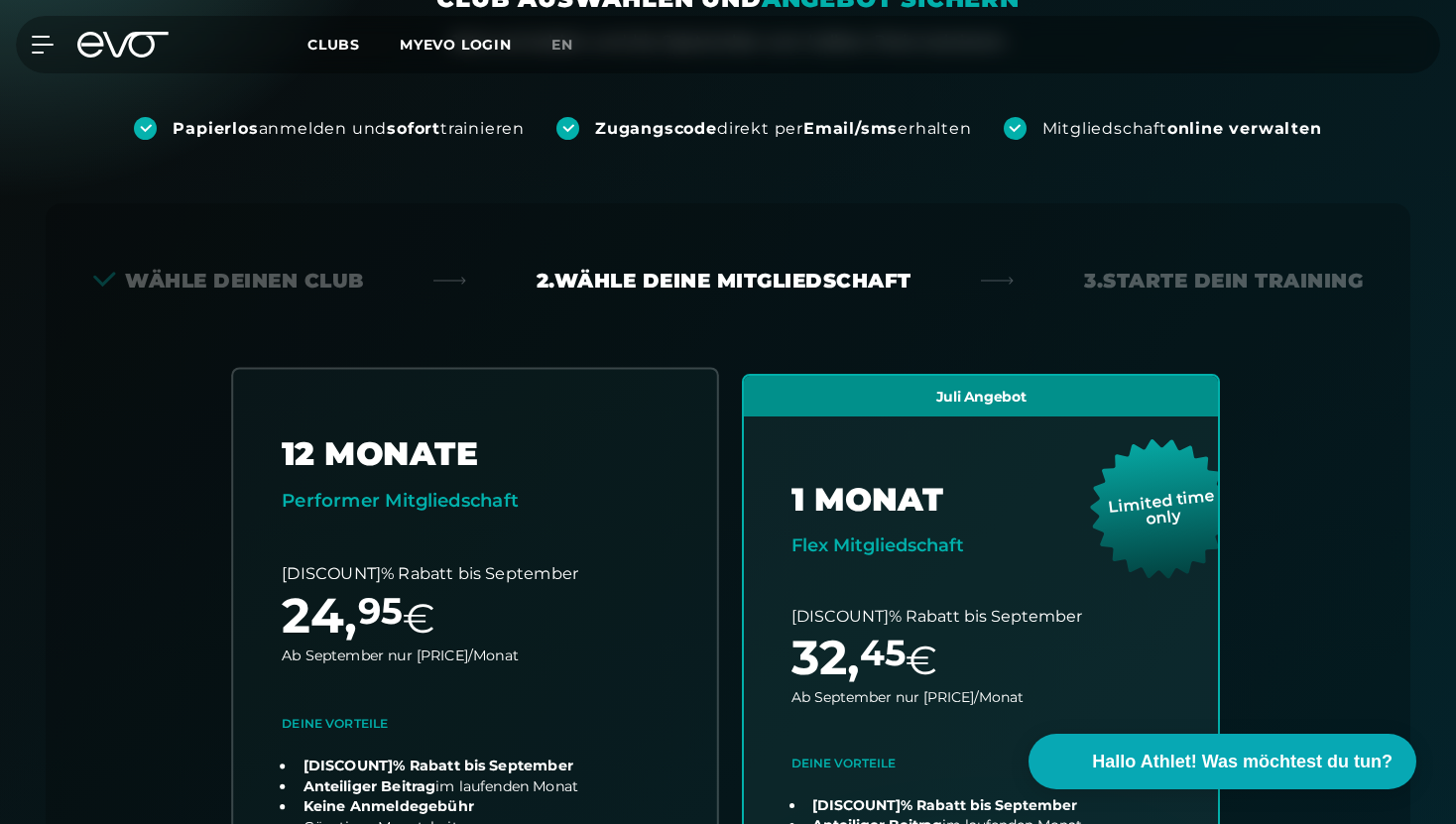 scroll, scrollTop: 92, scrollLeft: 0, axis: vertical 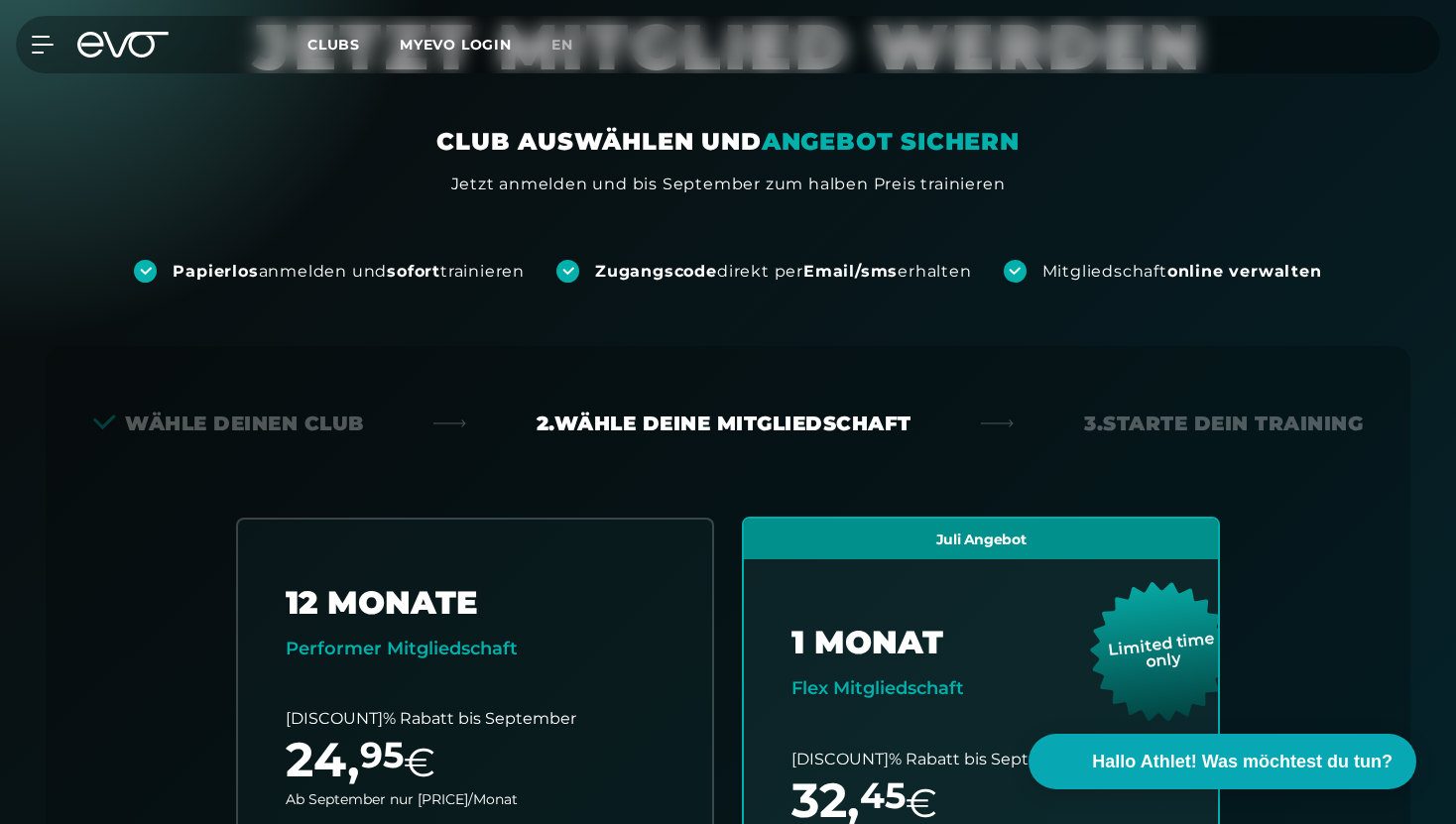 click on "Wähle deinen Club" at bounding box center (228, 423) 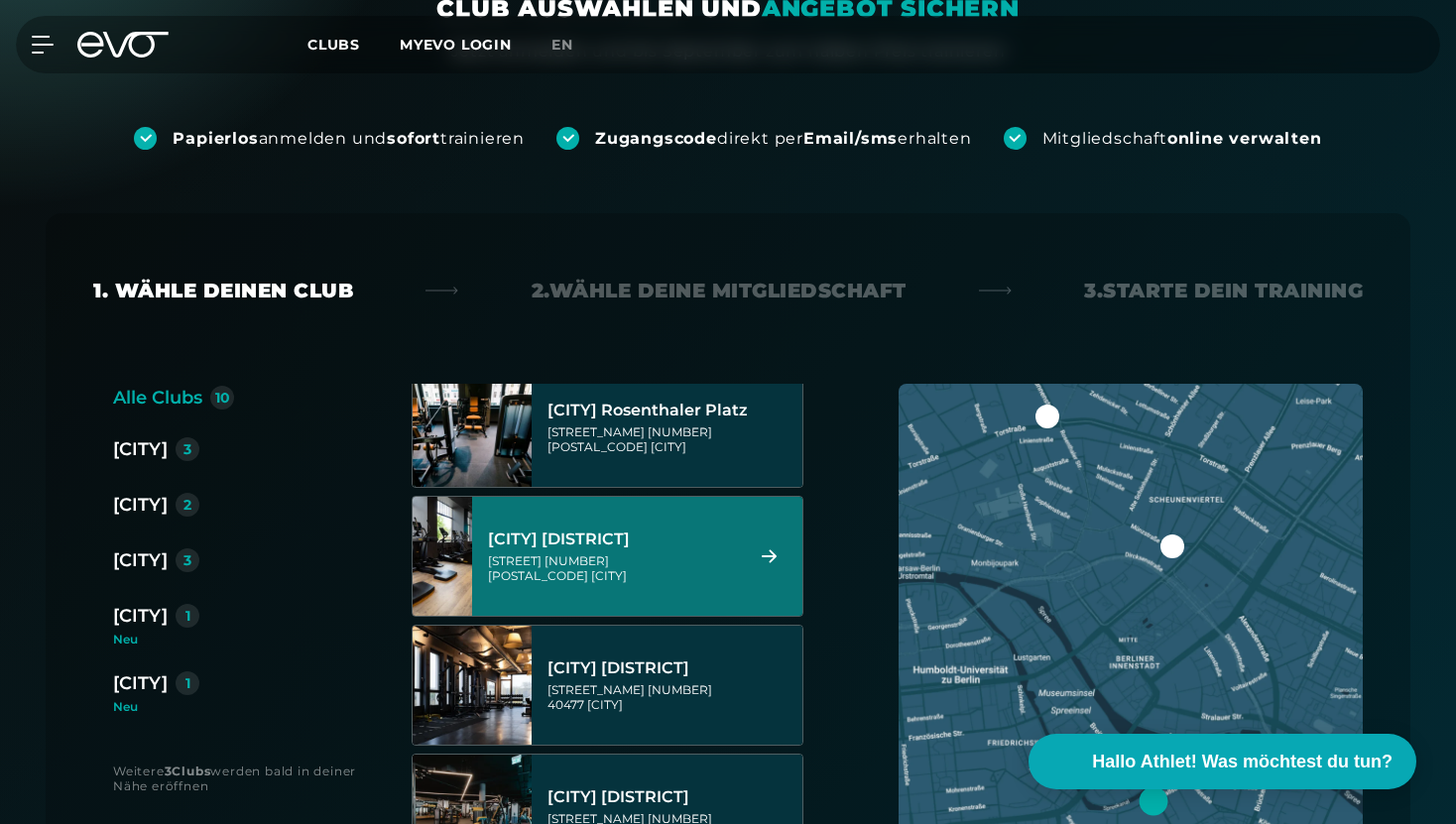 scroll, scrollTop: 269, scrollLeft: 0, axis: vertical 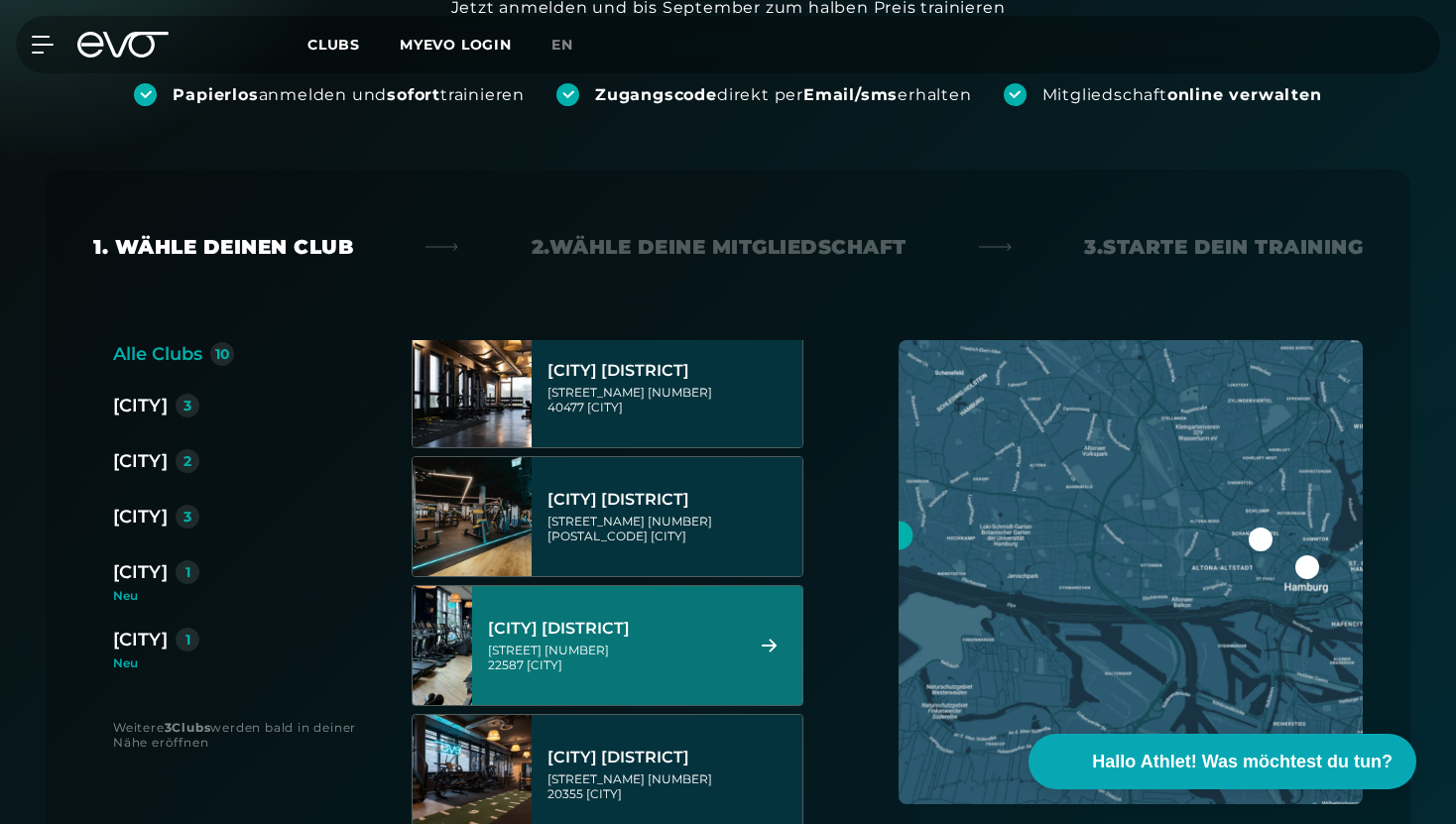 click on "Blankeneser Landstr. 2 22587   Hamburg" at bounding box center [612, 657] 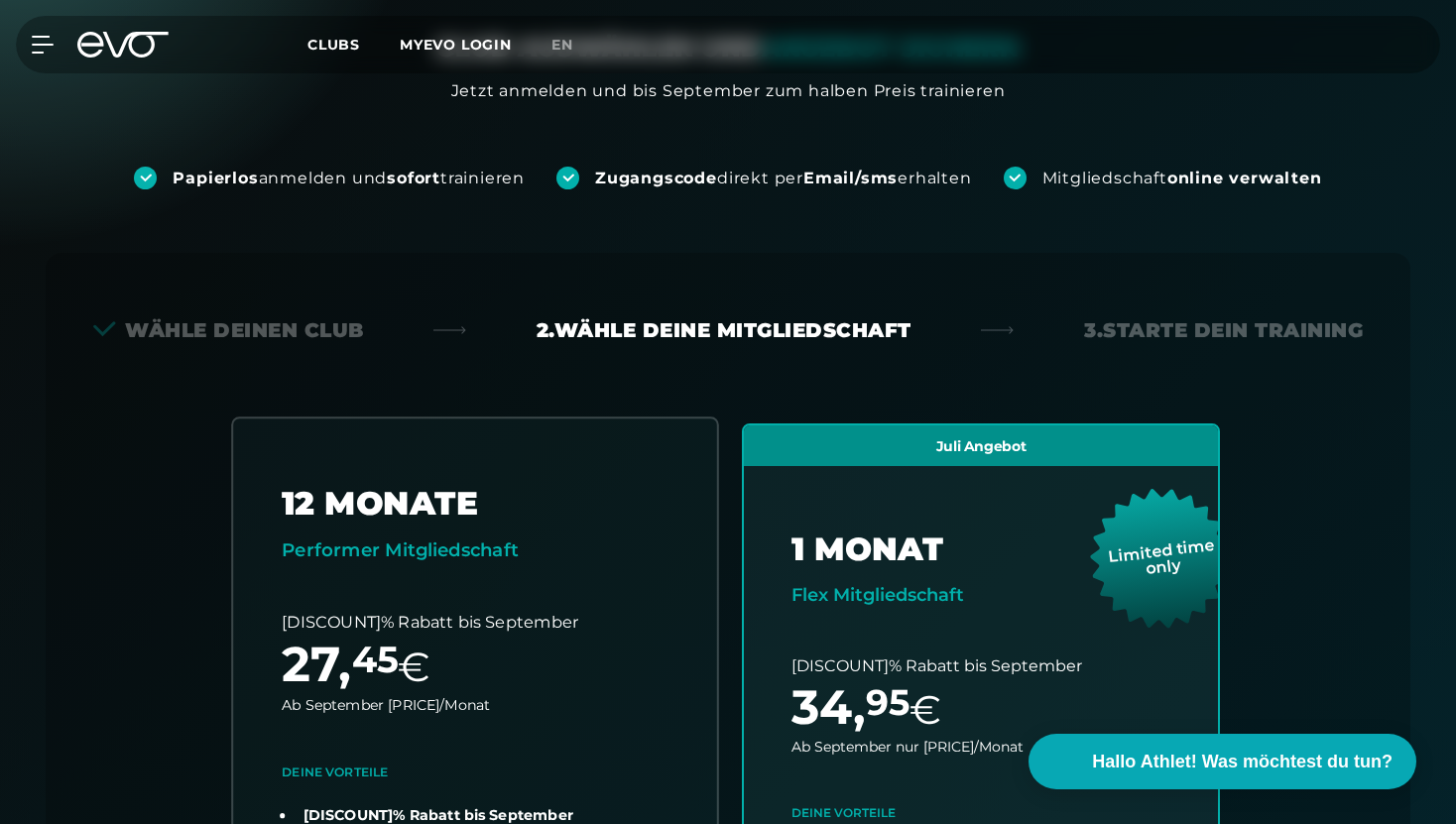 scroll, scrollTop: 177, scrollLeft: 0, axis: vertical 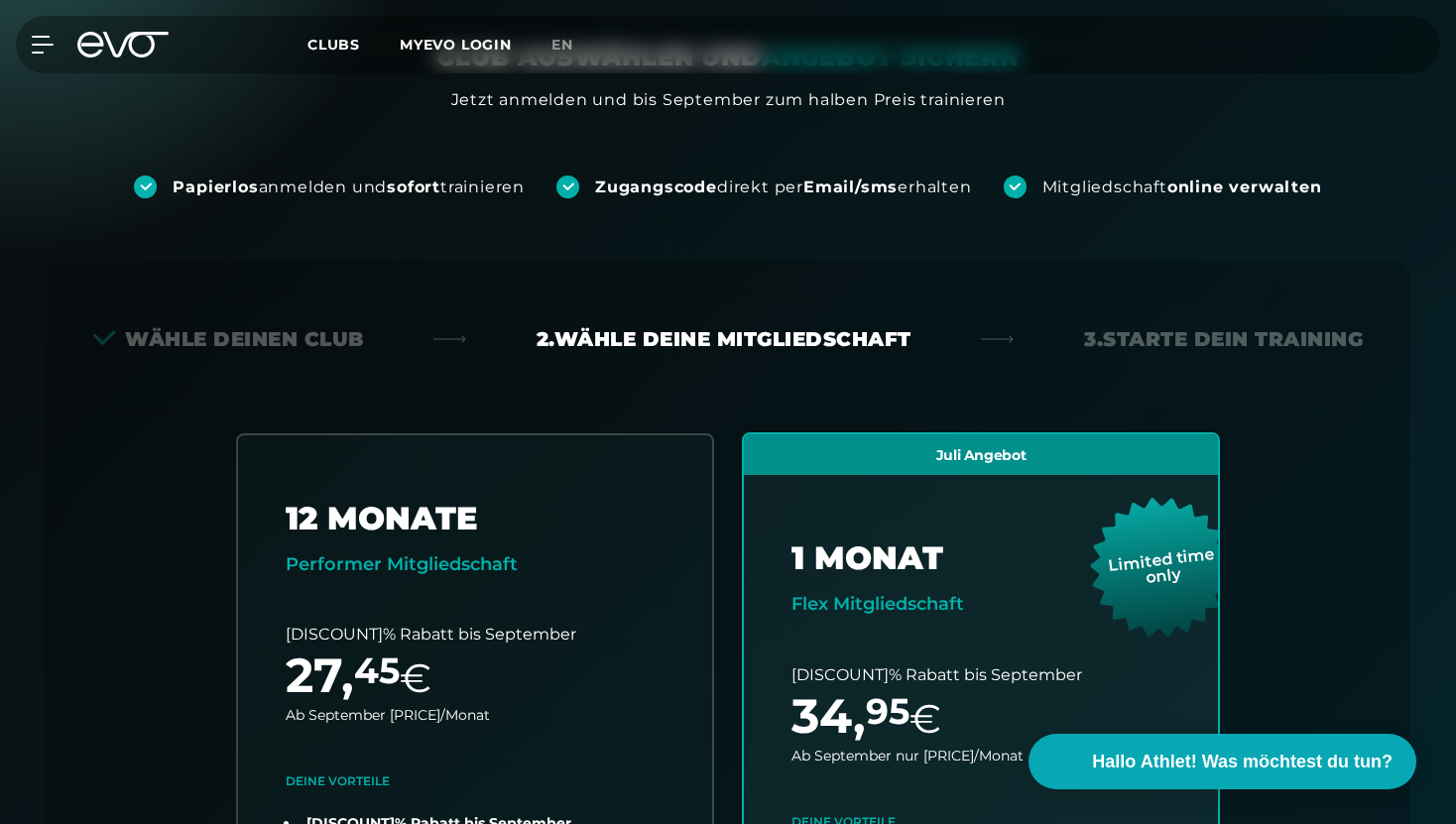 click on "Wähle deinen Club" at bounding box center [228, 339] 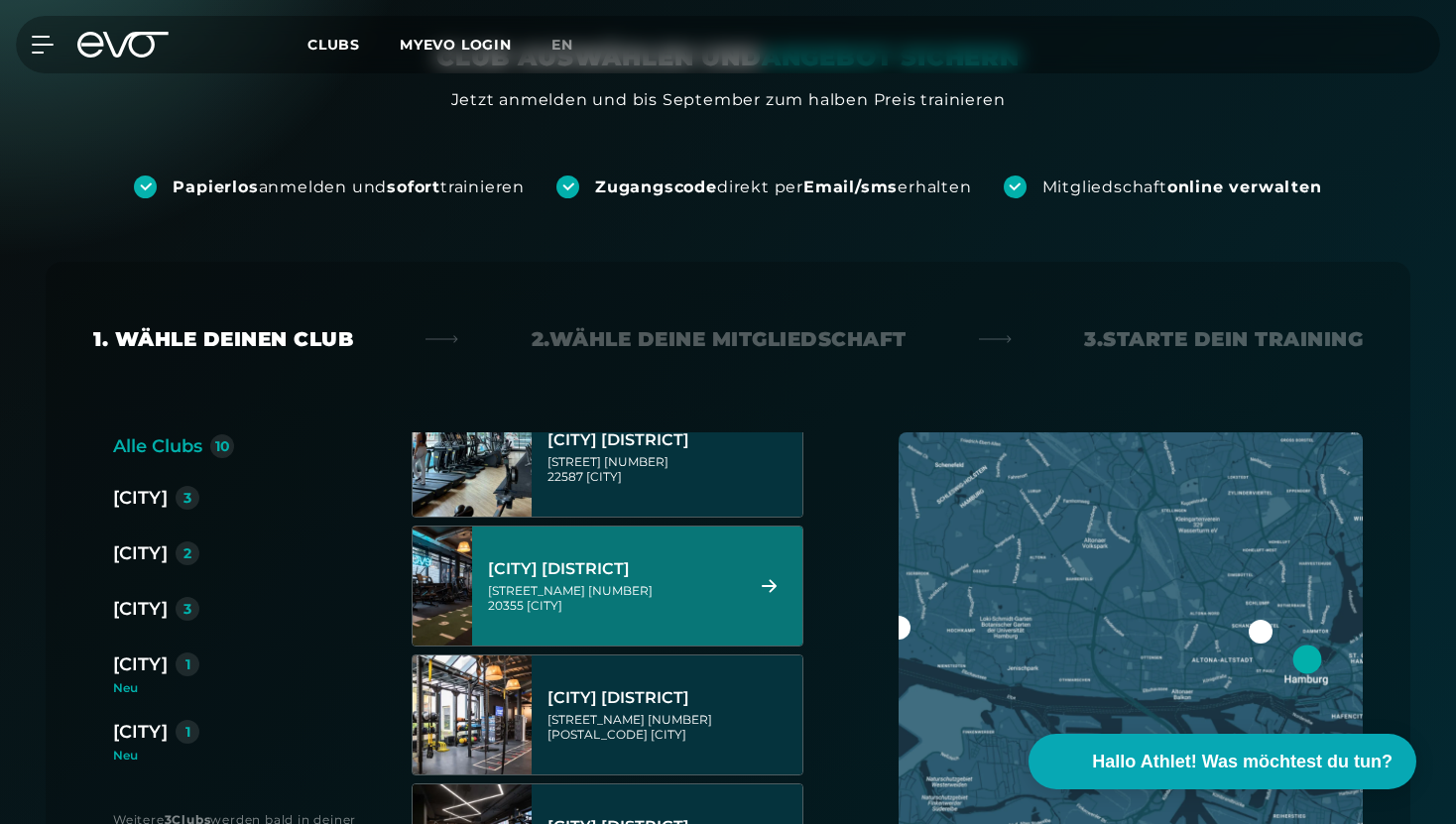 scroll, scrollTop: 681, scrollLeft: 0, axis: vertical 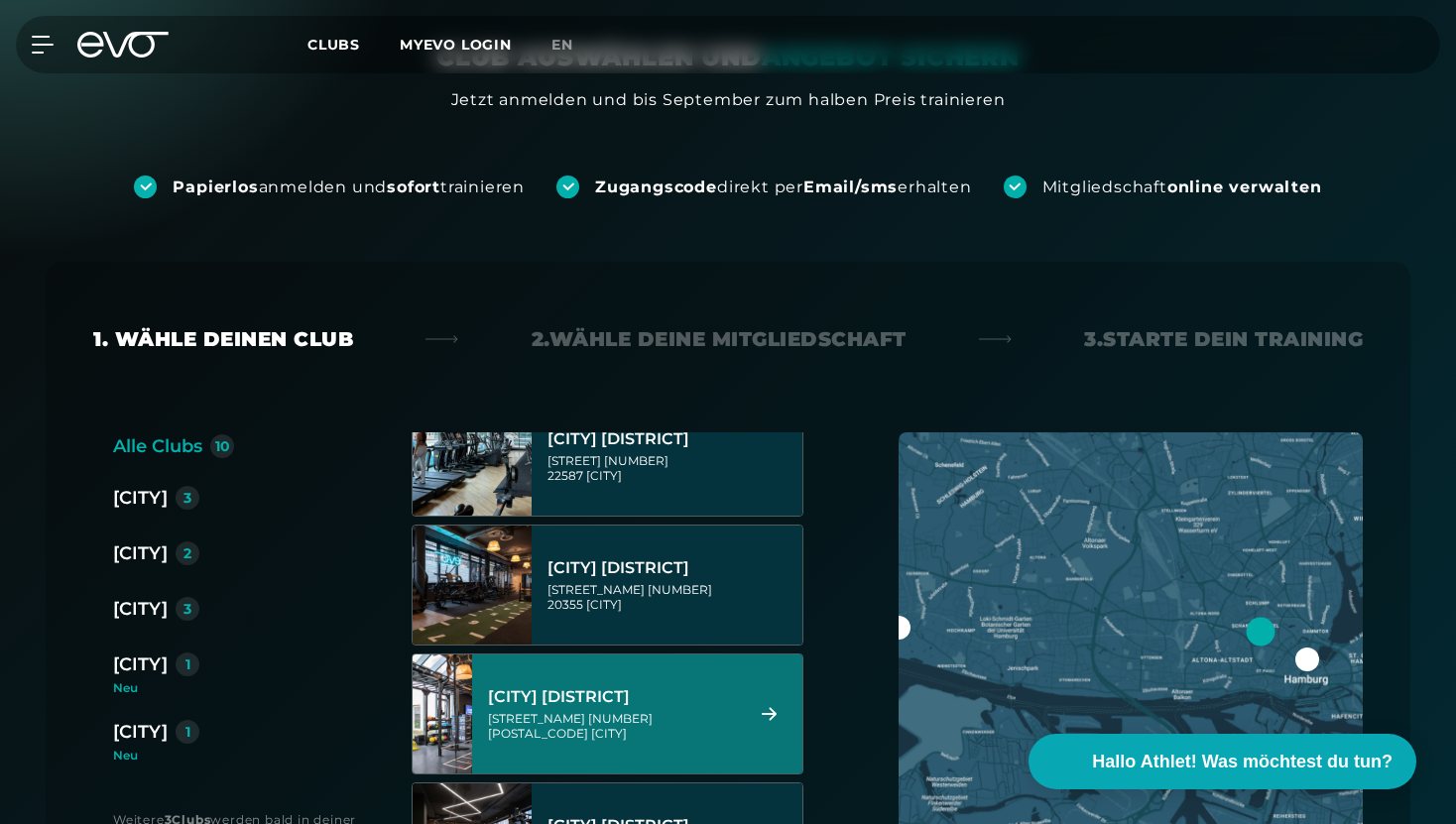 click on "Kampstraße 15 20357   Hamburg" at bounding box center (612, 726) 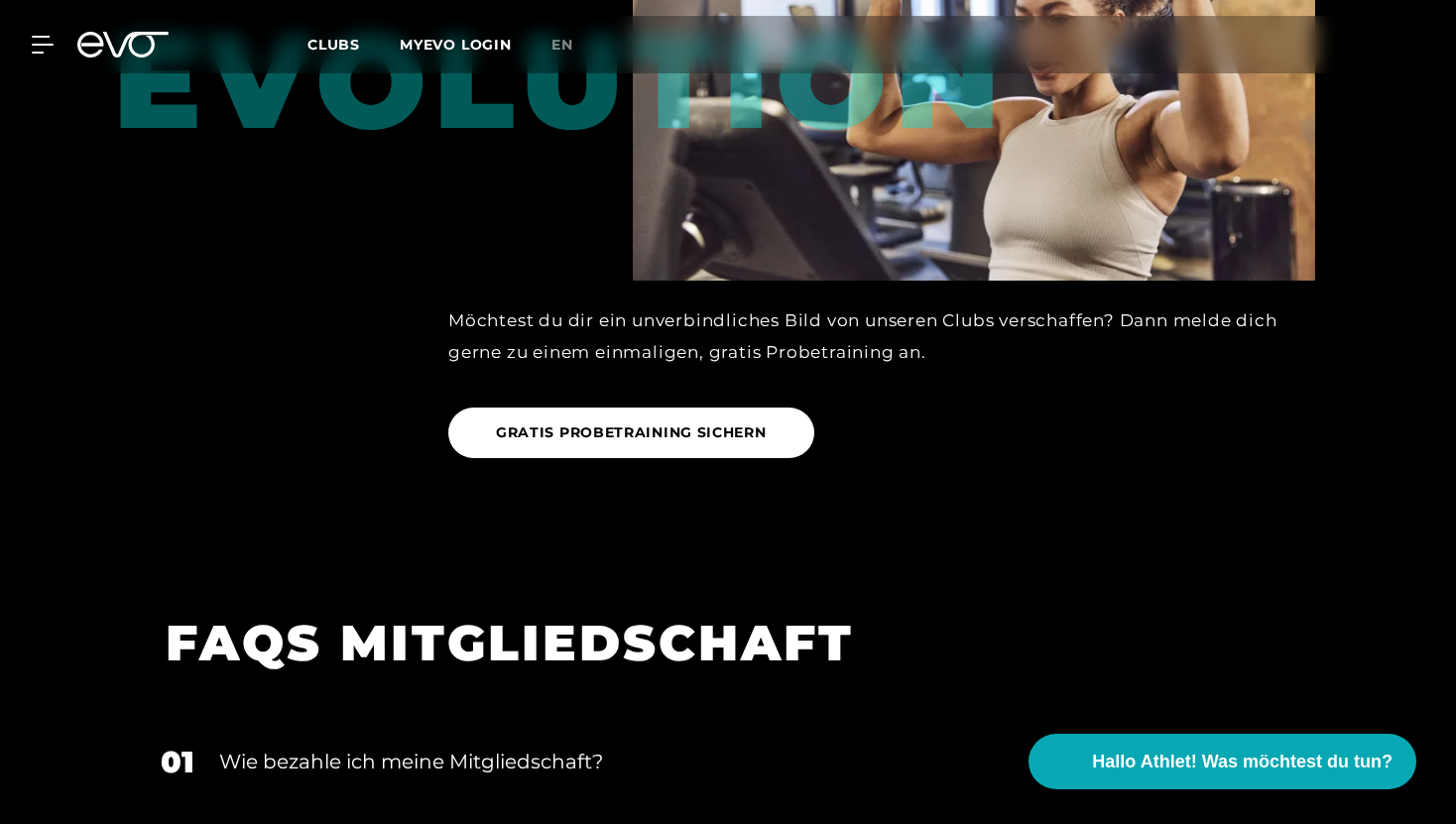 scroll, scrollTop: 2686, scrollLeft: 0, axis: vertical 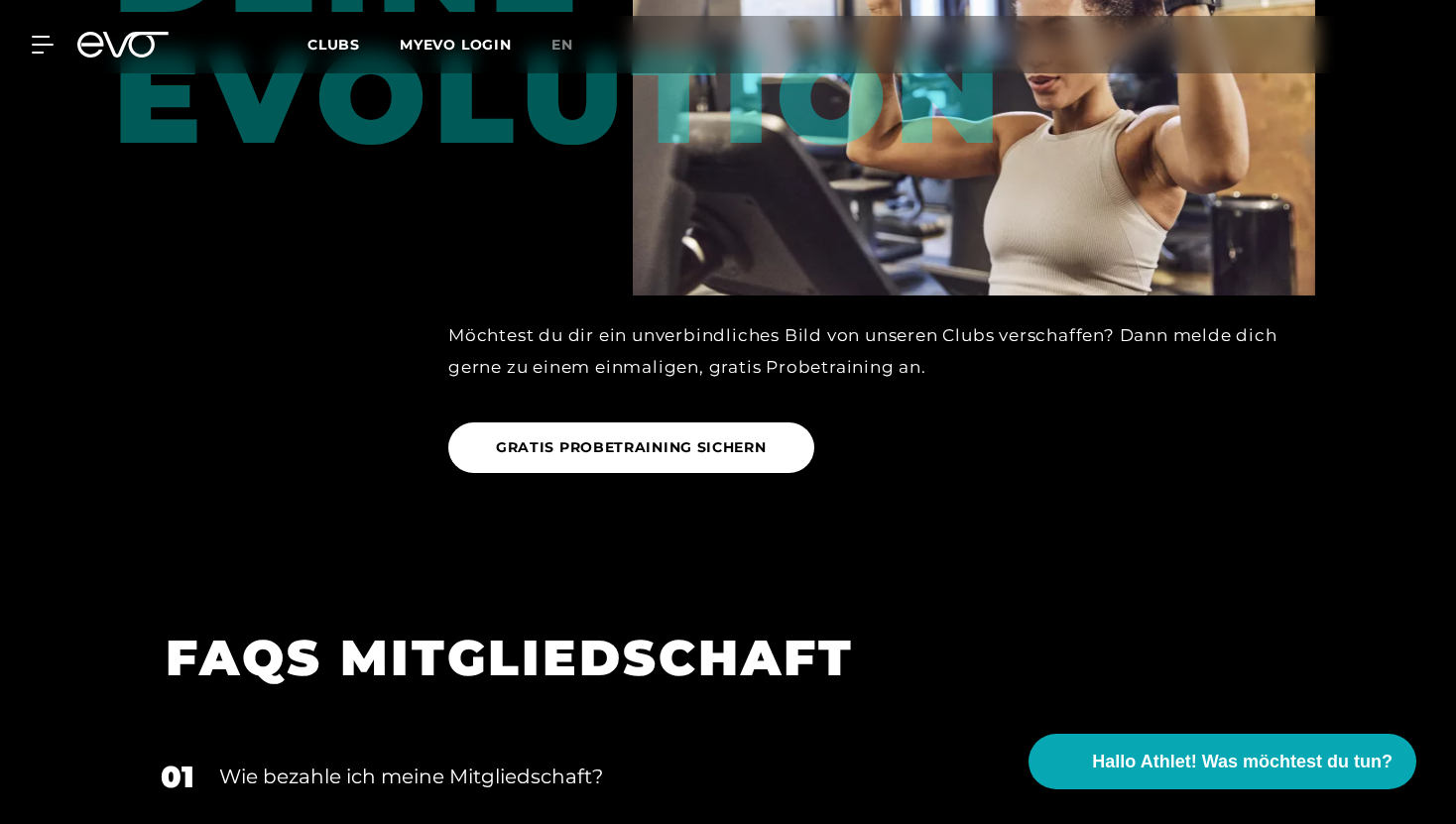 click at bounding box center (974, 67) 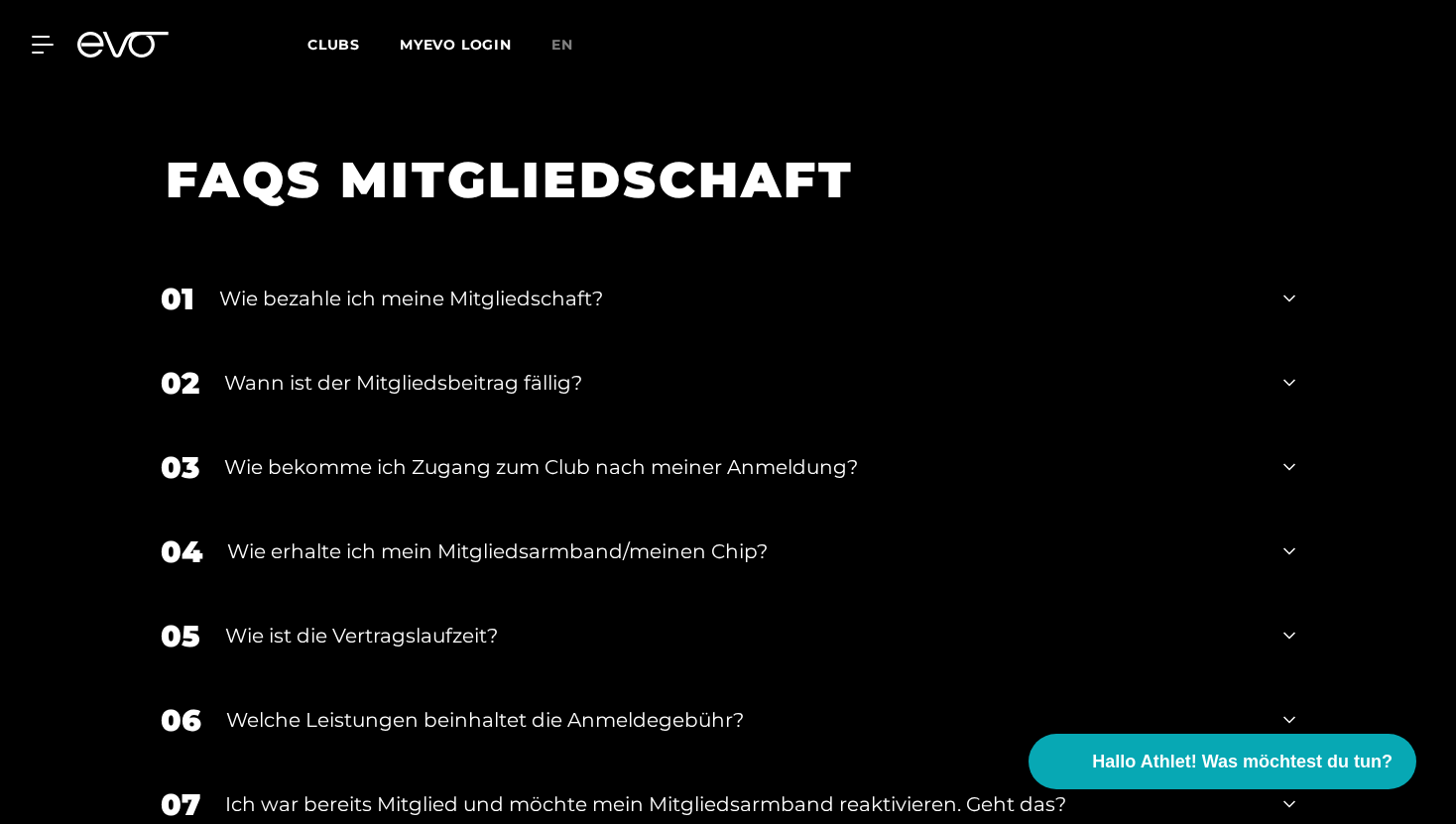 scroll, scrollTop: 3195, scrollLeft: 0, axis: vertical 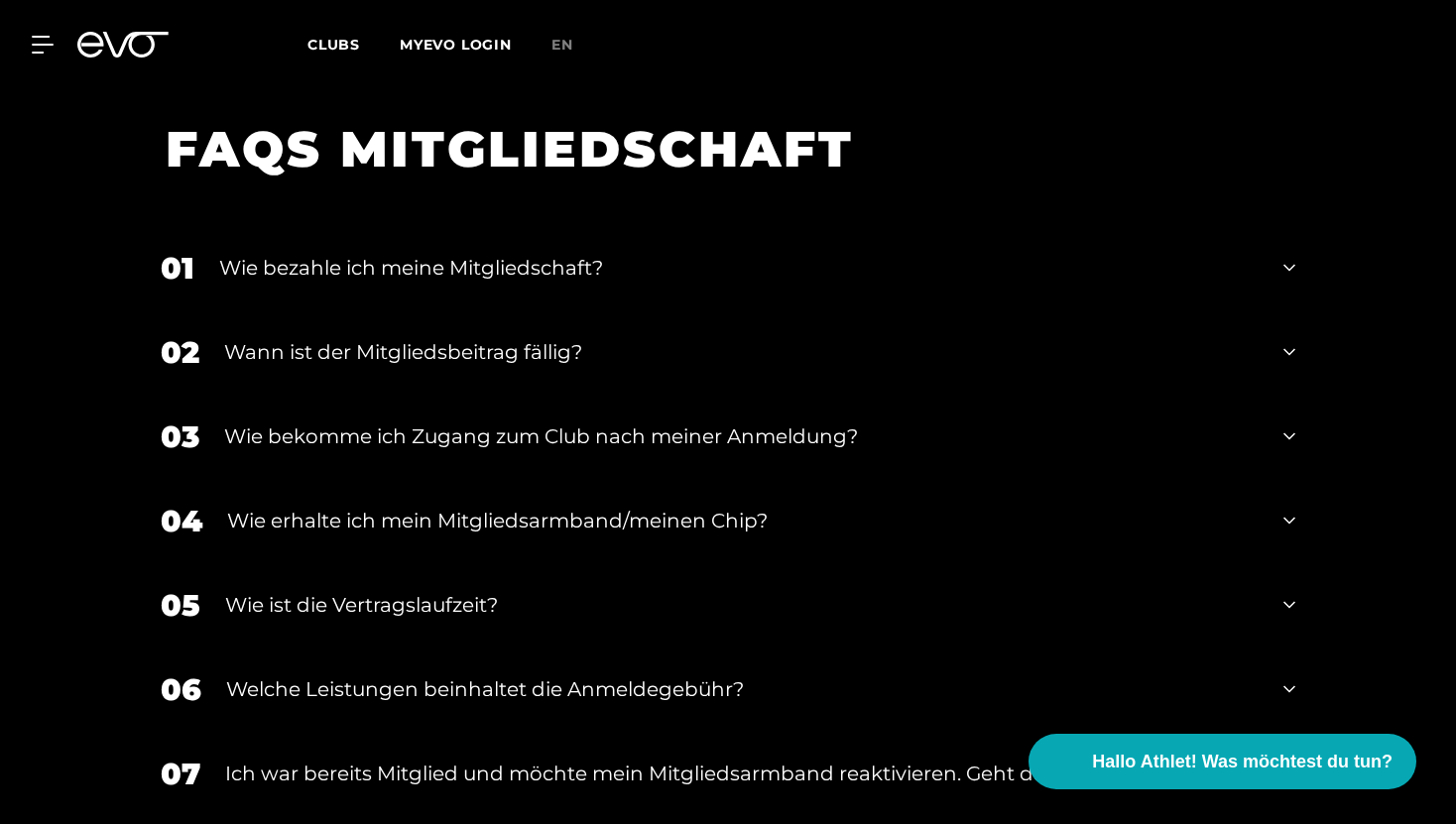 click on "Wie ist die Vertragslaufzeit?" at bounding box center (742, 605) 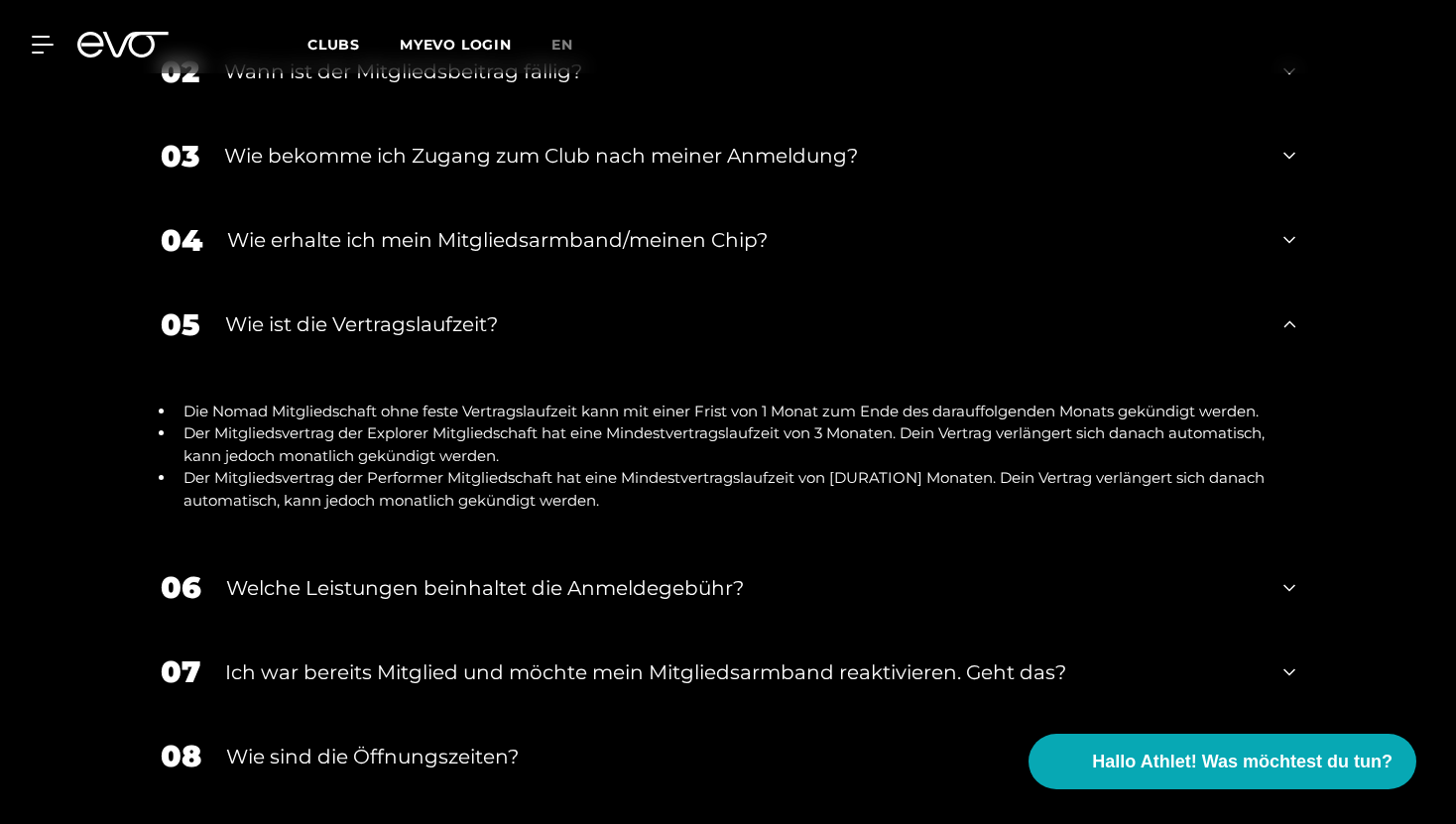 scroll, scrollTop: 3550, scrollLeft: 0, axis: vertical 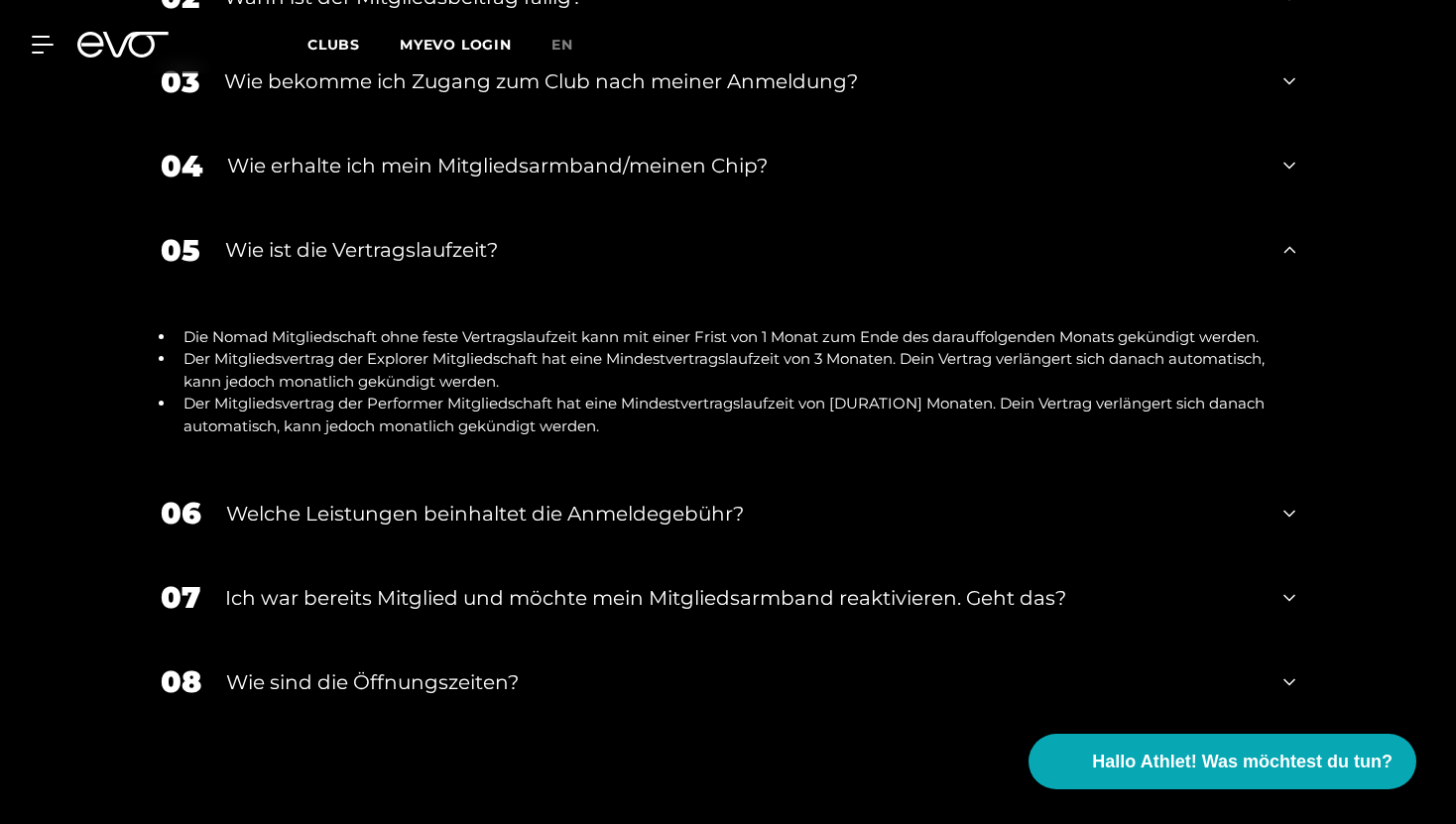click on "Welche Leistungen beinhaltet die Anmeldegebühr?" at bounding box center (742, 514) 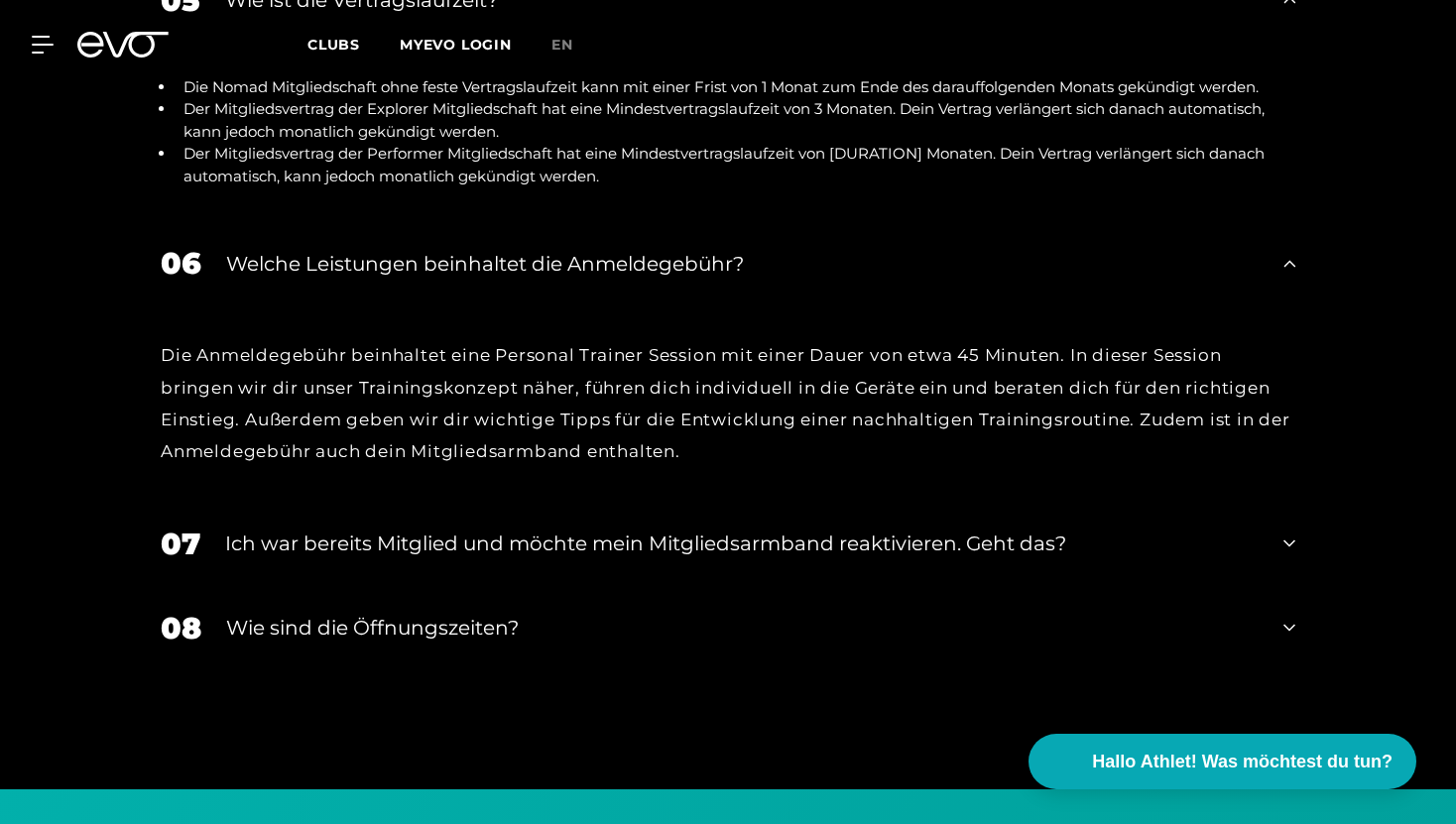 scroll, scrollTop: 3812, scrollLeft: 0, axis: vertical 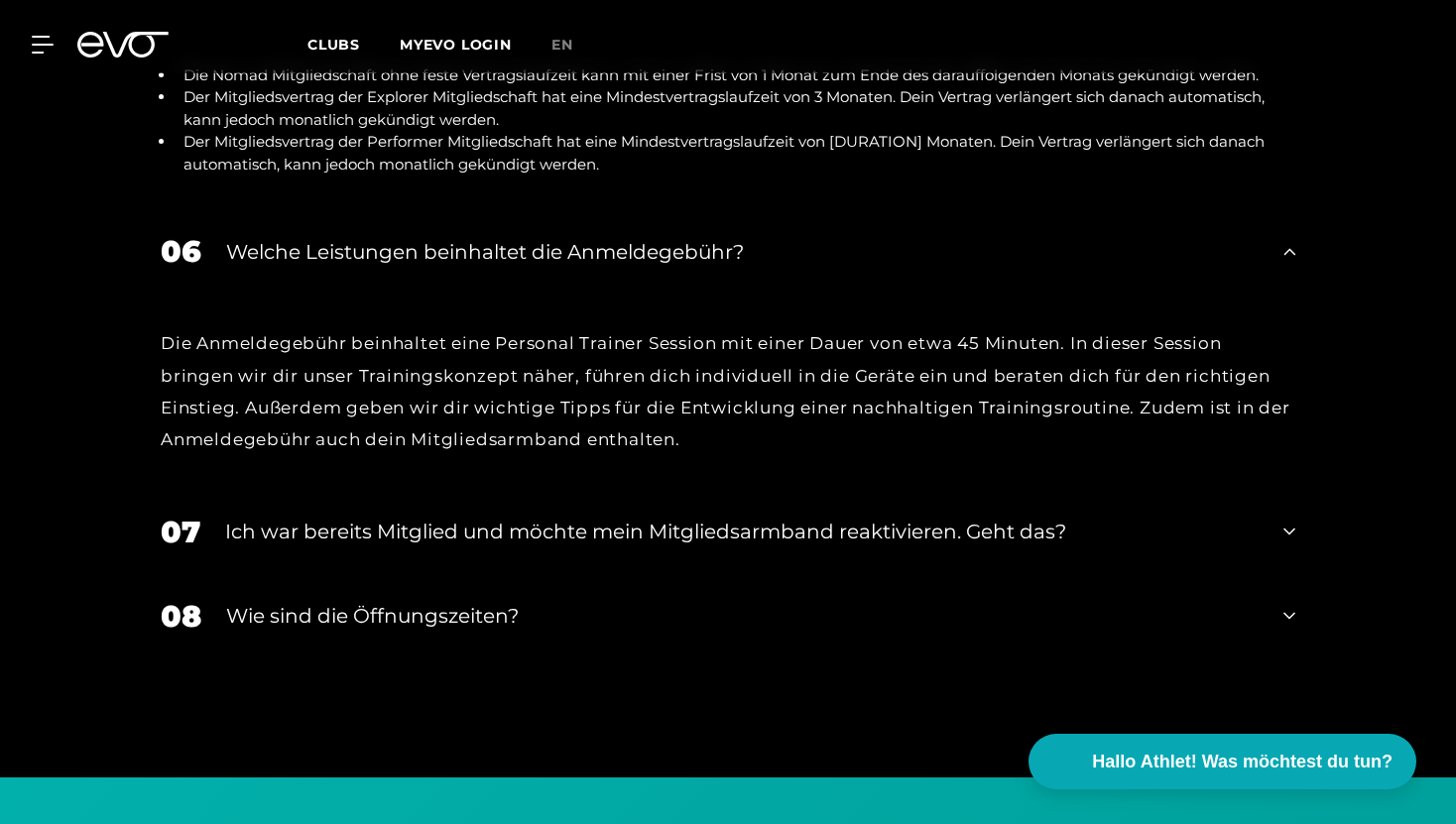 click on "Wie sind die Öffnungszeiten?" at bounding box center (742, 616) 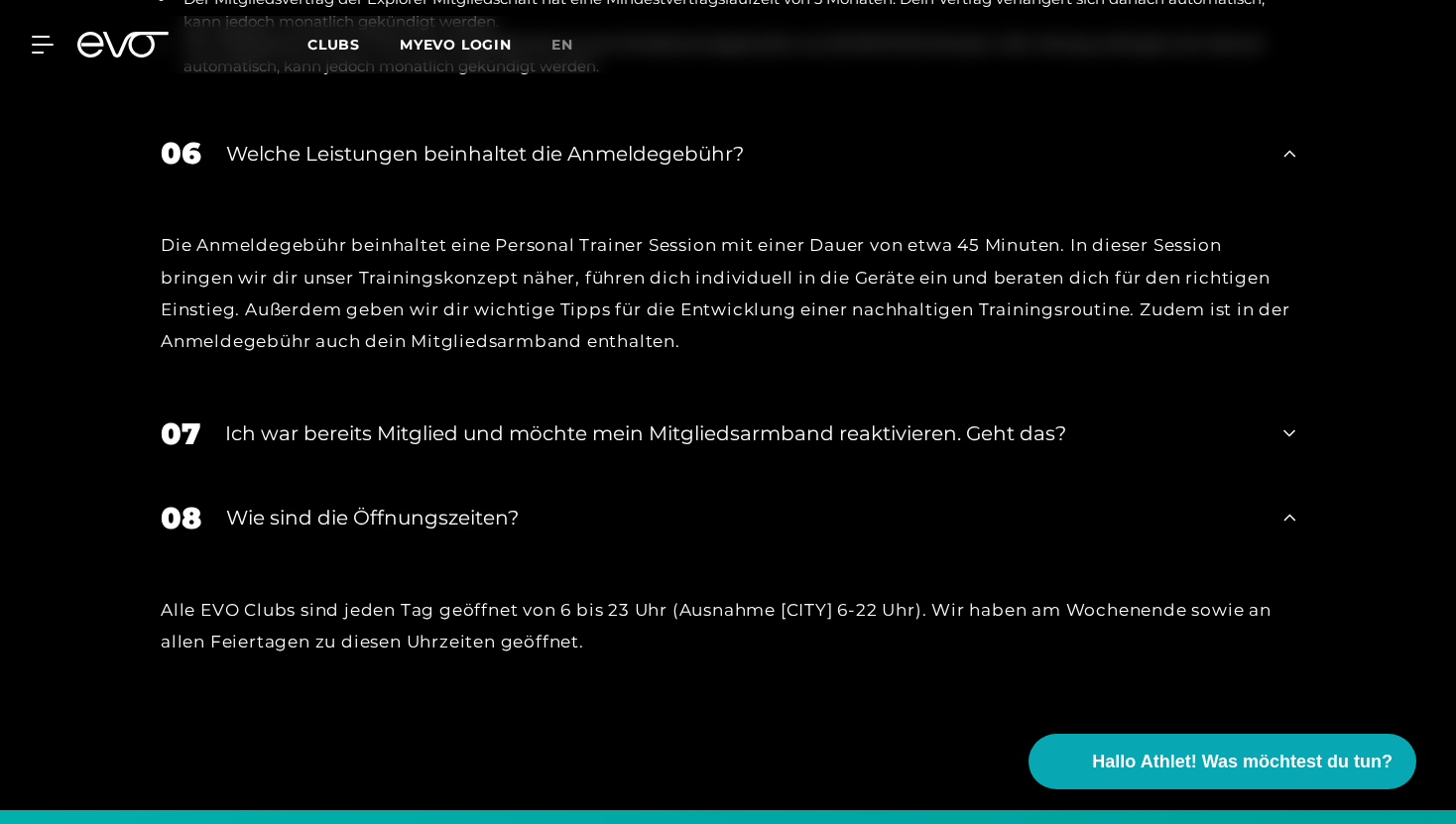 scroll, scrollTop: 3917, scrollLeft: 0, axis: vertical 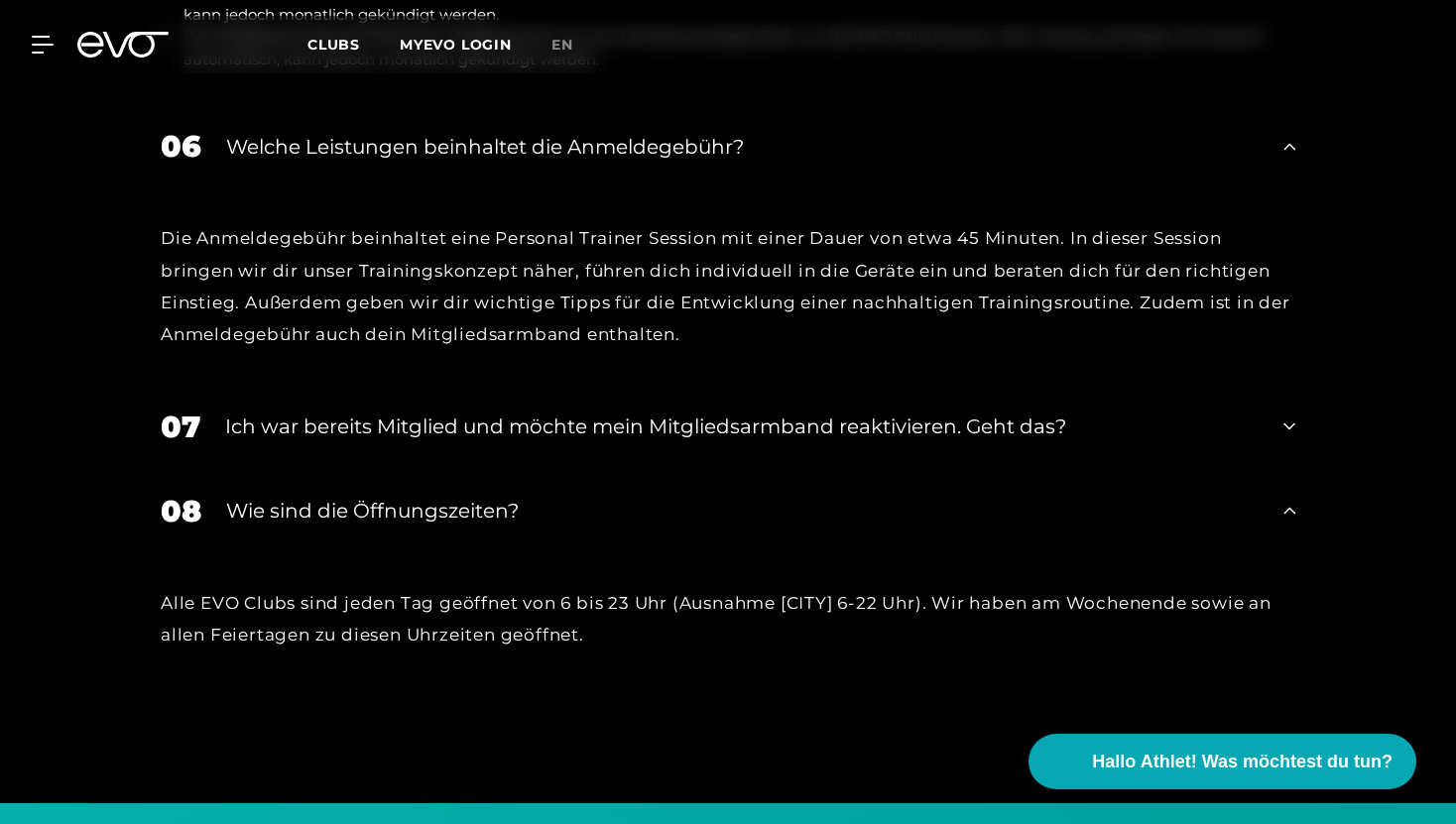 click on "08 Wie sind die Öffnungszeiten?" at bounding box center [728, 511] 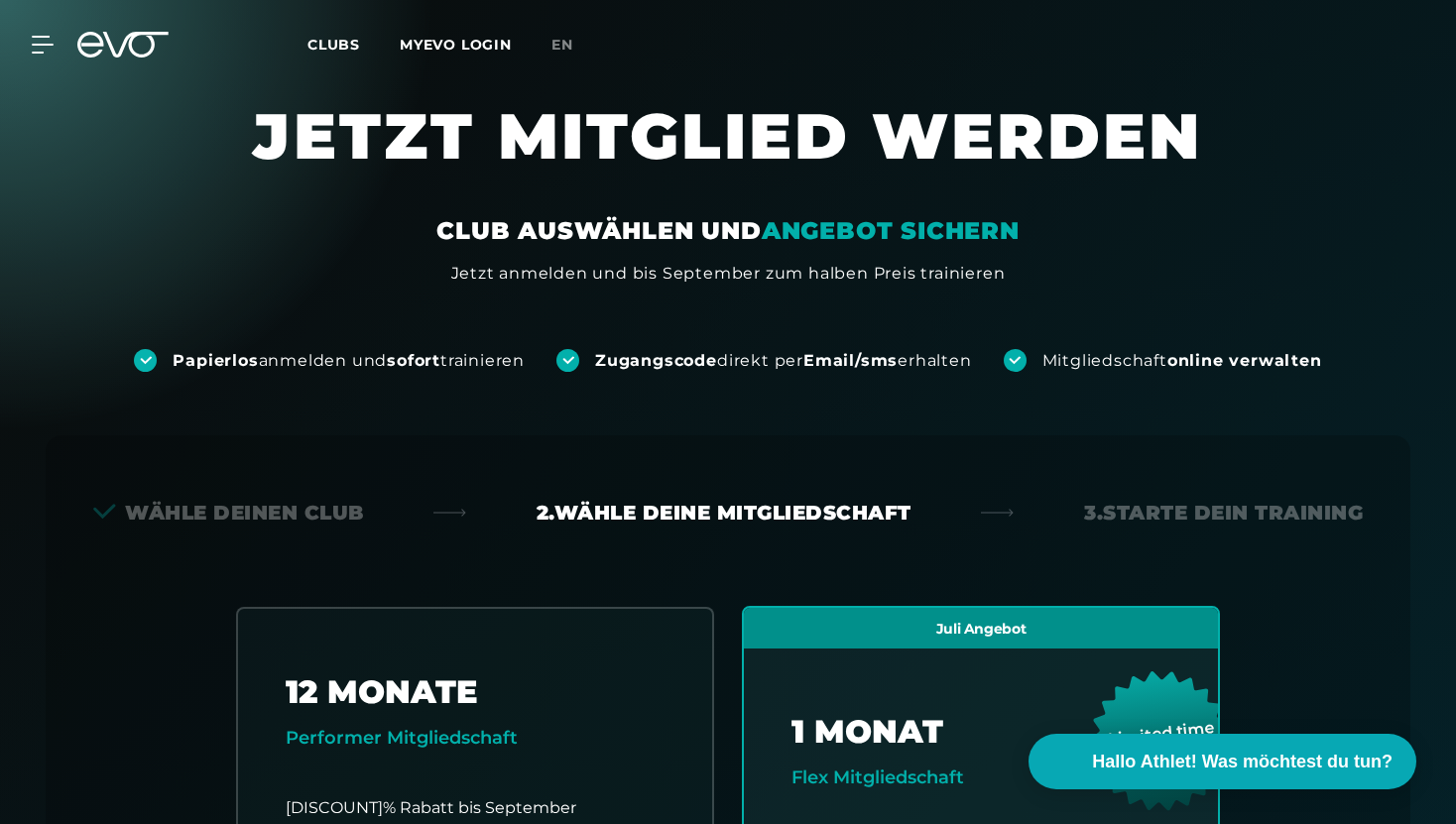 scroll, scrollTop: 0, scrollLeft: 0, axis: both 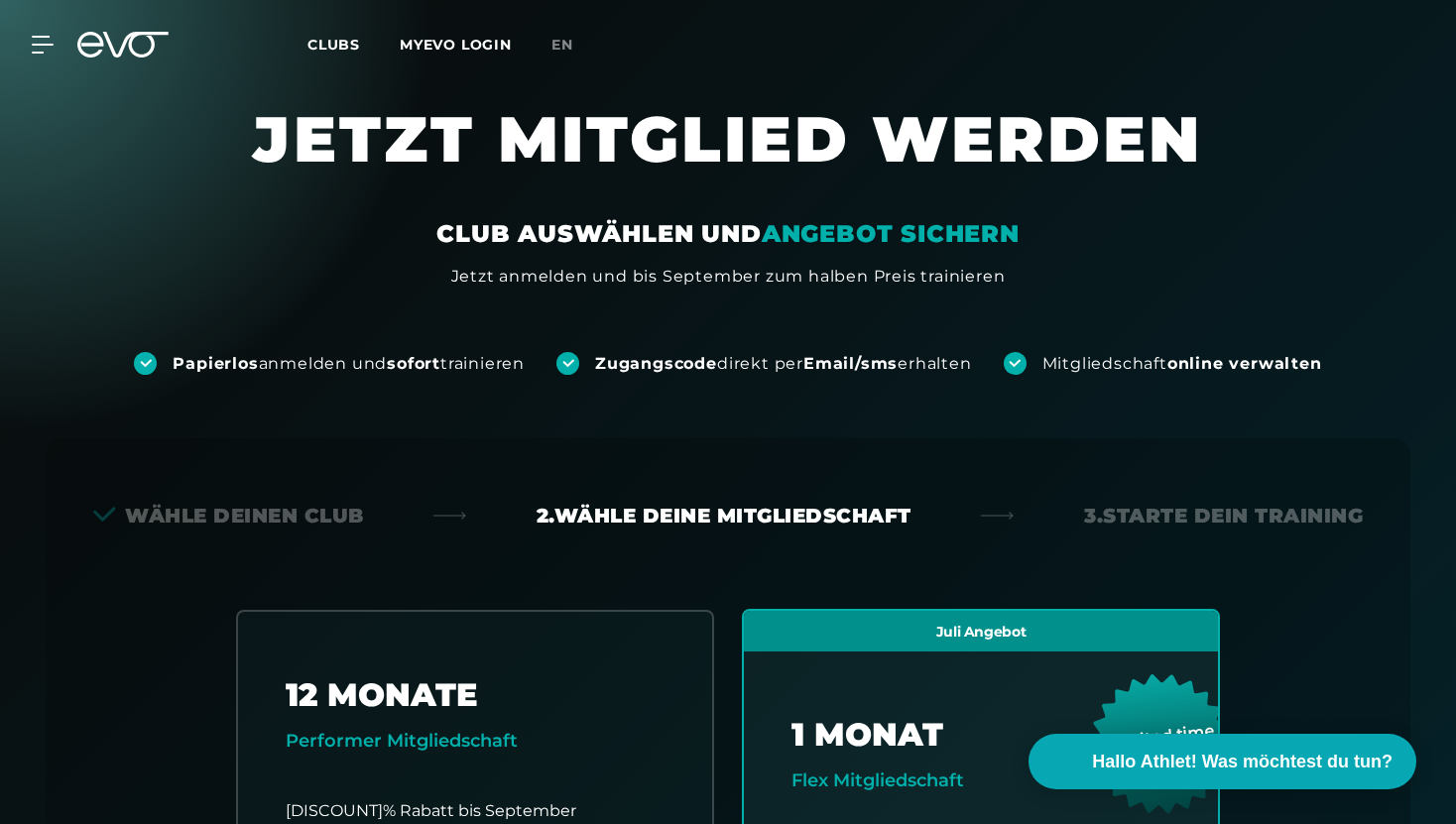 click on "Clubs" at bounding box center [333, 45] 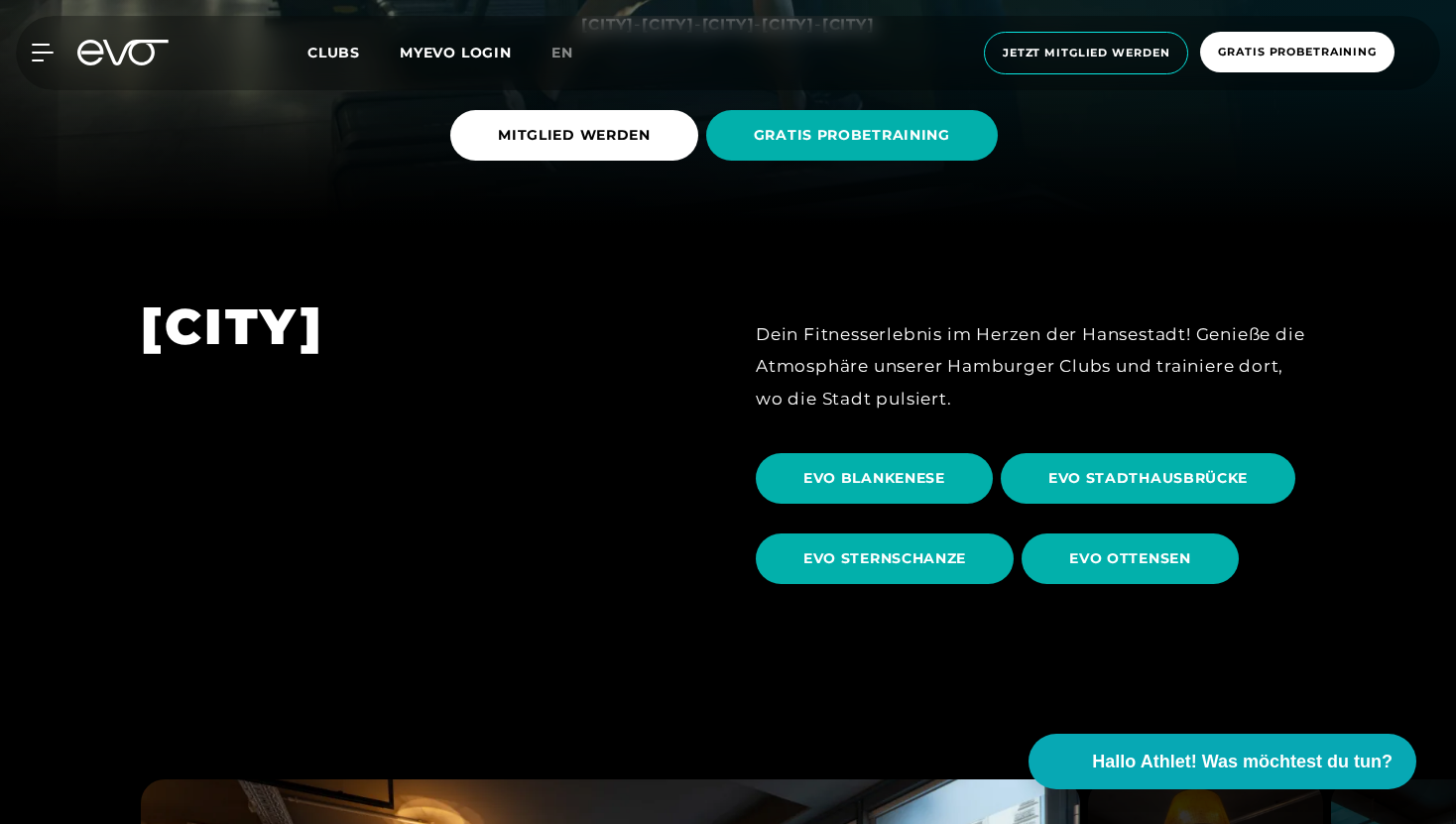 scroll, scrollTop: 610, scrollLeft: 0, axis: vertical 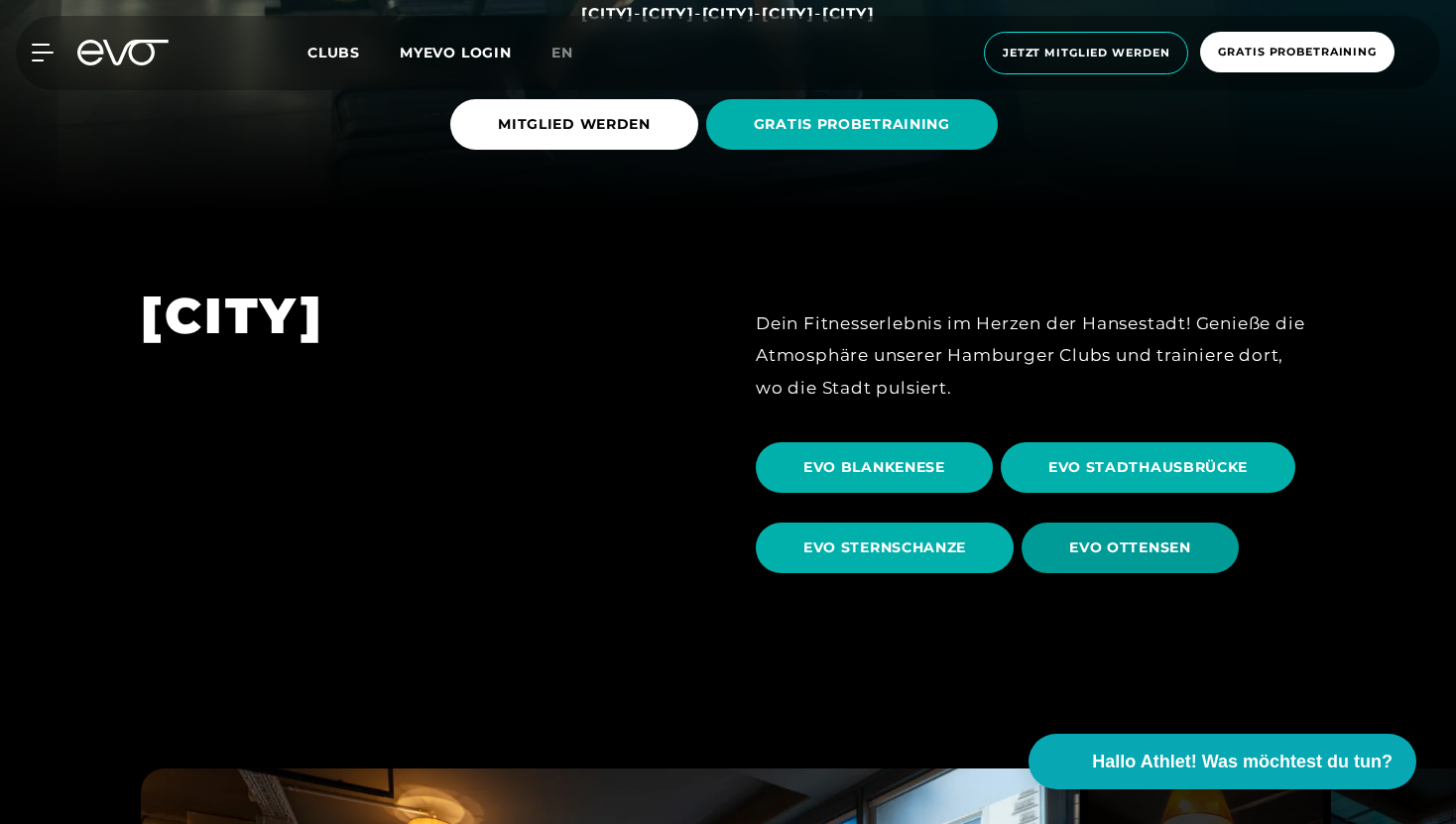 click on "EVO OTTENSEN" at bounding box center (1130, 547) 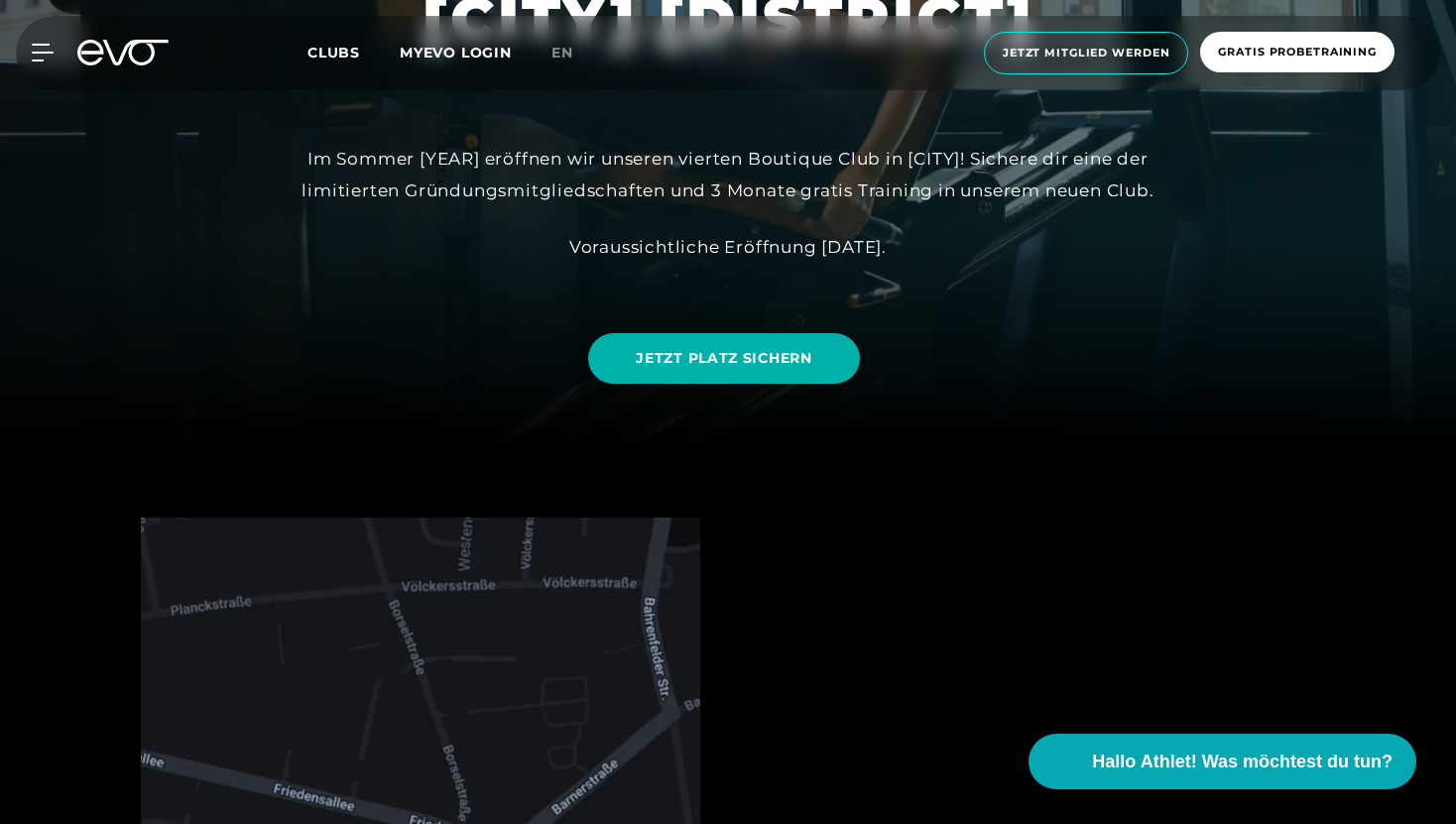 scroll, scrollTop: 382, scrollLeft: 0, axis: vertical 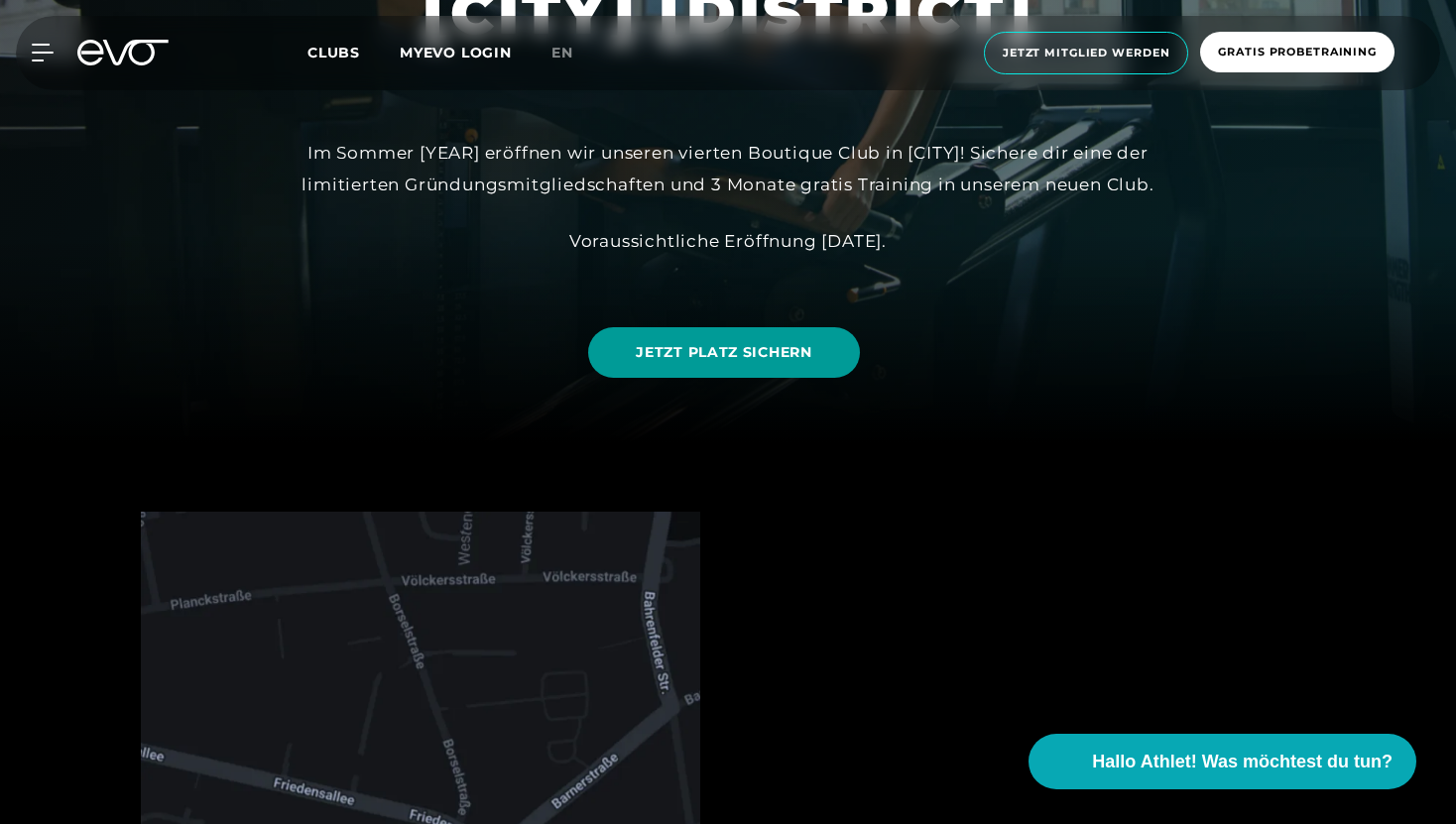 click on "JETZT PLATZ SICHERN" at bounding box center [723, 352] 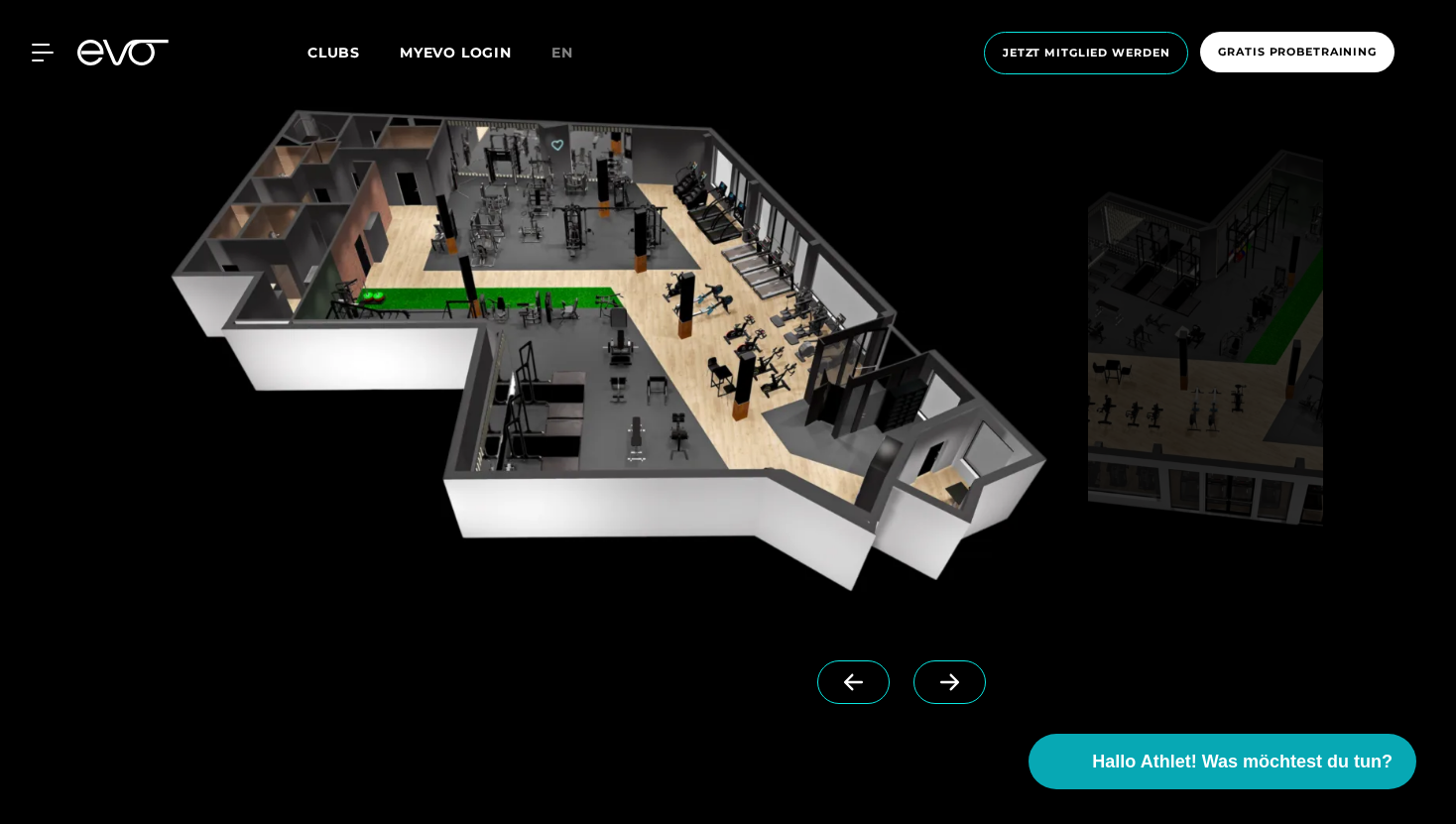 scroll, scrollTop: 1918, scrollLeft: 0, axis: vertical 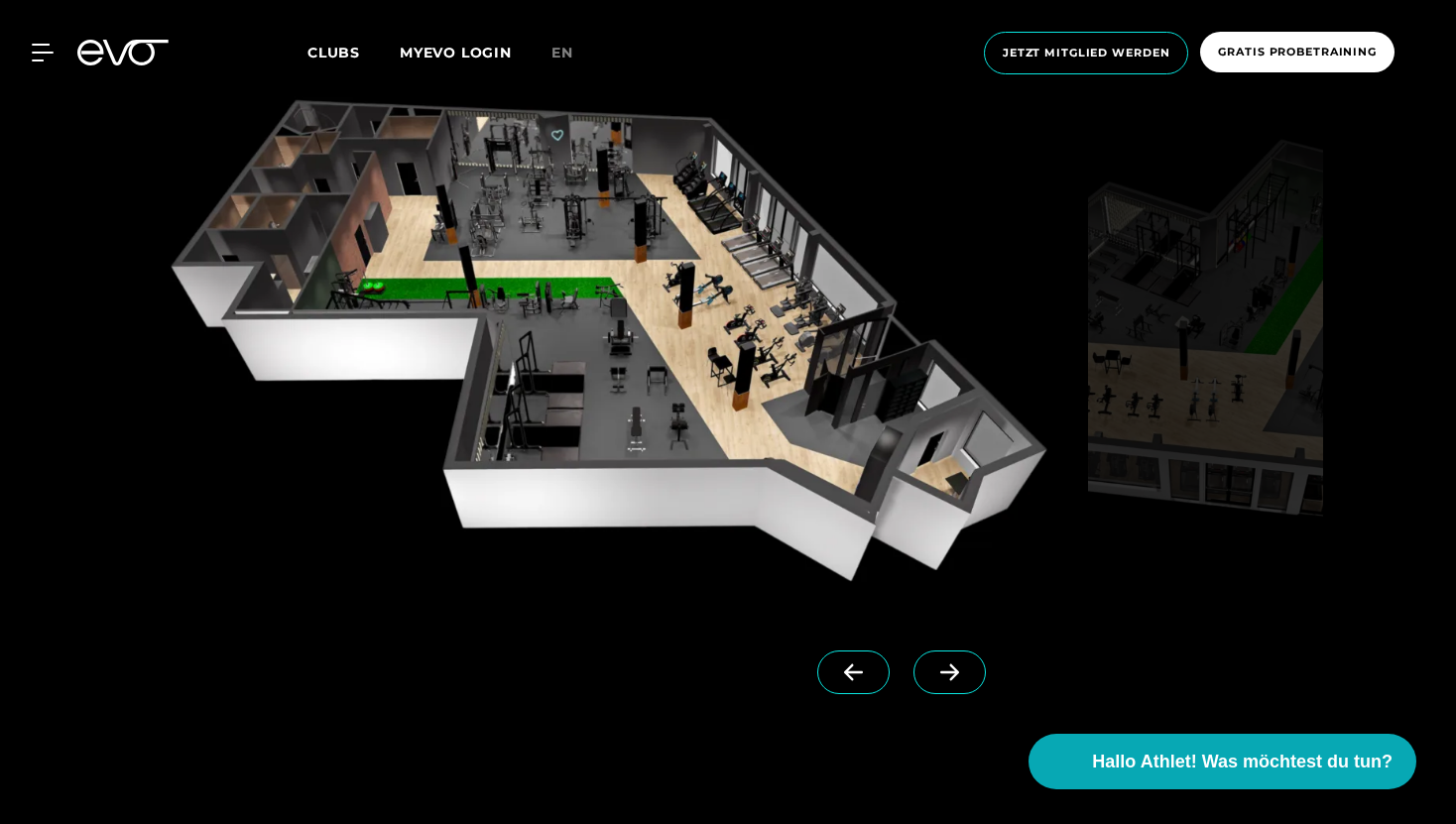 click 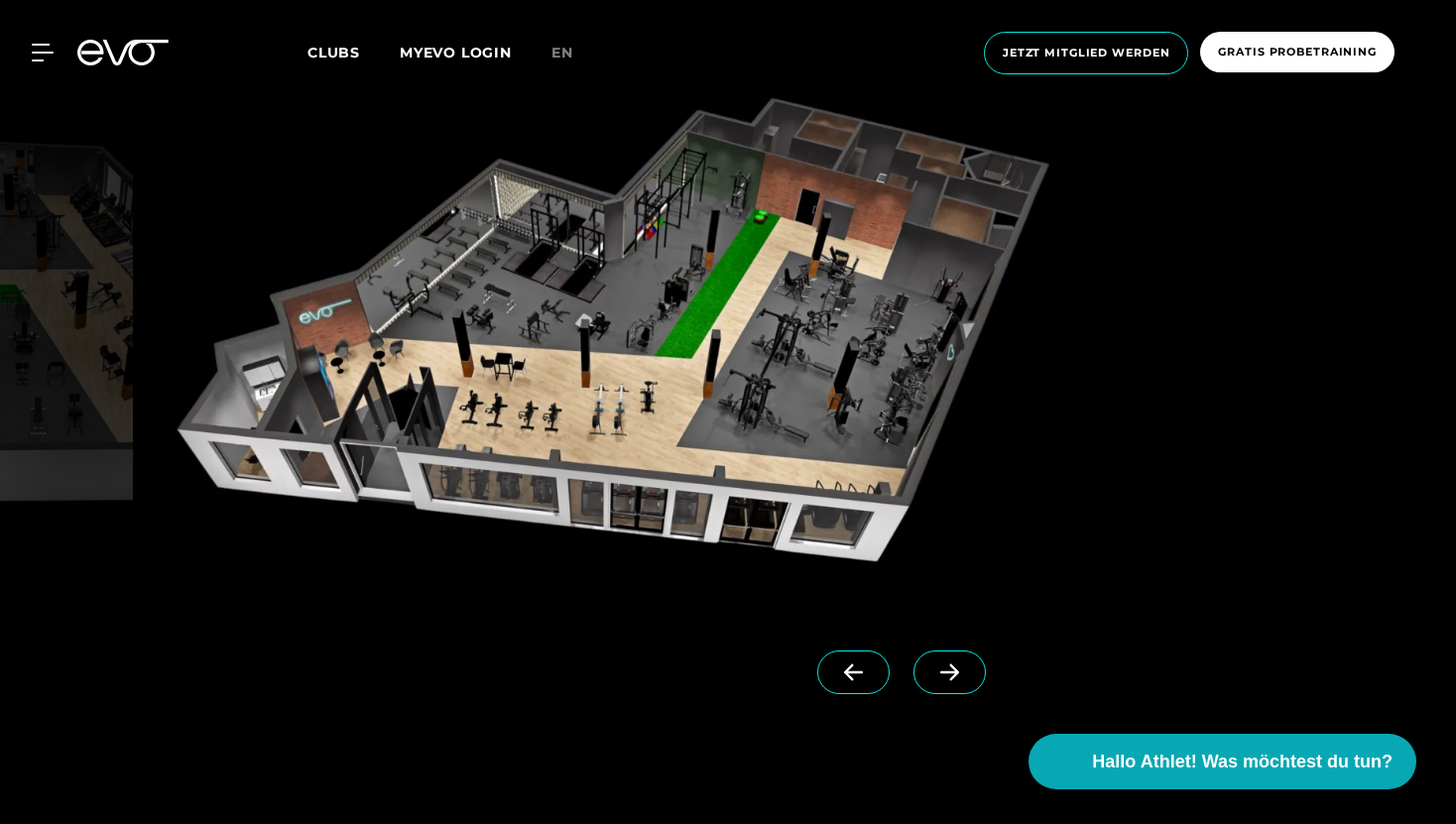 click 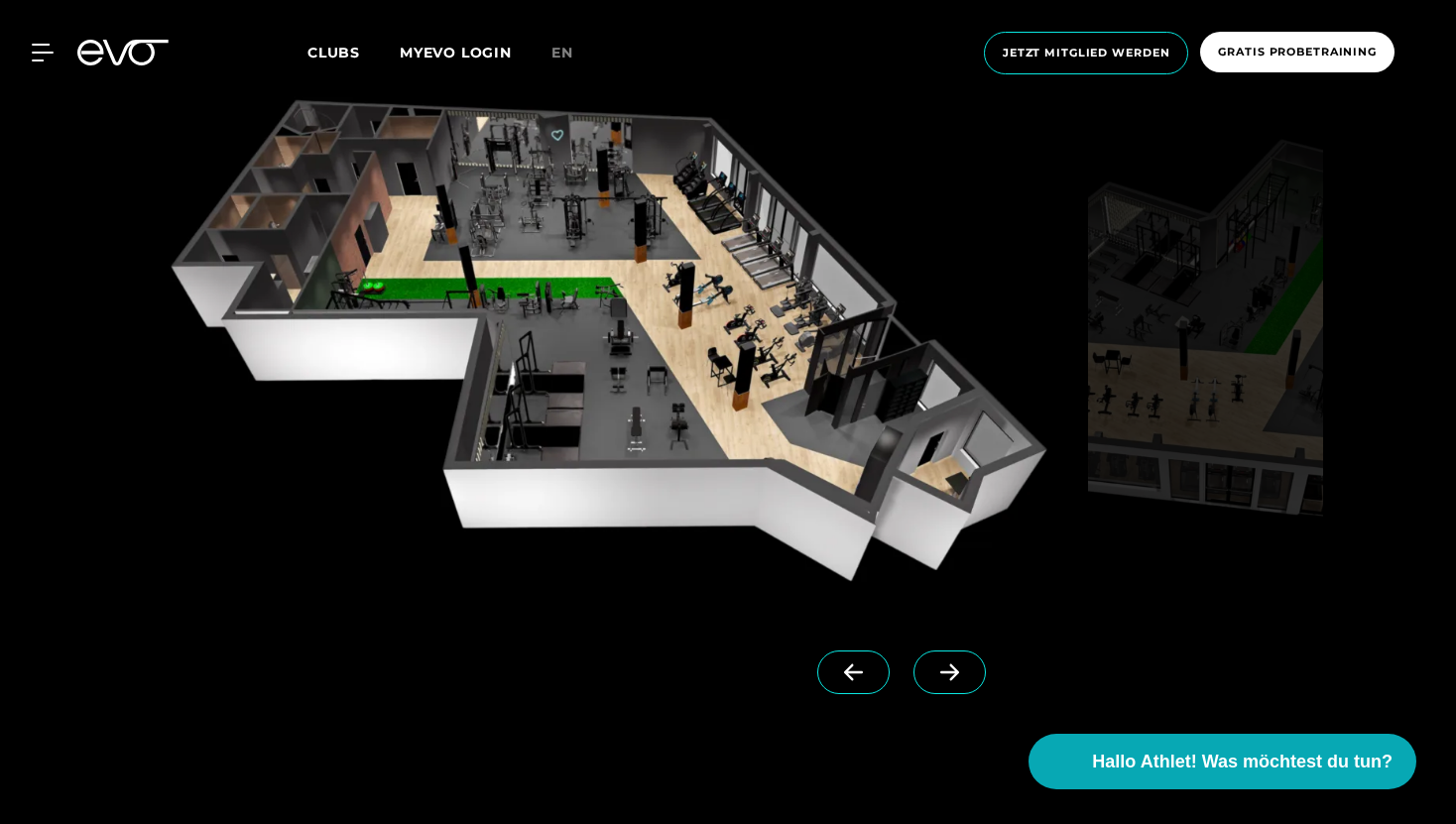click 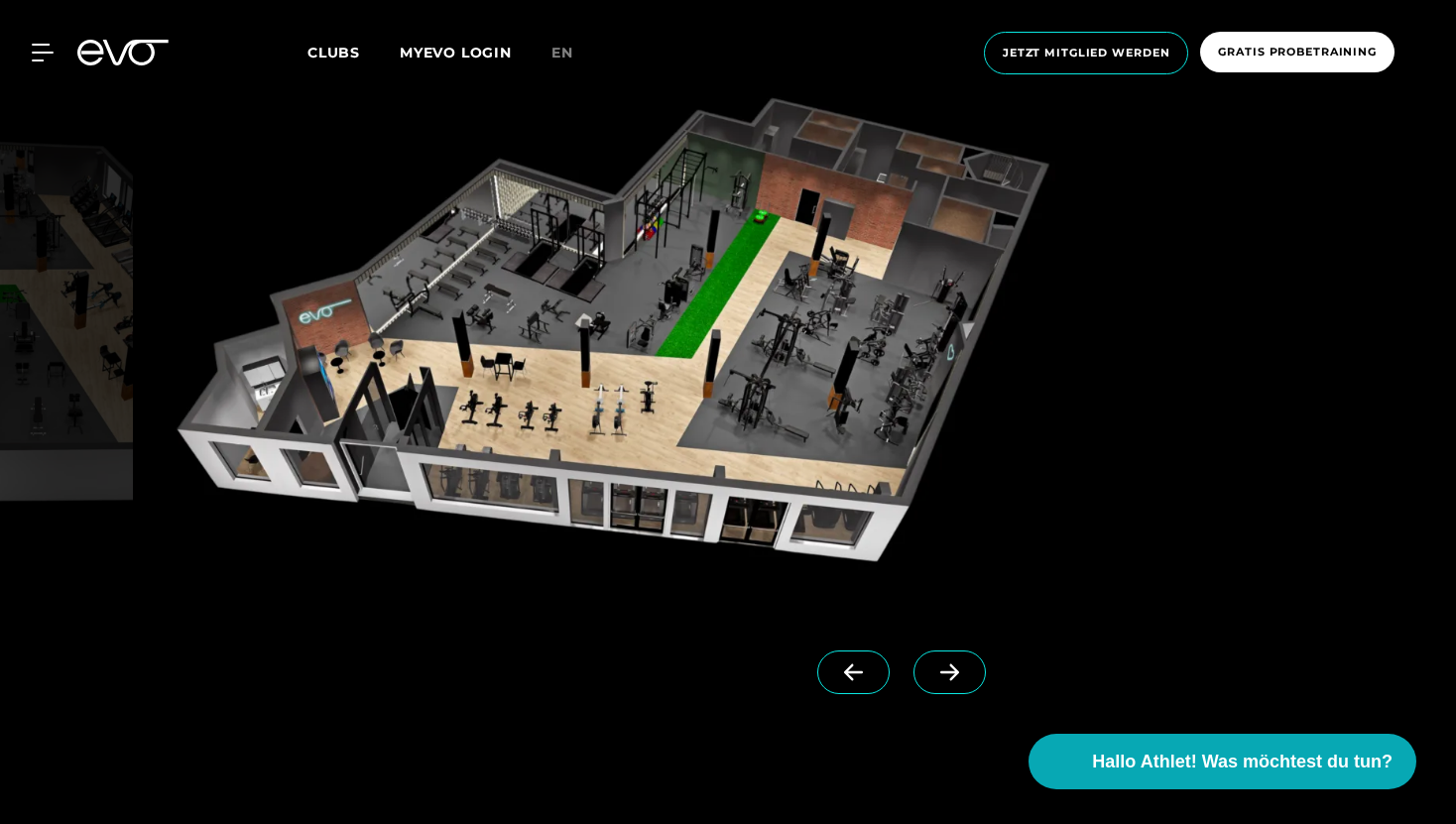 click 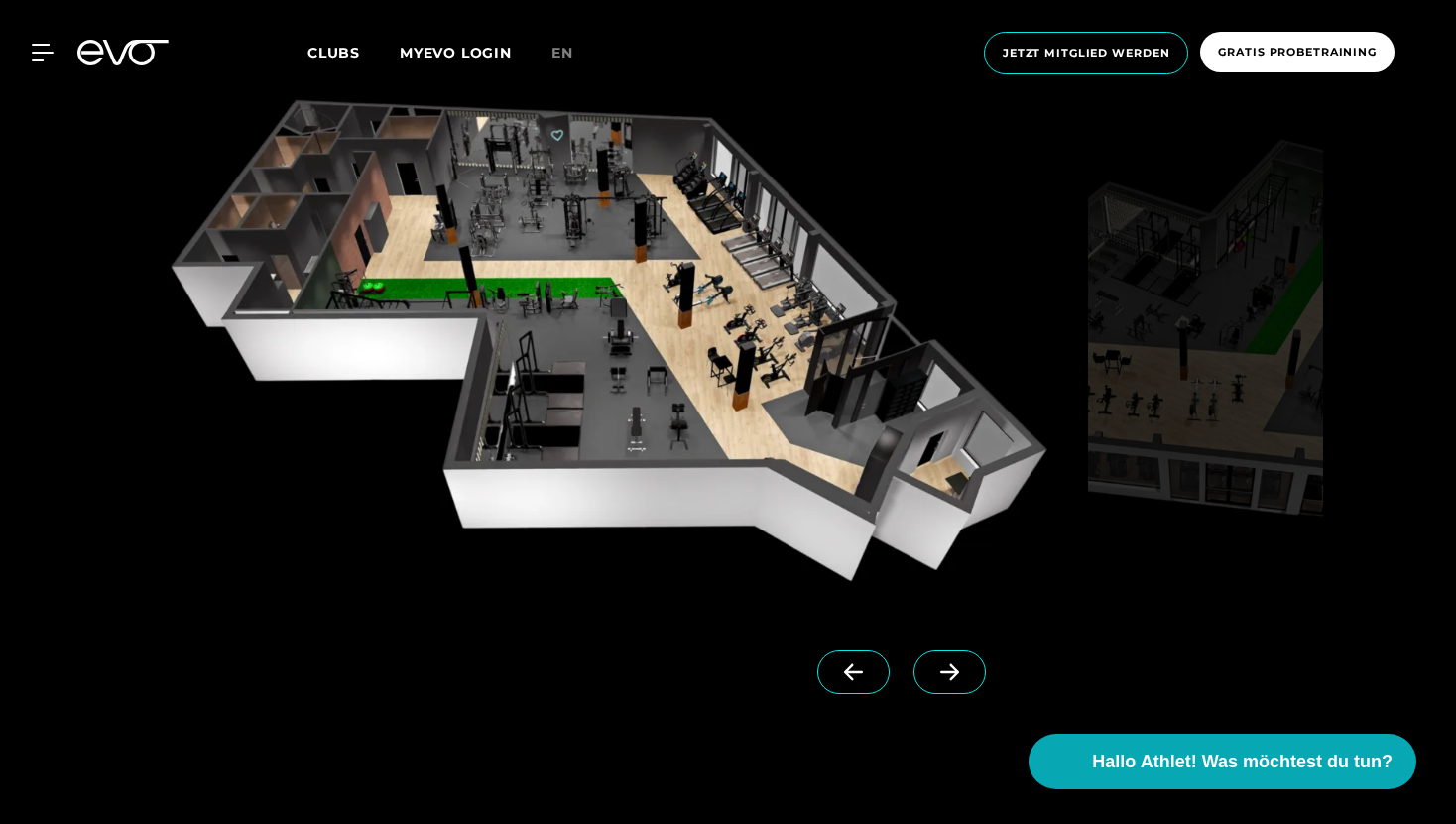 click on "Clubs" at bounding box center [333, 53] 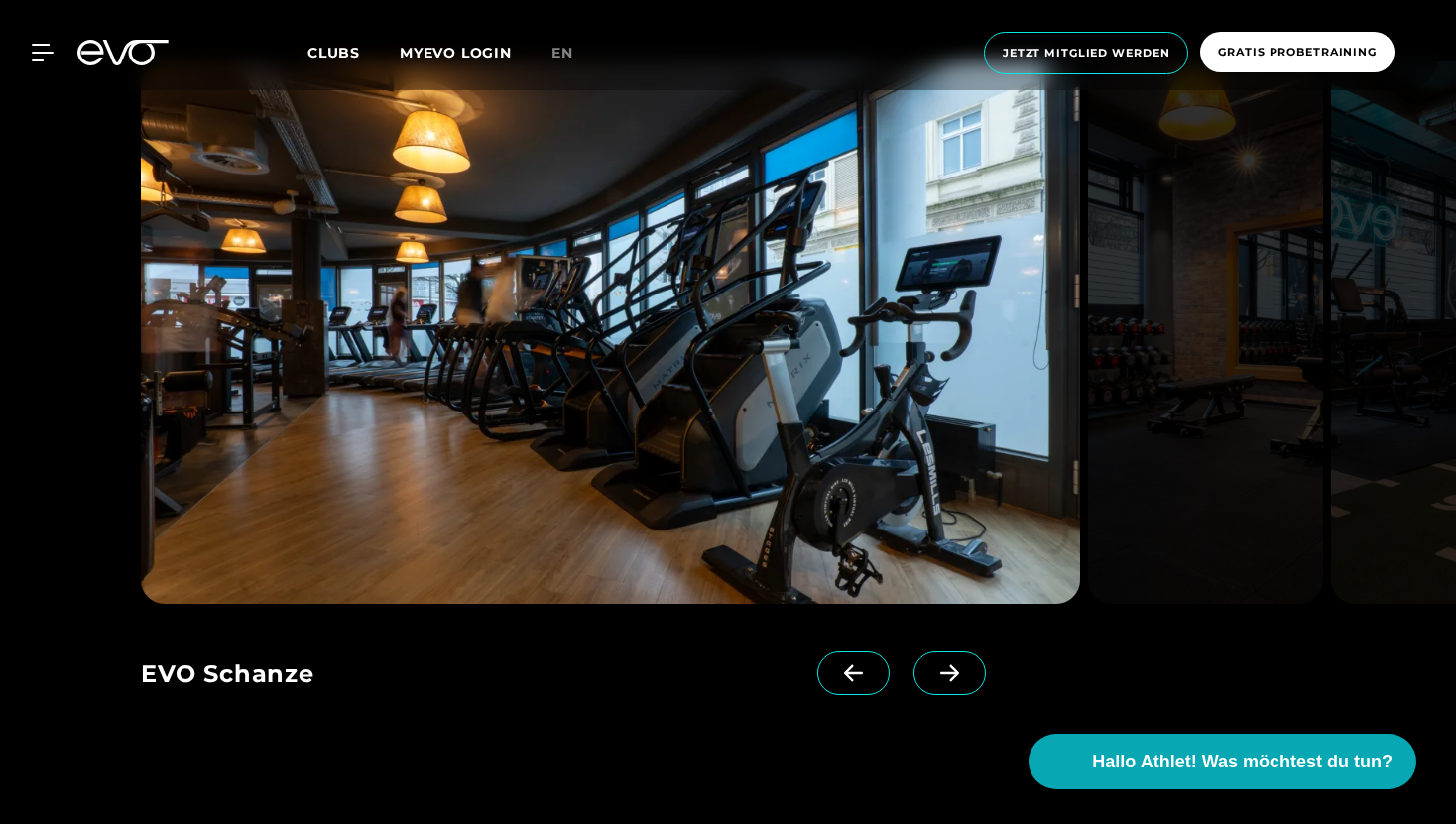 scroll, scrollTop: 1318, scrollLeft: 0, axis: vertical 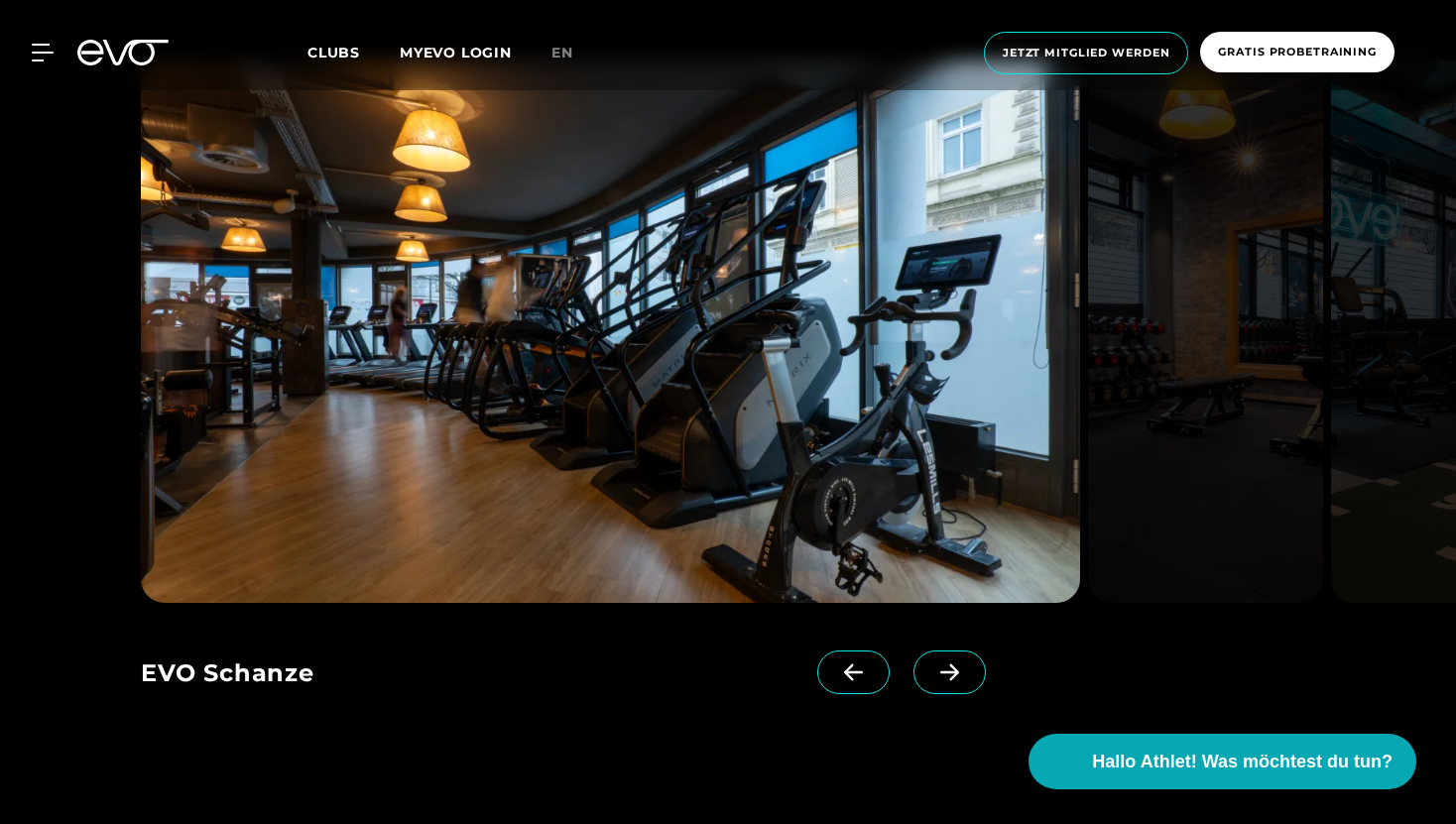 click 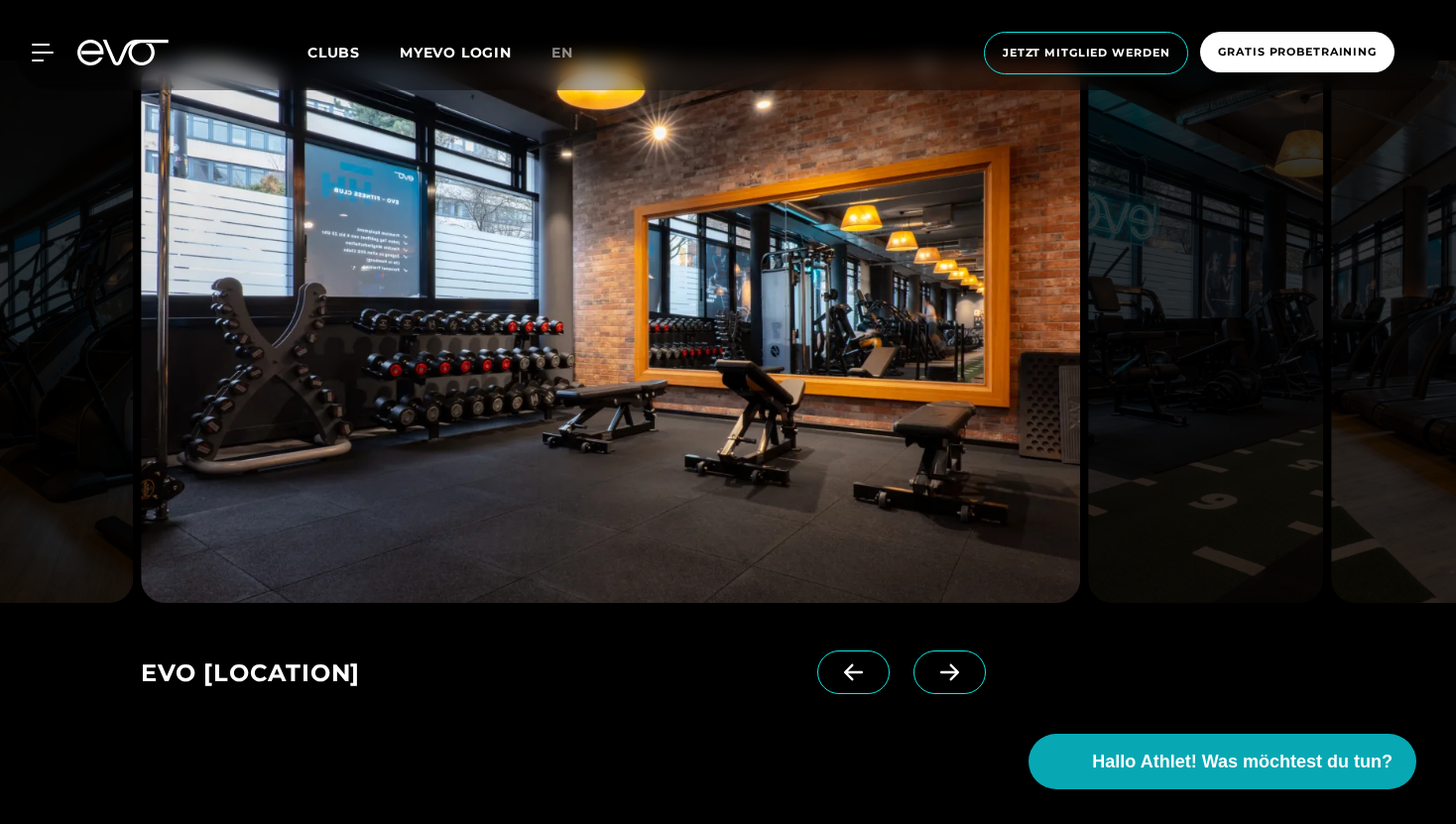 click at bounding box center [853, 672] 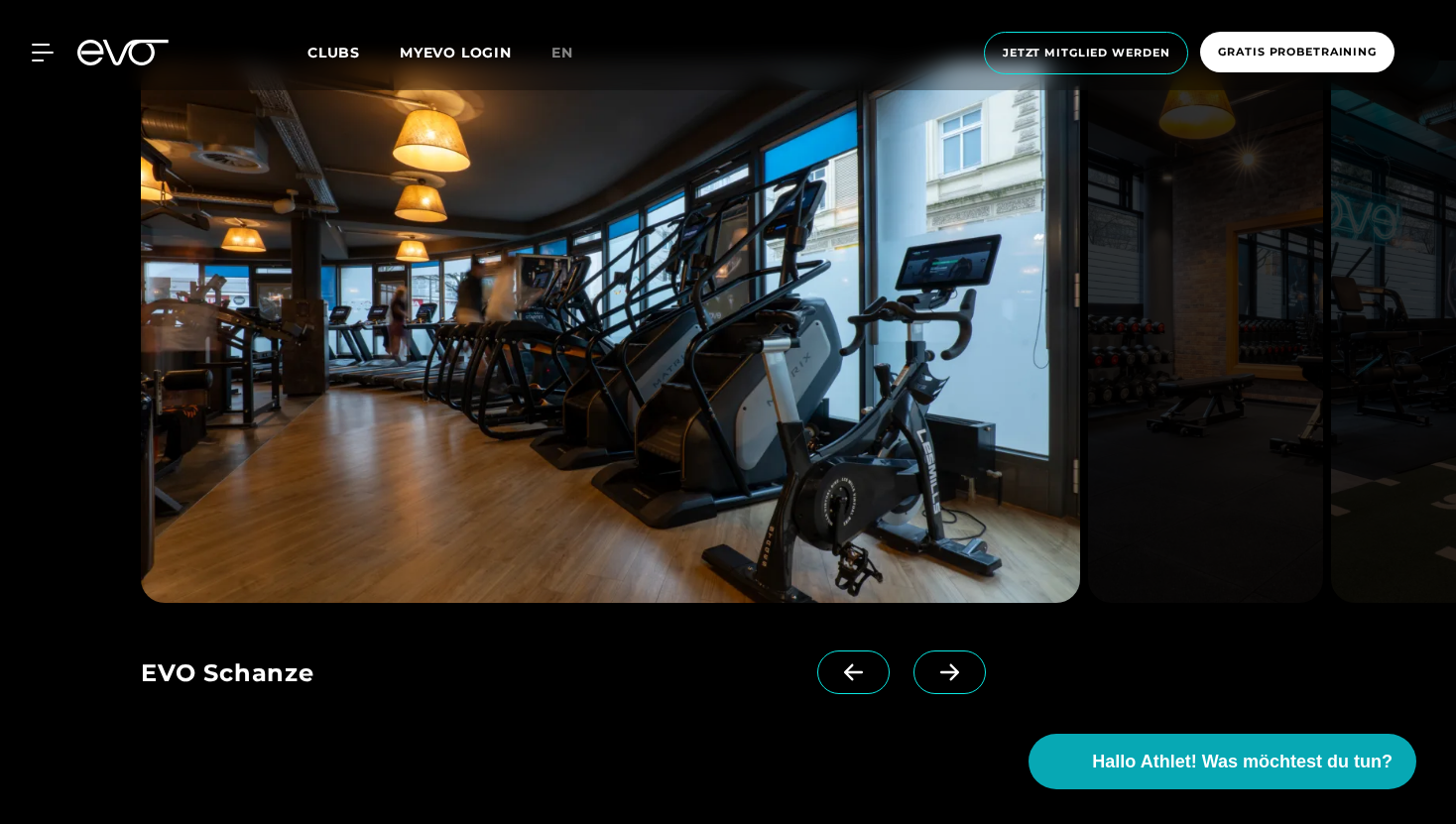 click 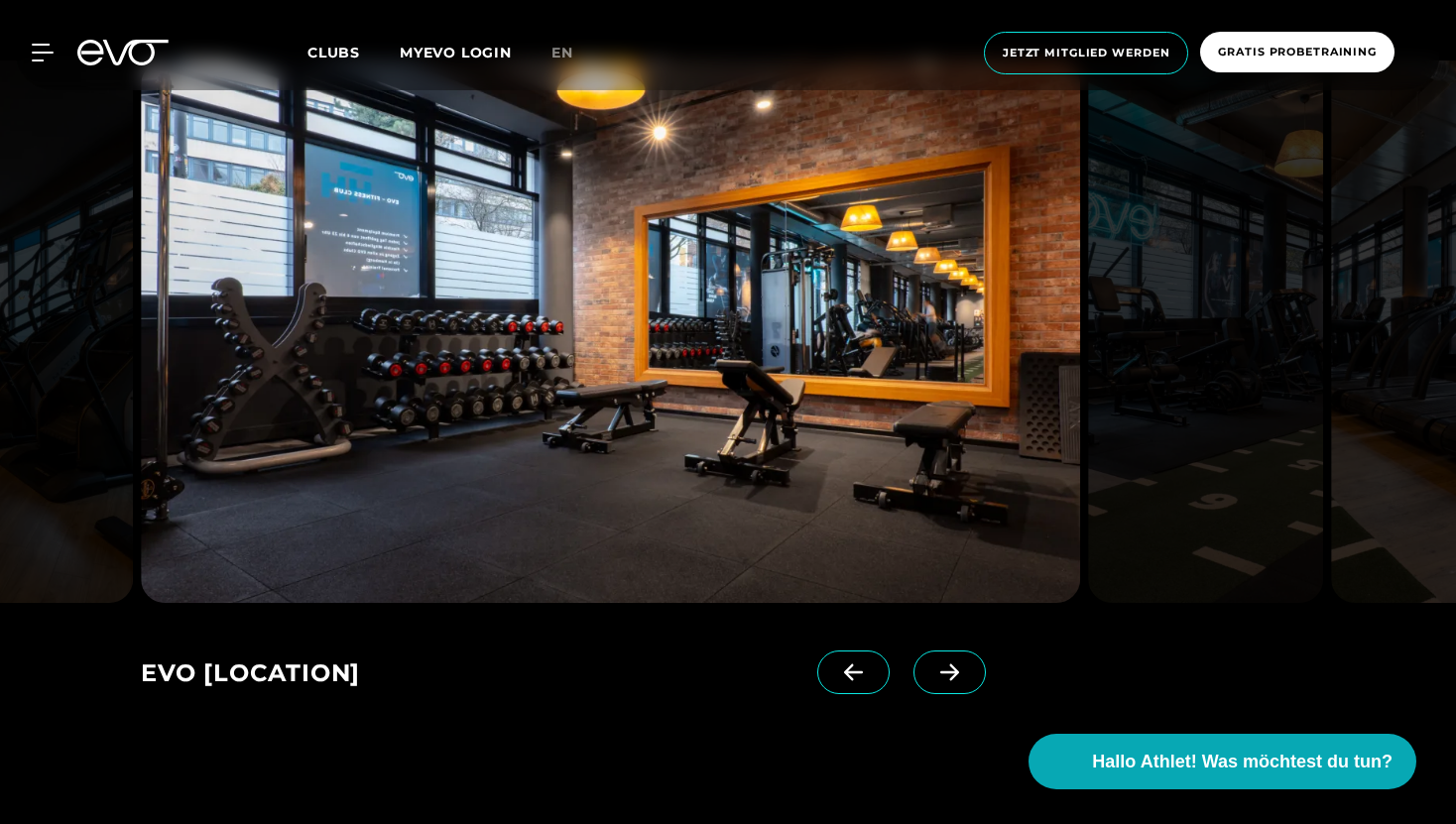 click 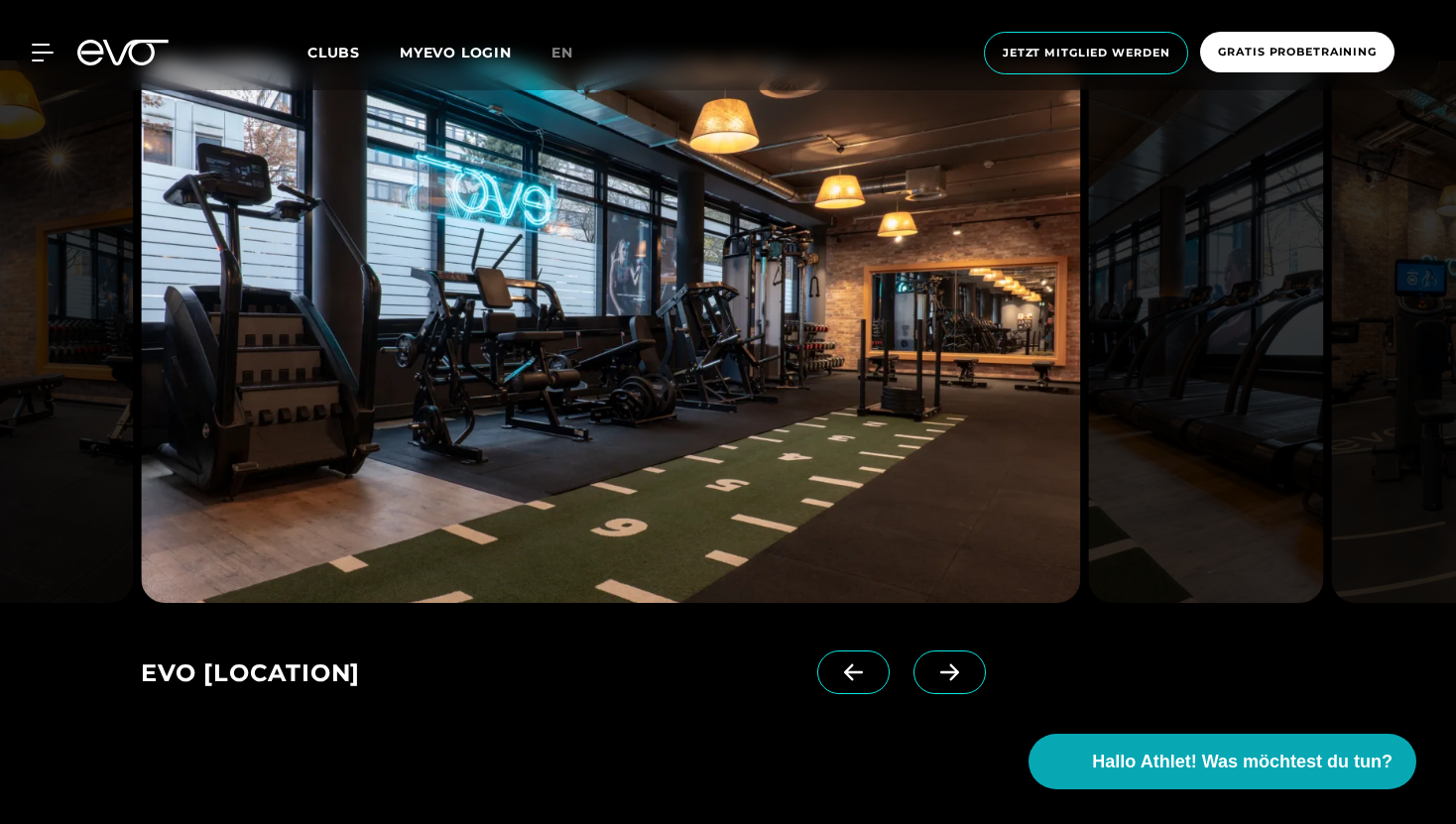 click 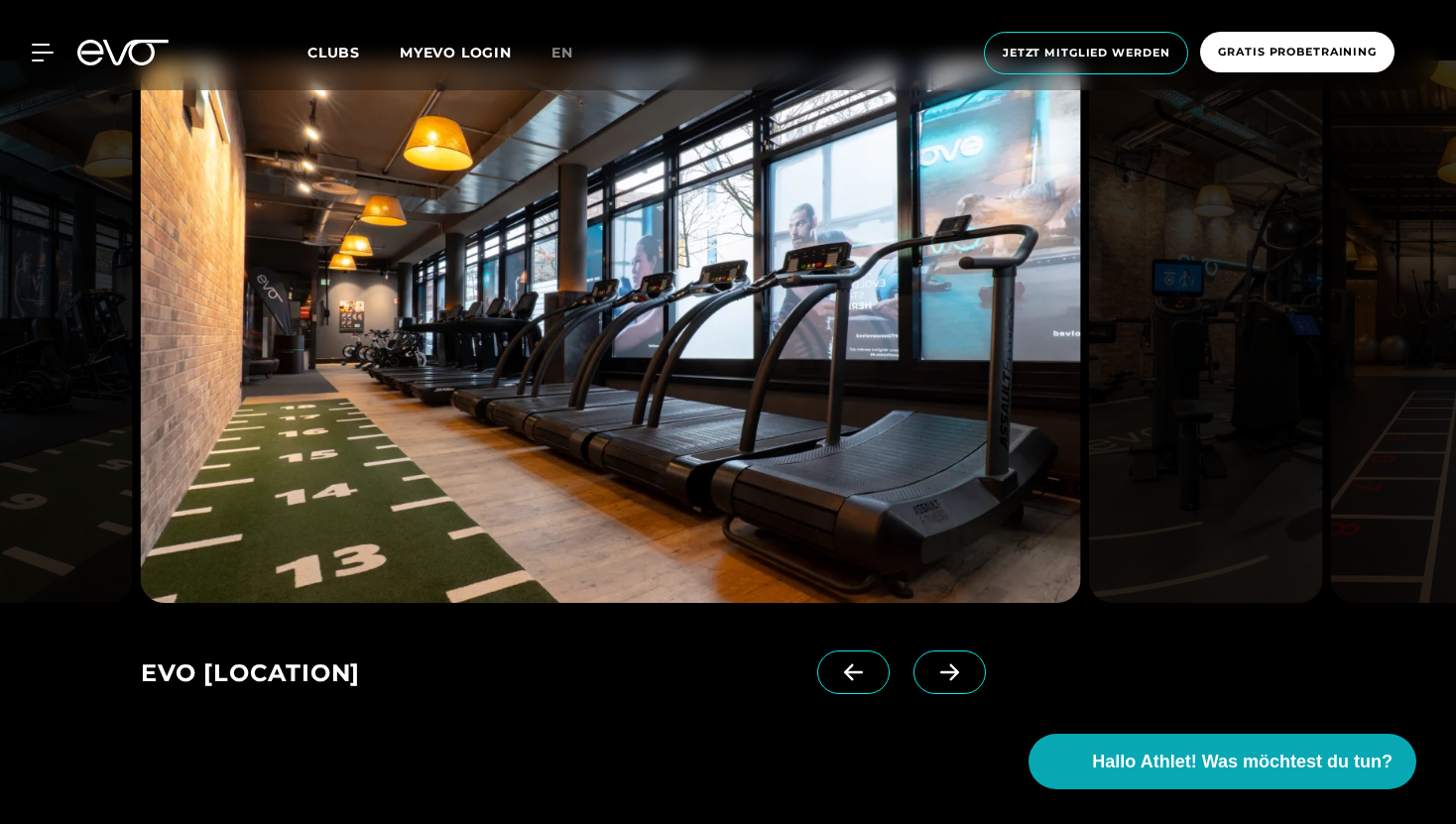 click 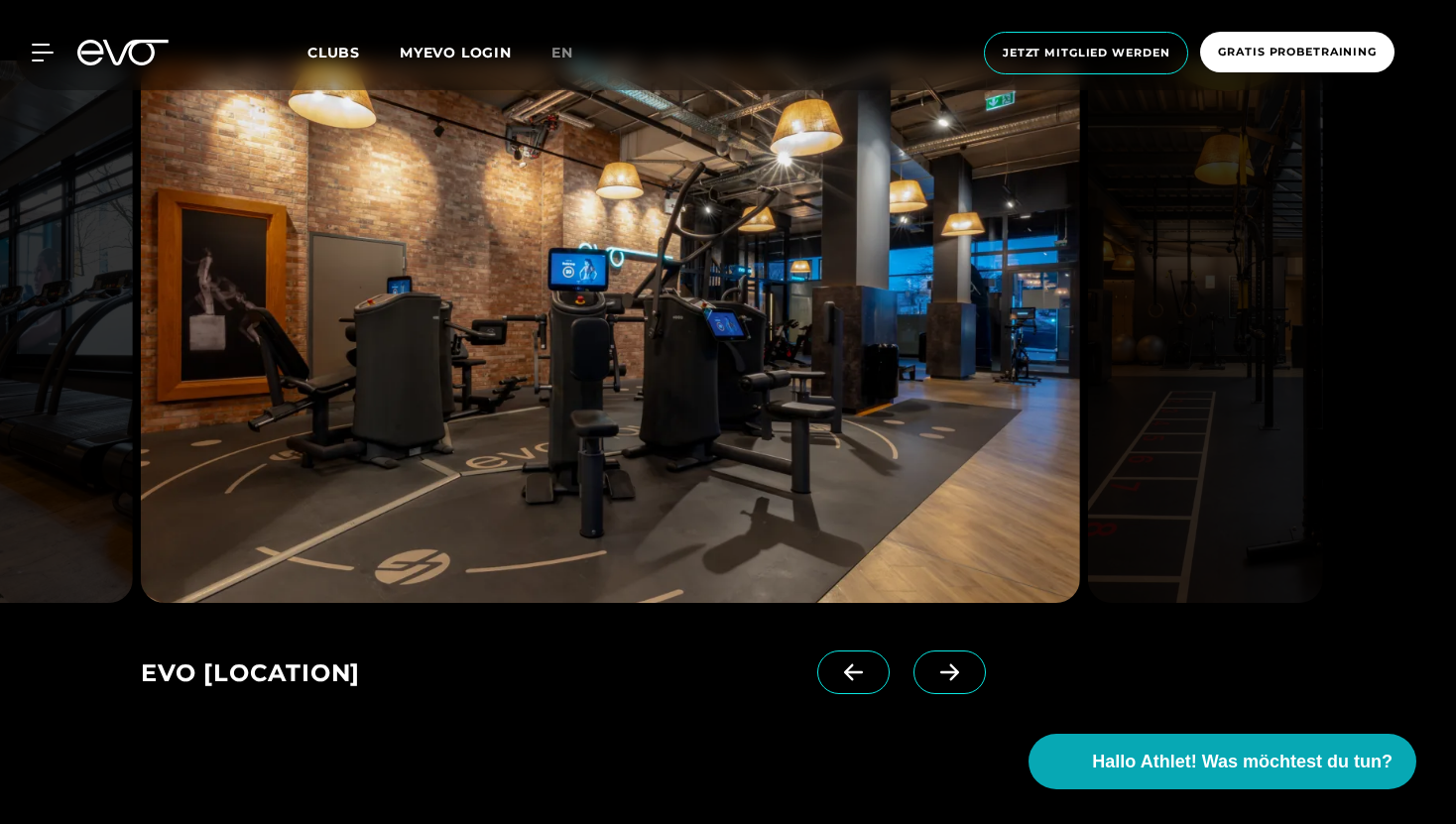 click 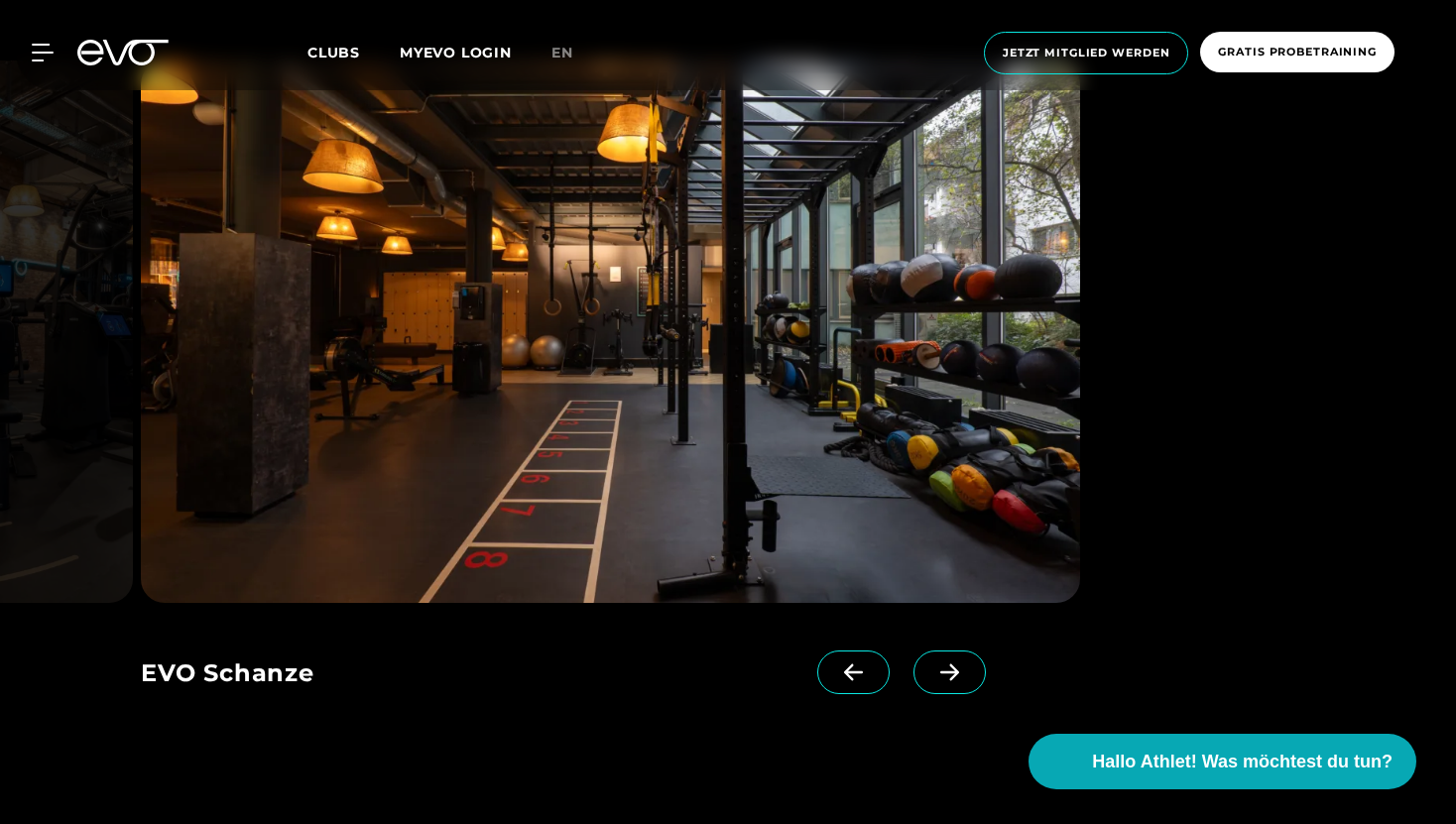click 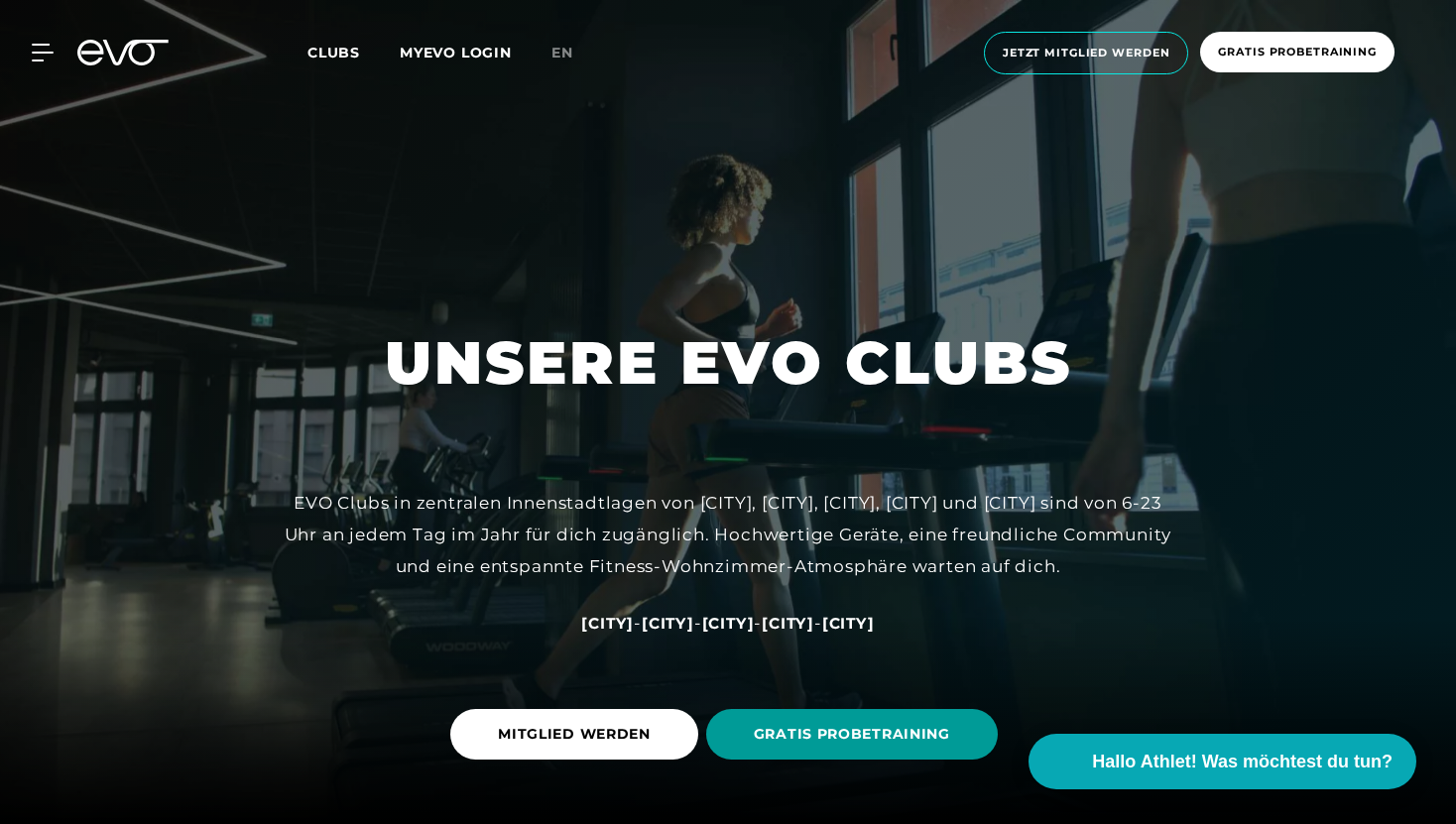 scroll, scrollTop: 85, scrollLeft: 0, axis: vertical 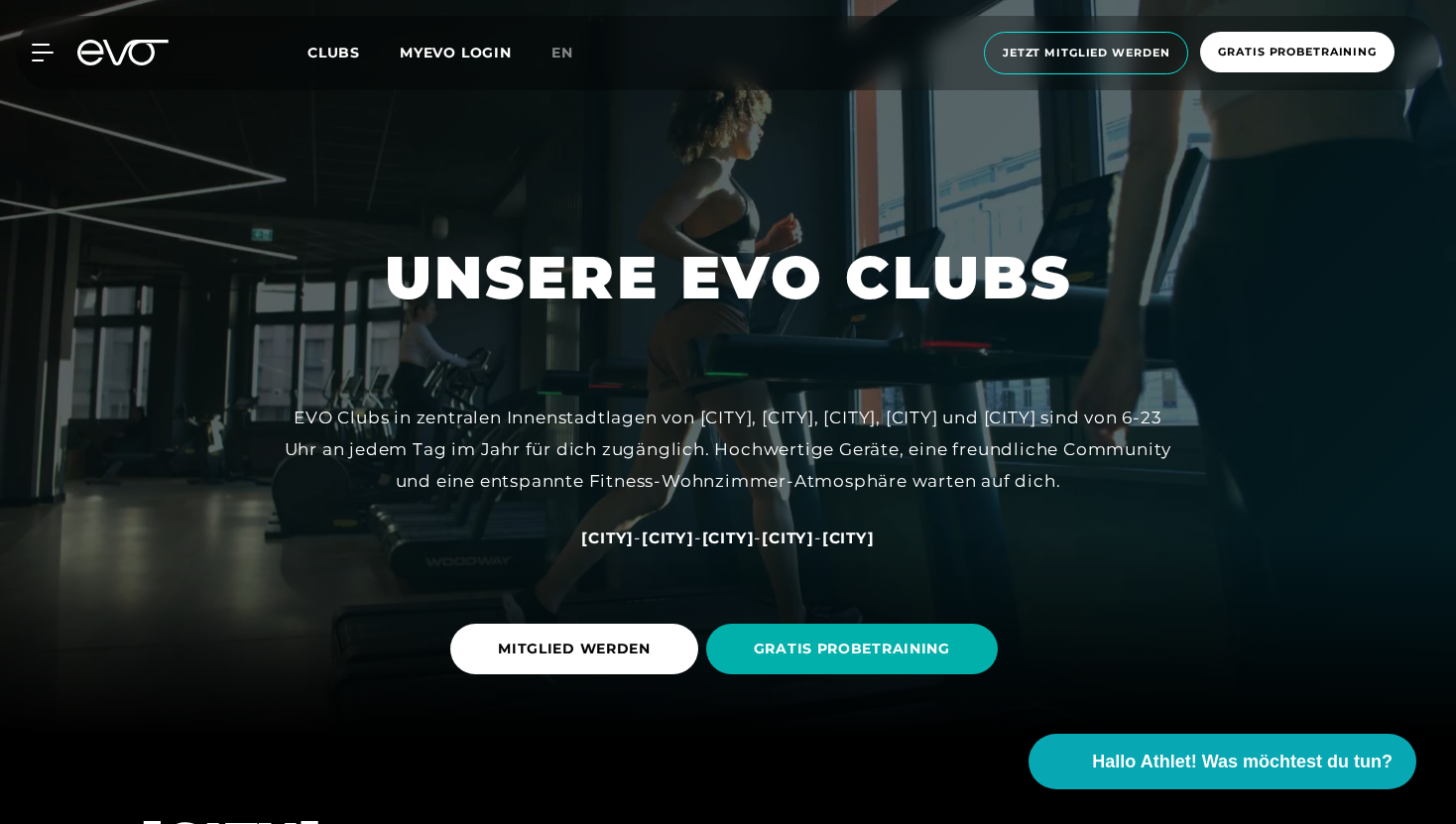 click on "Hamburg" at bounding box center (607, 537) 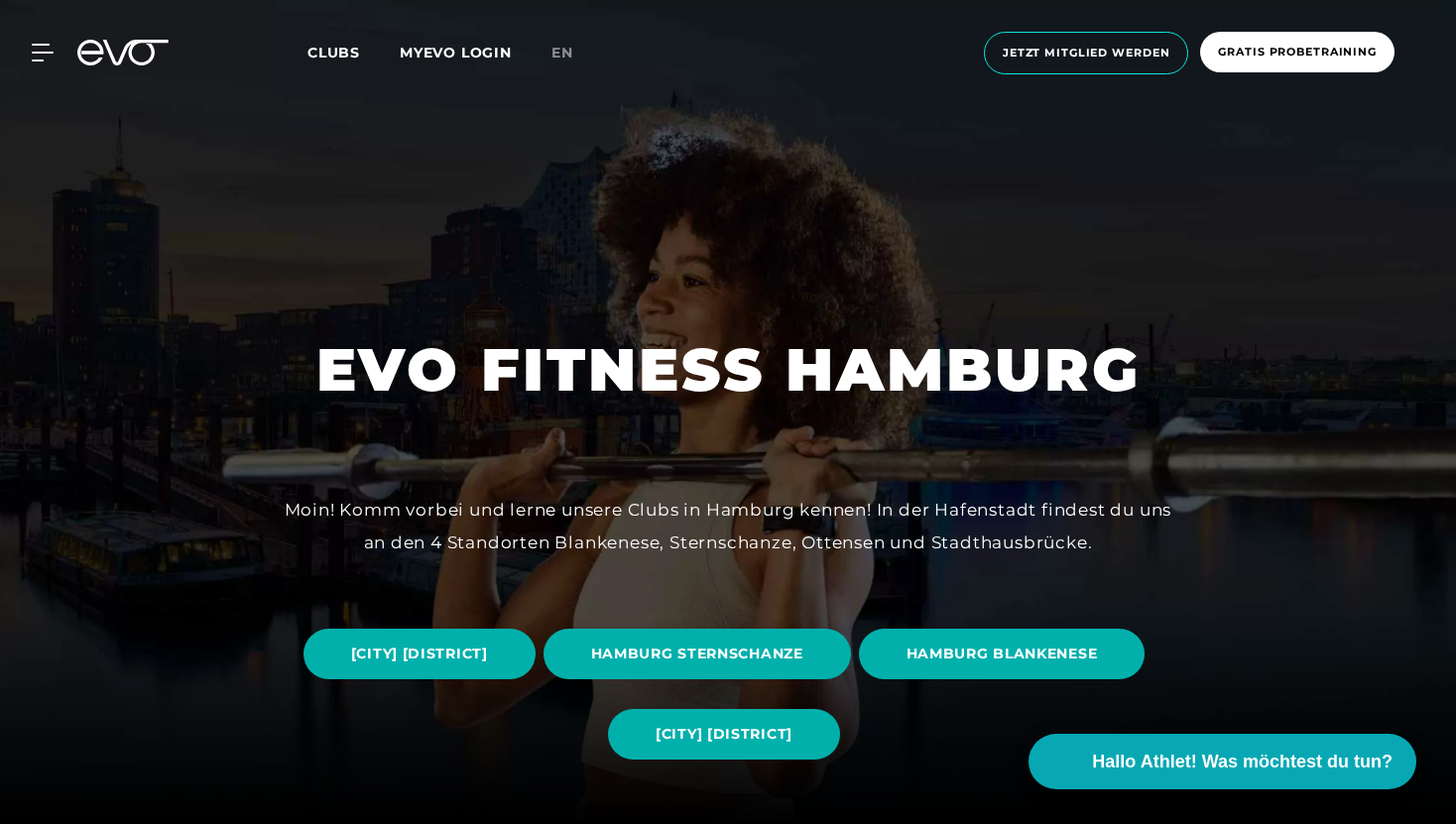scroll, scrollTop: 111, scrollLeft: 0, axis: vertical 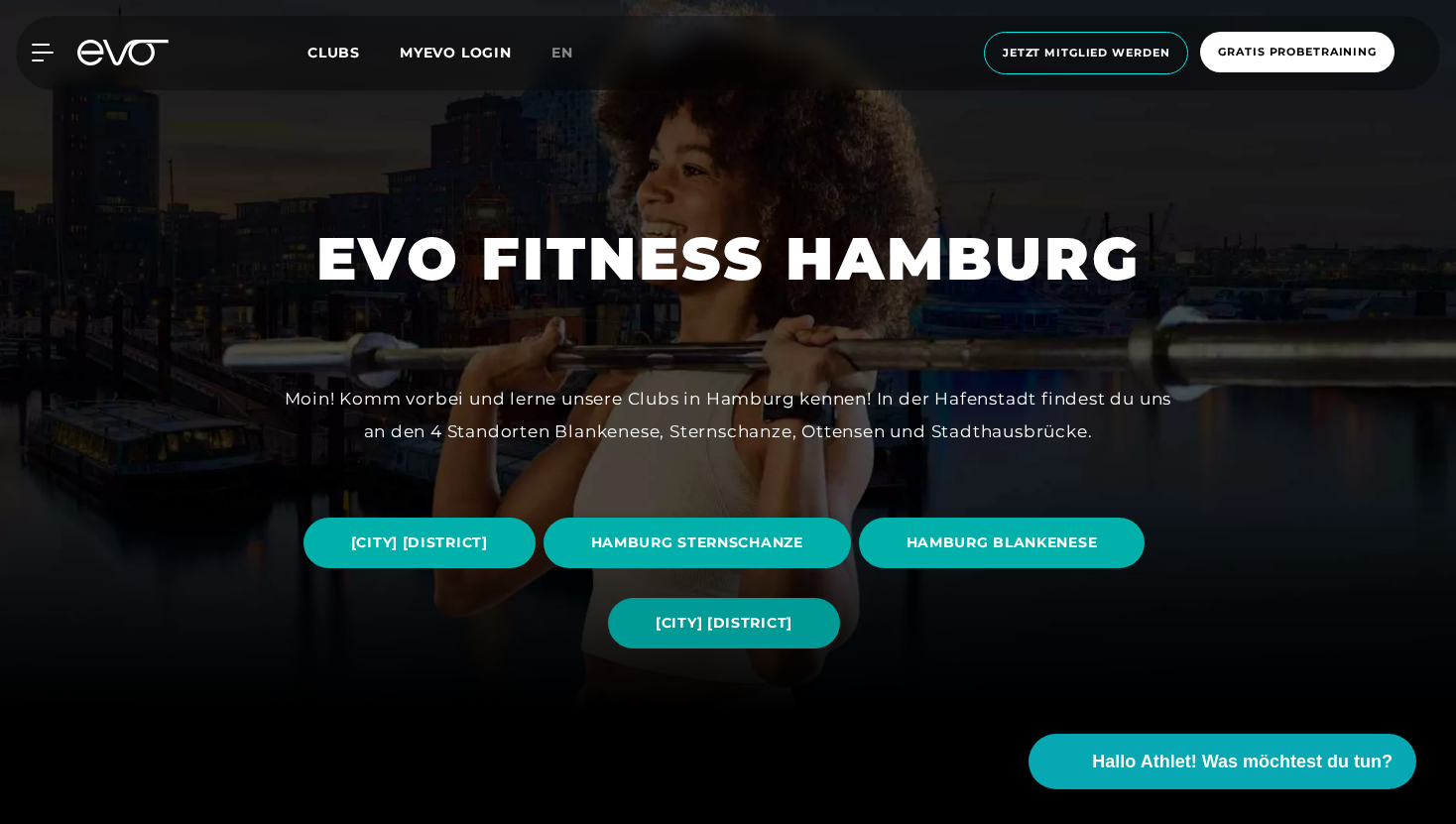 click on "HAMBURG OTTENSEN" at bounding box center (724, 623) 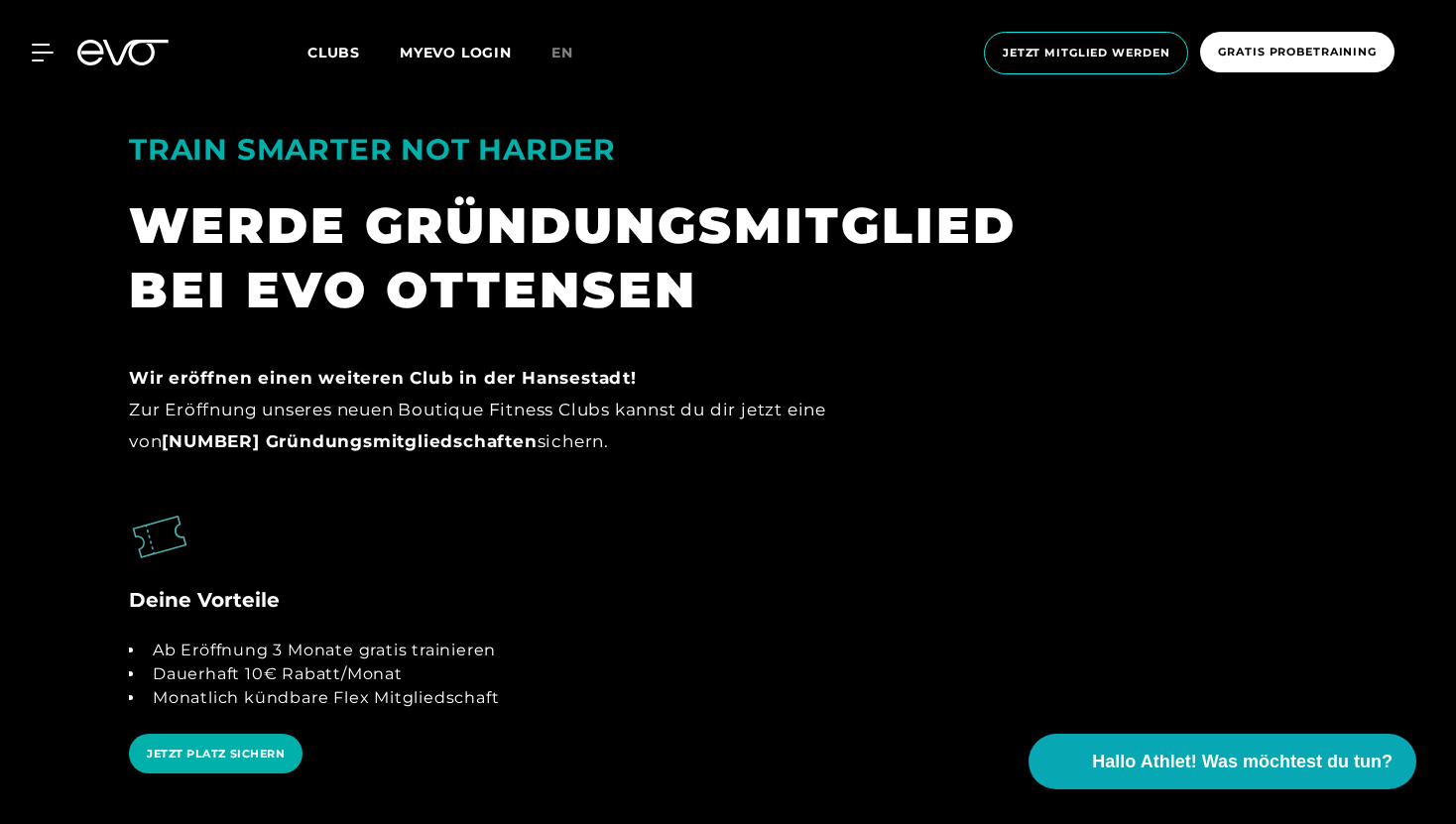 scroll, scrollTop: 3921, scrollLeft: 0, axis: vertical 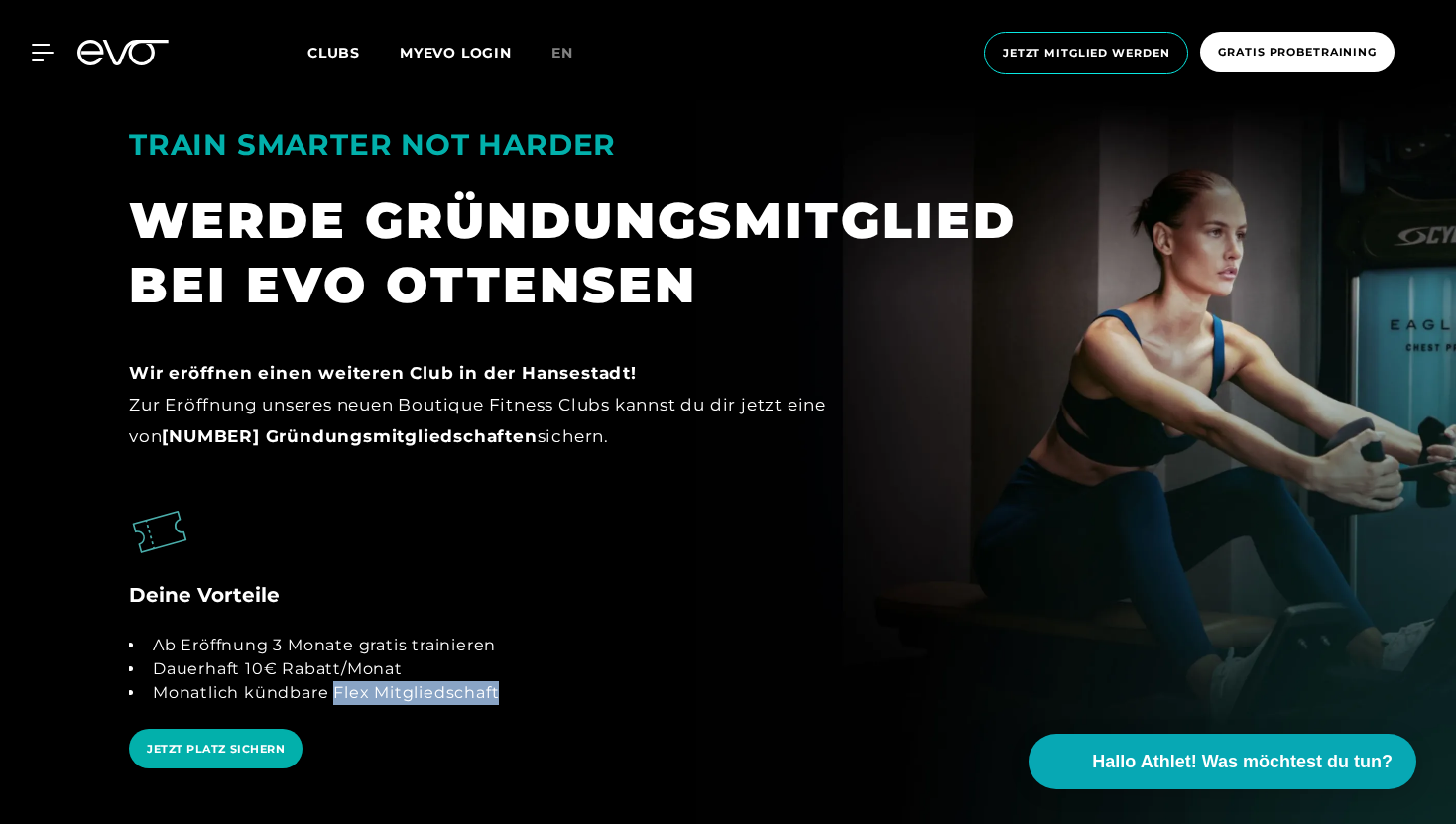 drag, startPoint x: 333, startPoint y: 692, endPoint x: 504, endPoint y: 694, distance: 171.0117 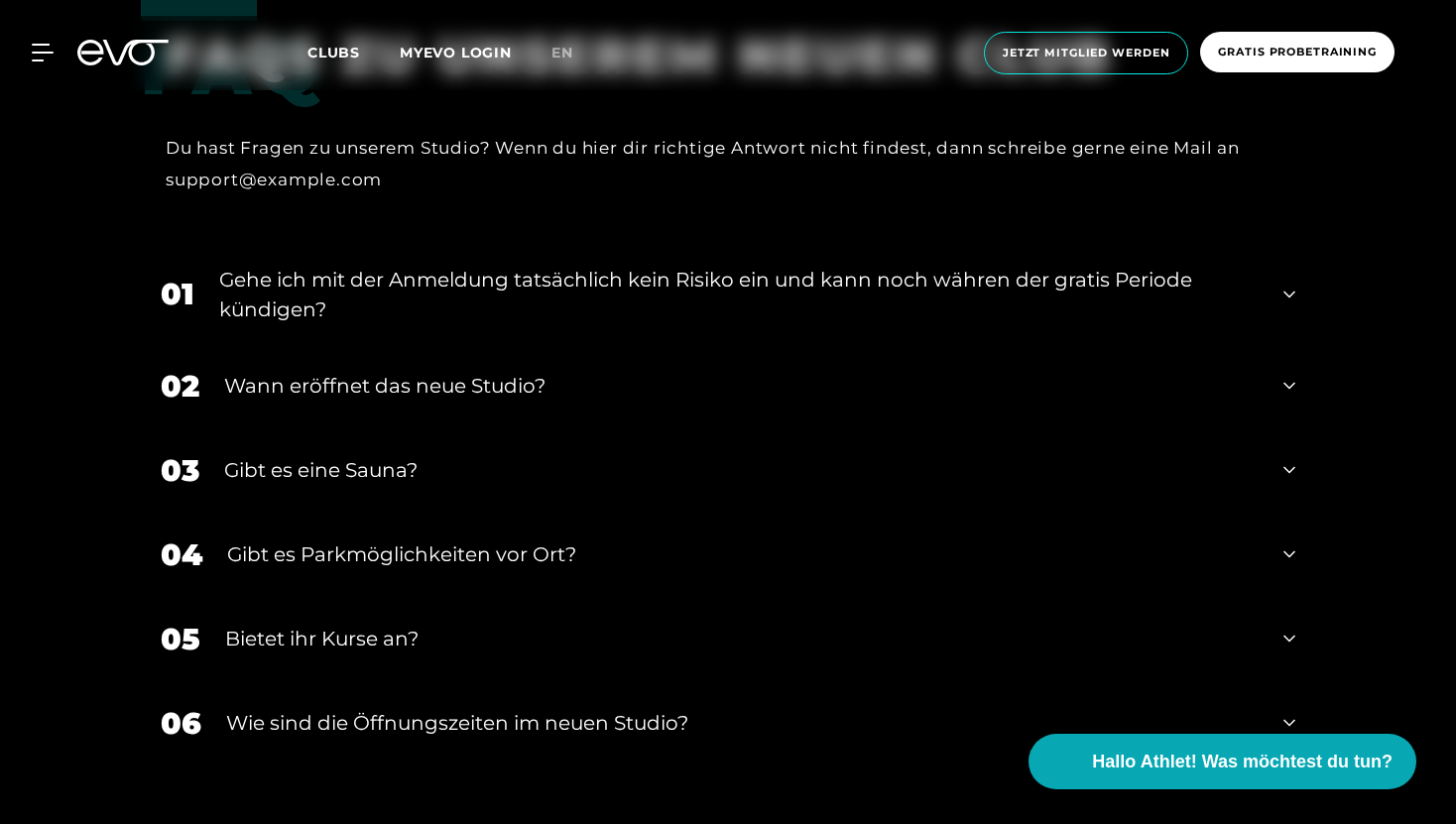 scroll, scrollTop: 6571, scrollLeft: 0, axis: vertical 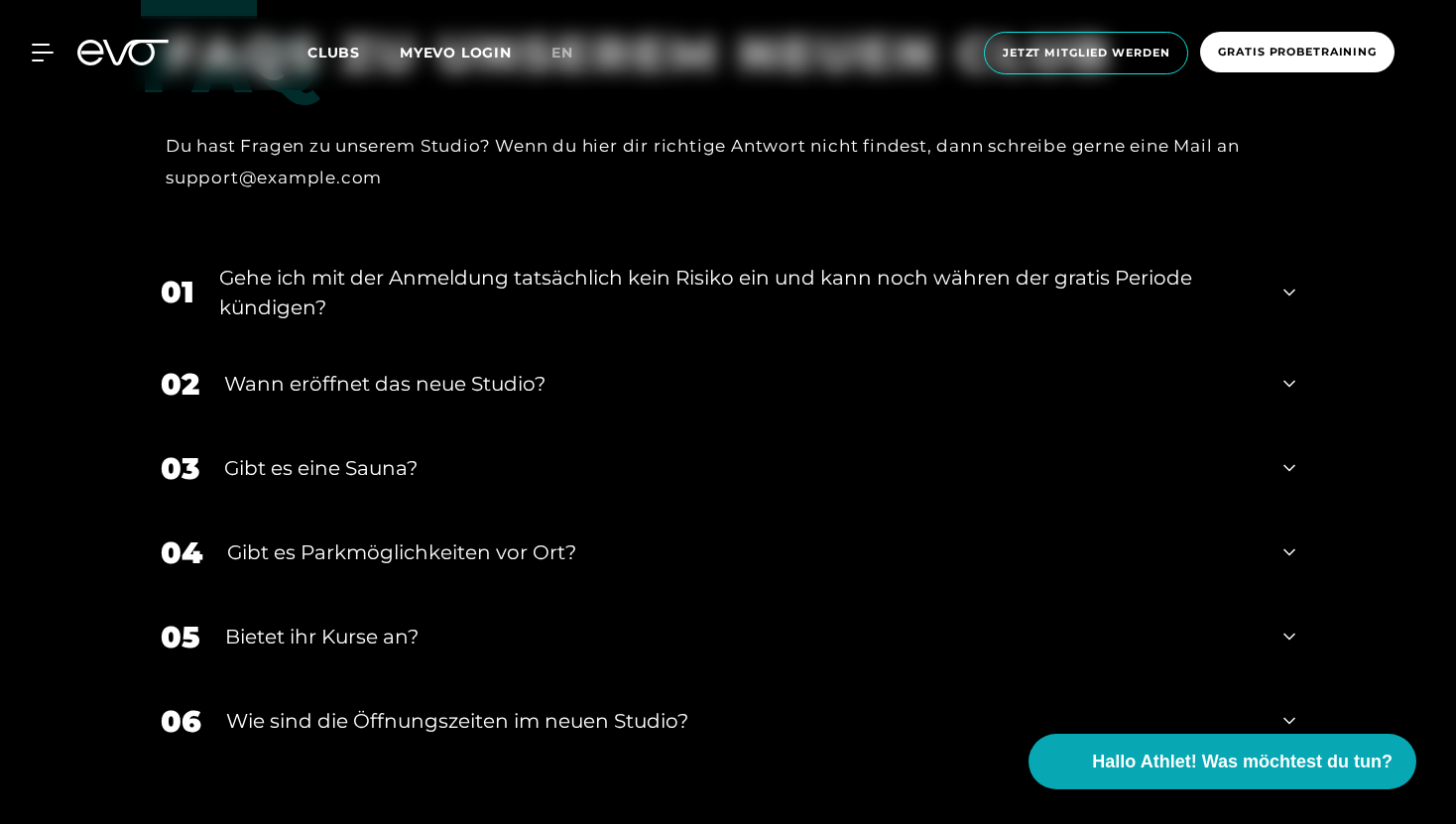 click on "Gehe ich mit der Anmeldung tatsächlich kein Risiko ein und kann noch währen der gratis Periode kündigen?" at bounding box center (739, 293) 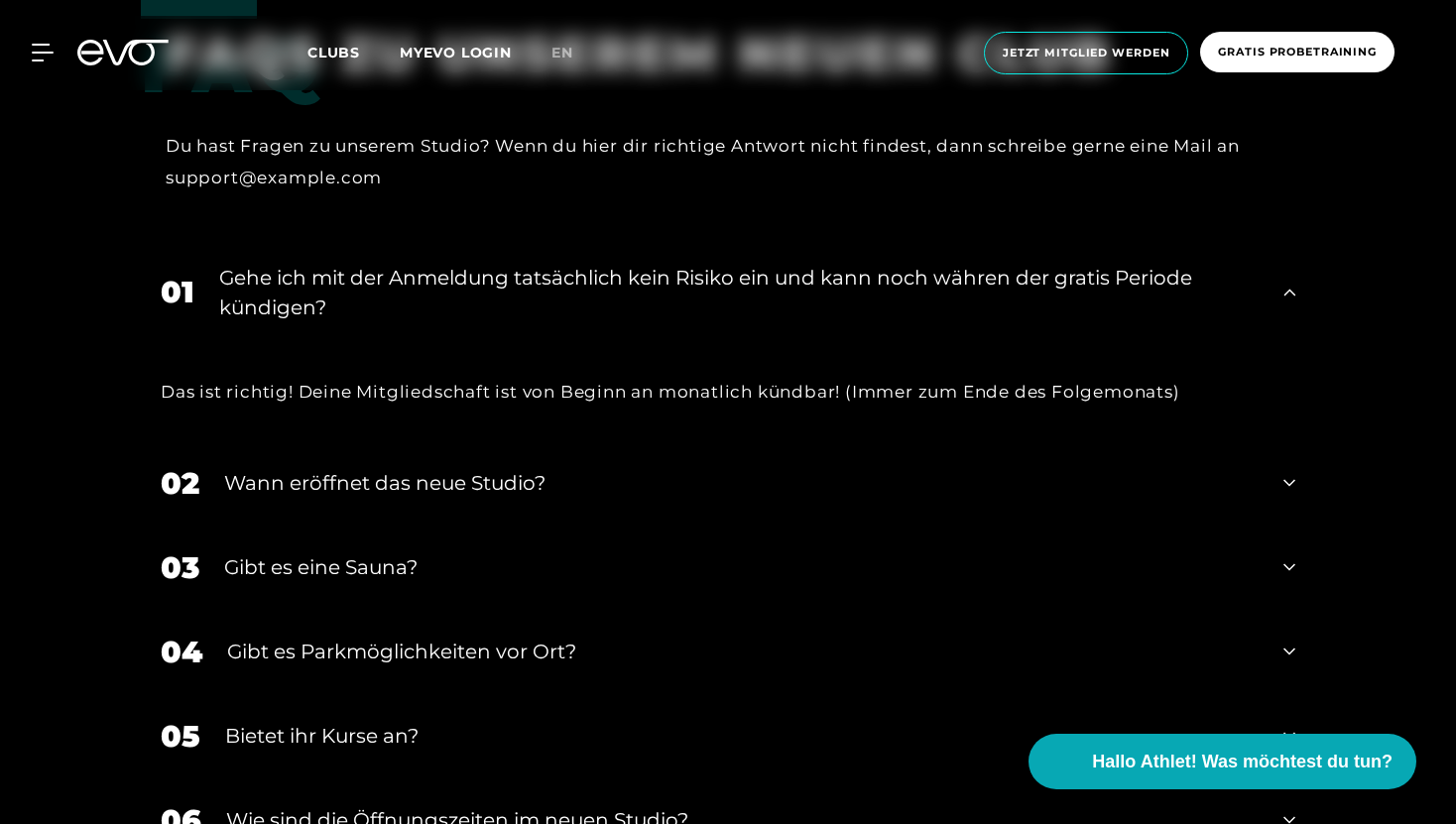 click on "02 Wann eröffnet das neue Studio?" at bounding box center (728, 483) 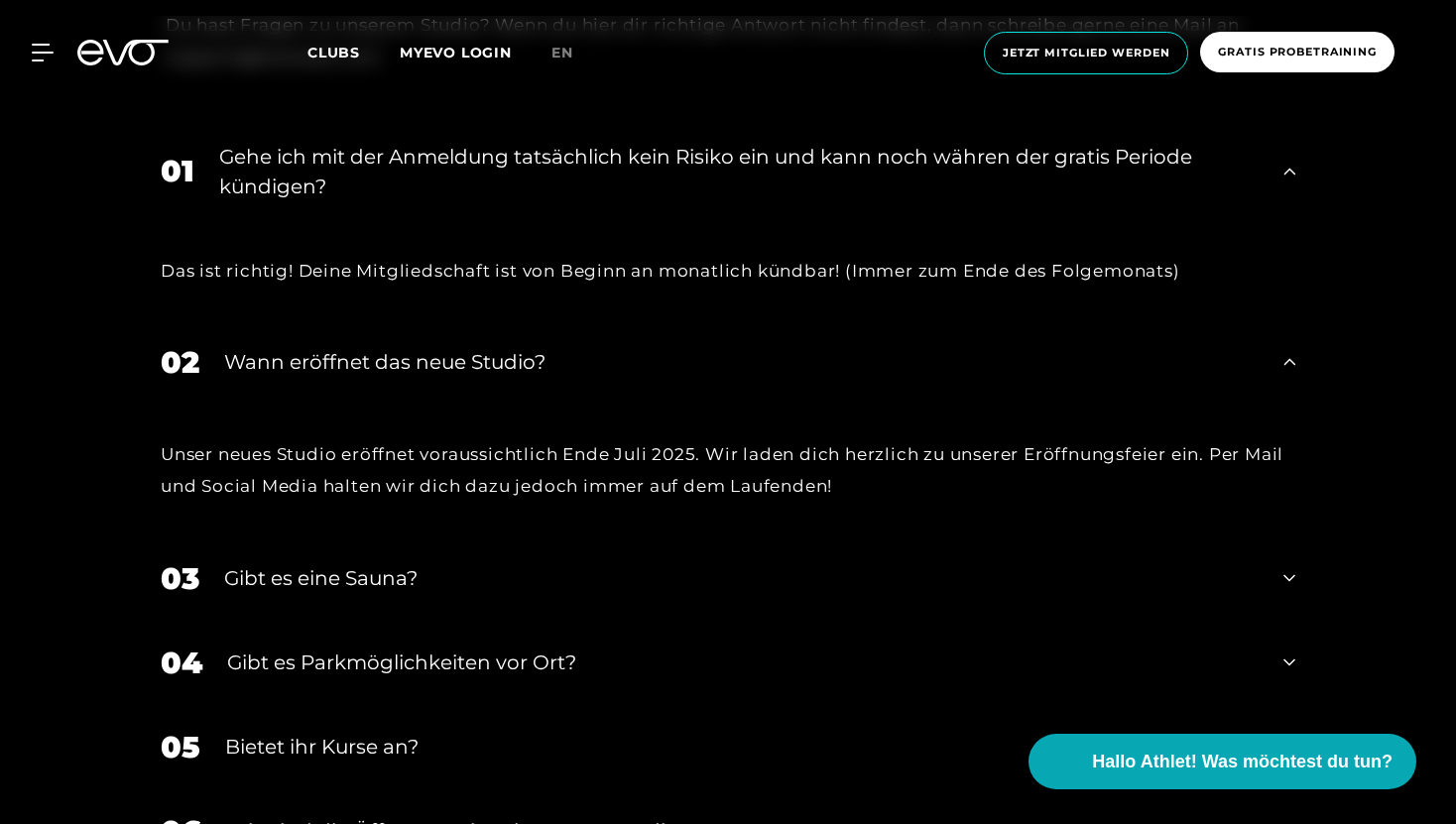 scroll, scrollTop: 6733, scrollLeft: 0, axis: vertical 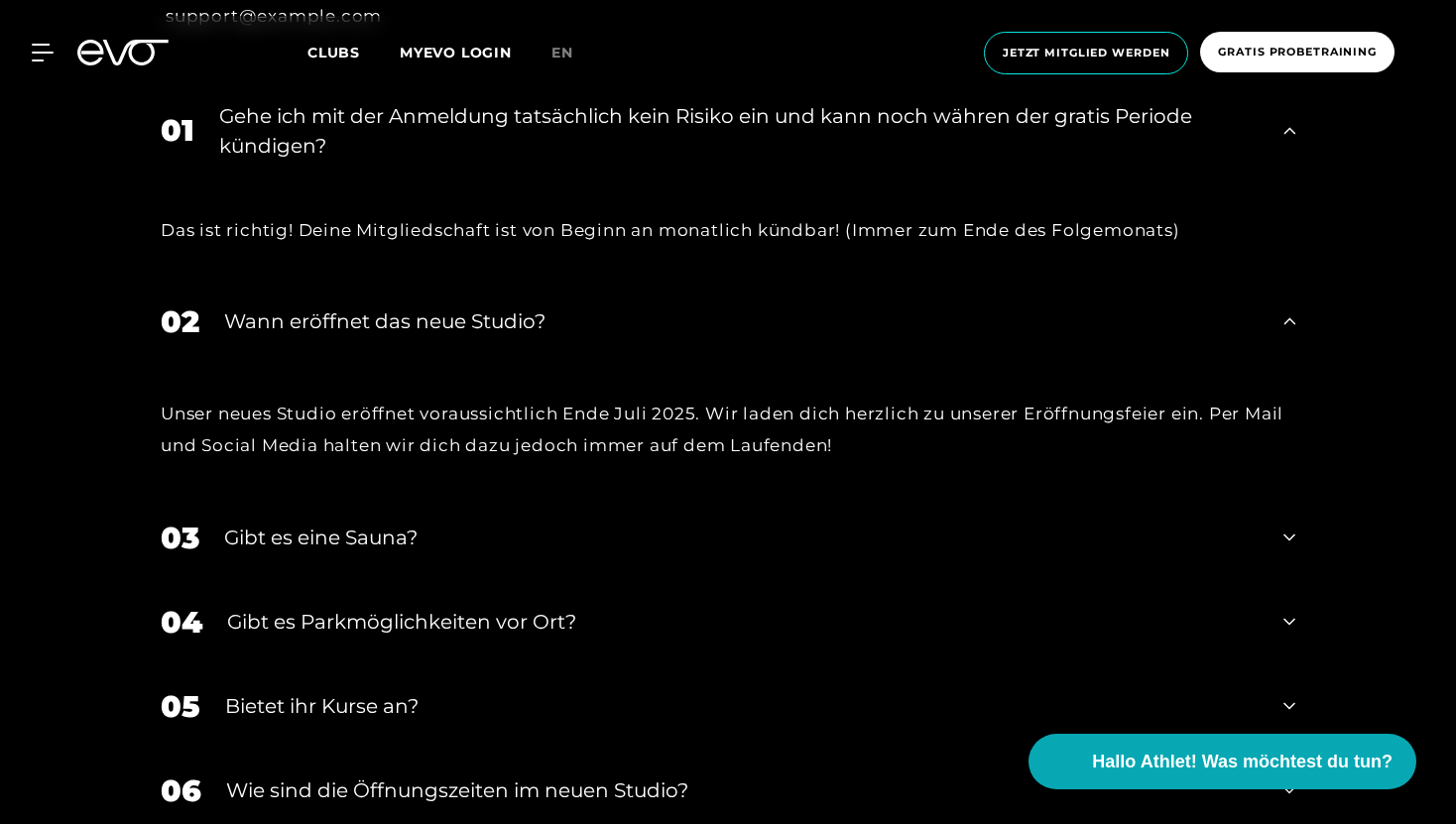 click on "Gibt es eine Sauna?" at bounding box center [741, 537] 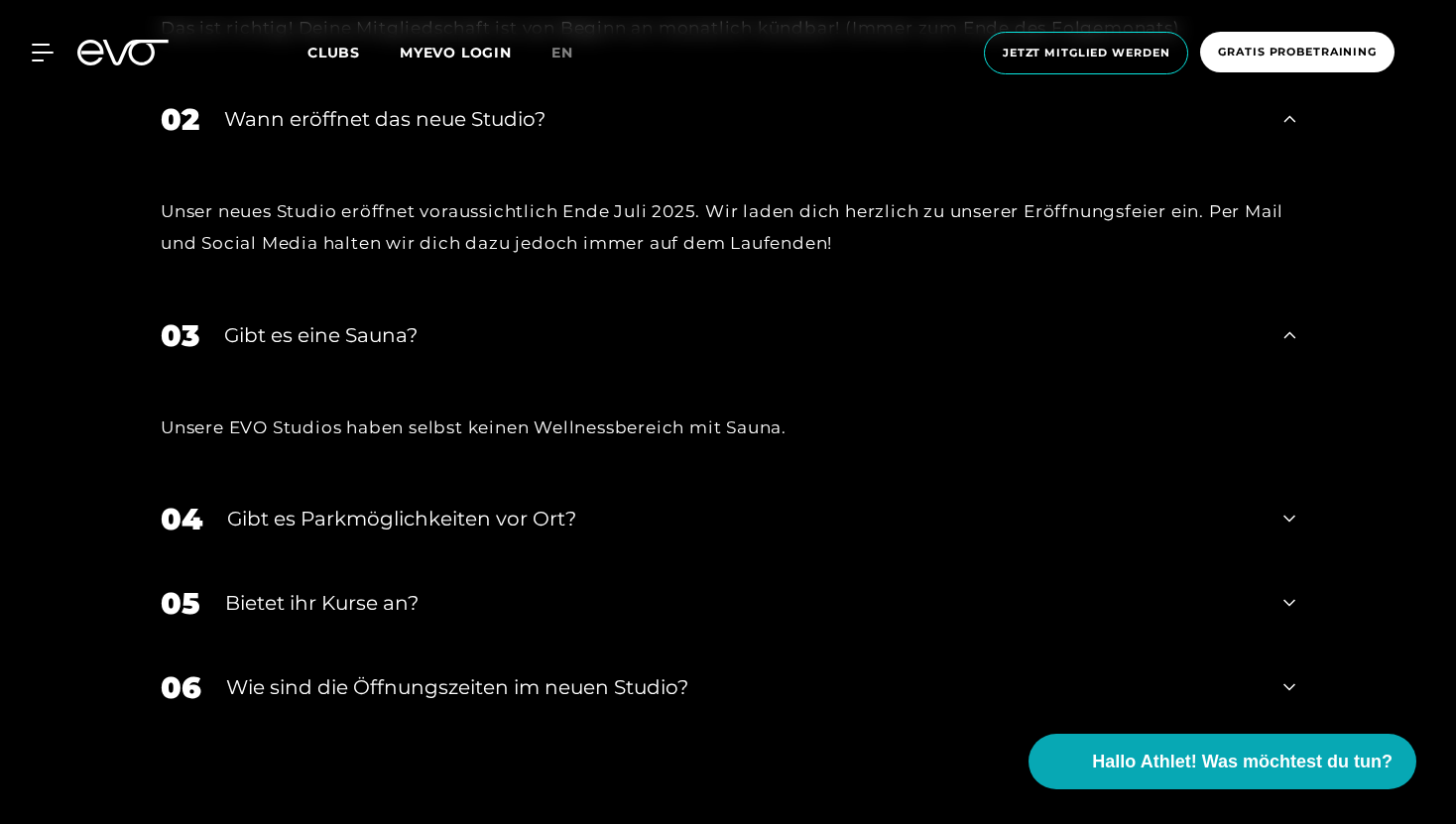 scroll, scrollTop: 6950, scrollLeft: 0, axis: vertical 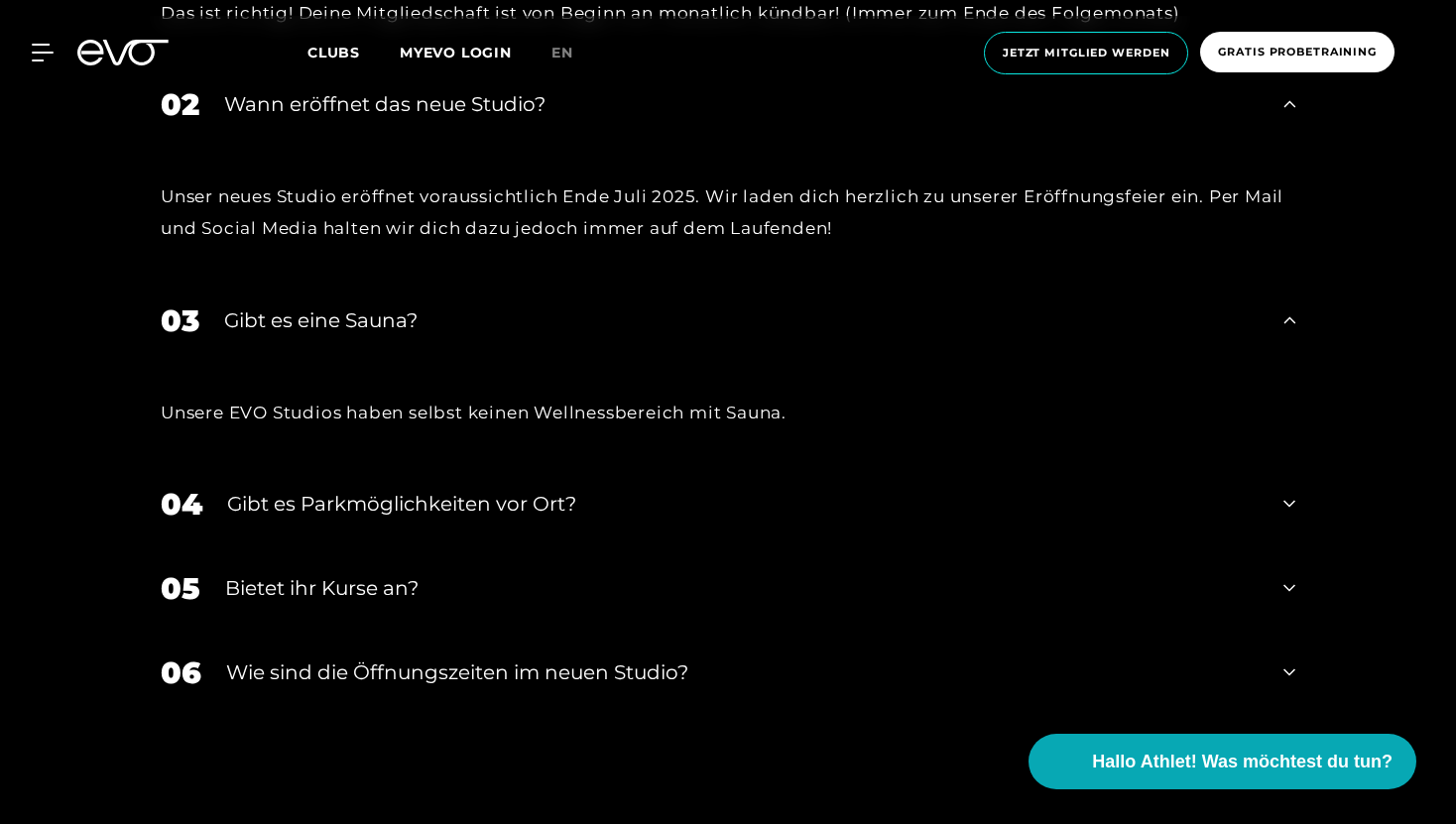 click on "Gibt es Parkmöglichkeiten vor Ort?" at bounding box center (743, 504) 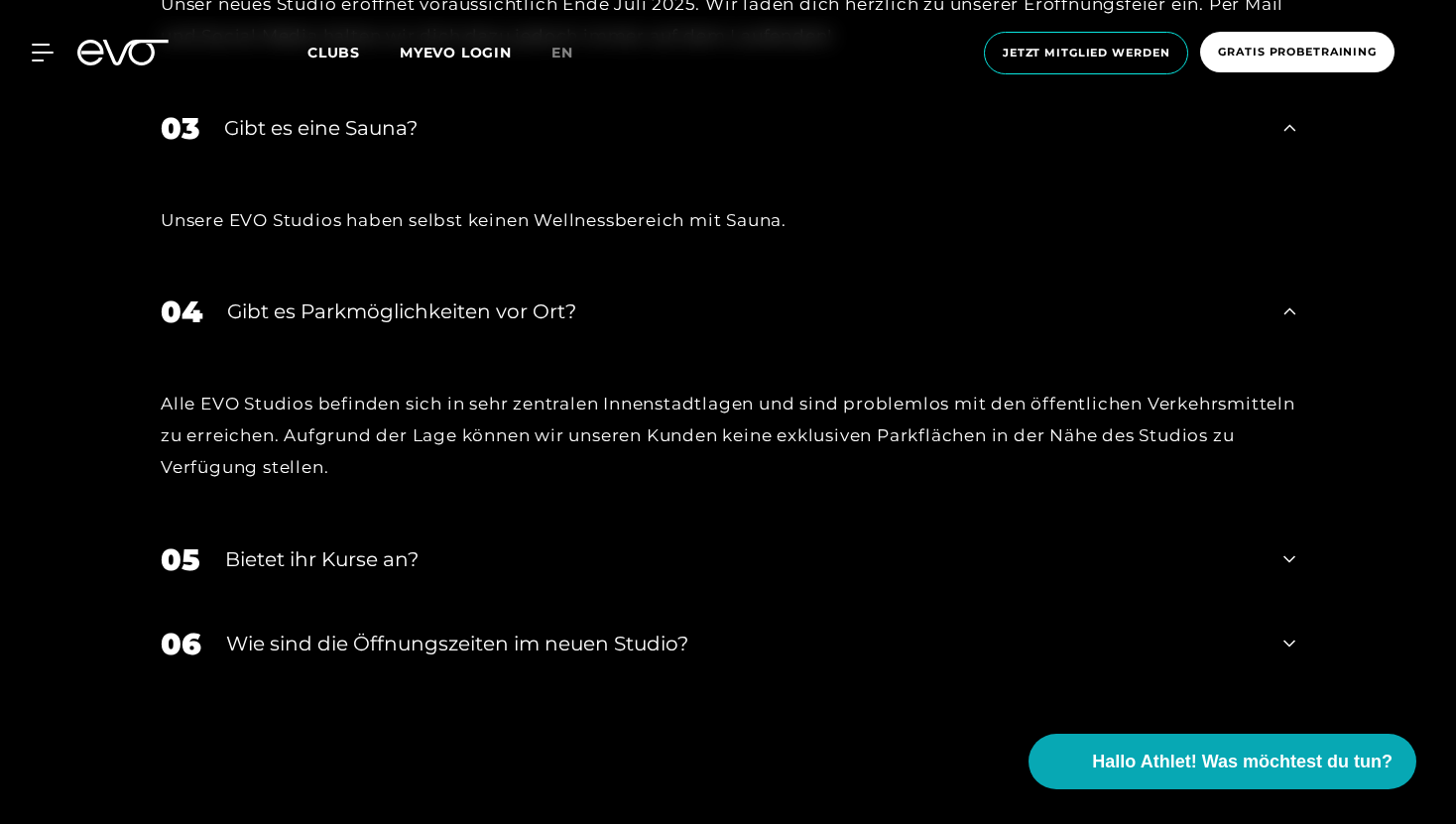 scroll, scrollTop: 7152, scrollLeft: 0, axis: vertical 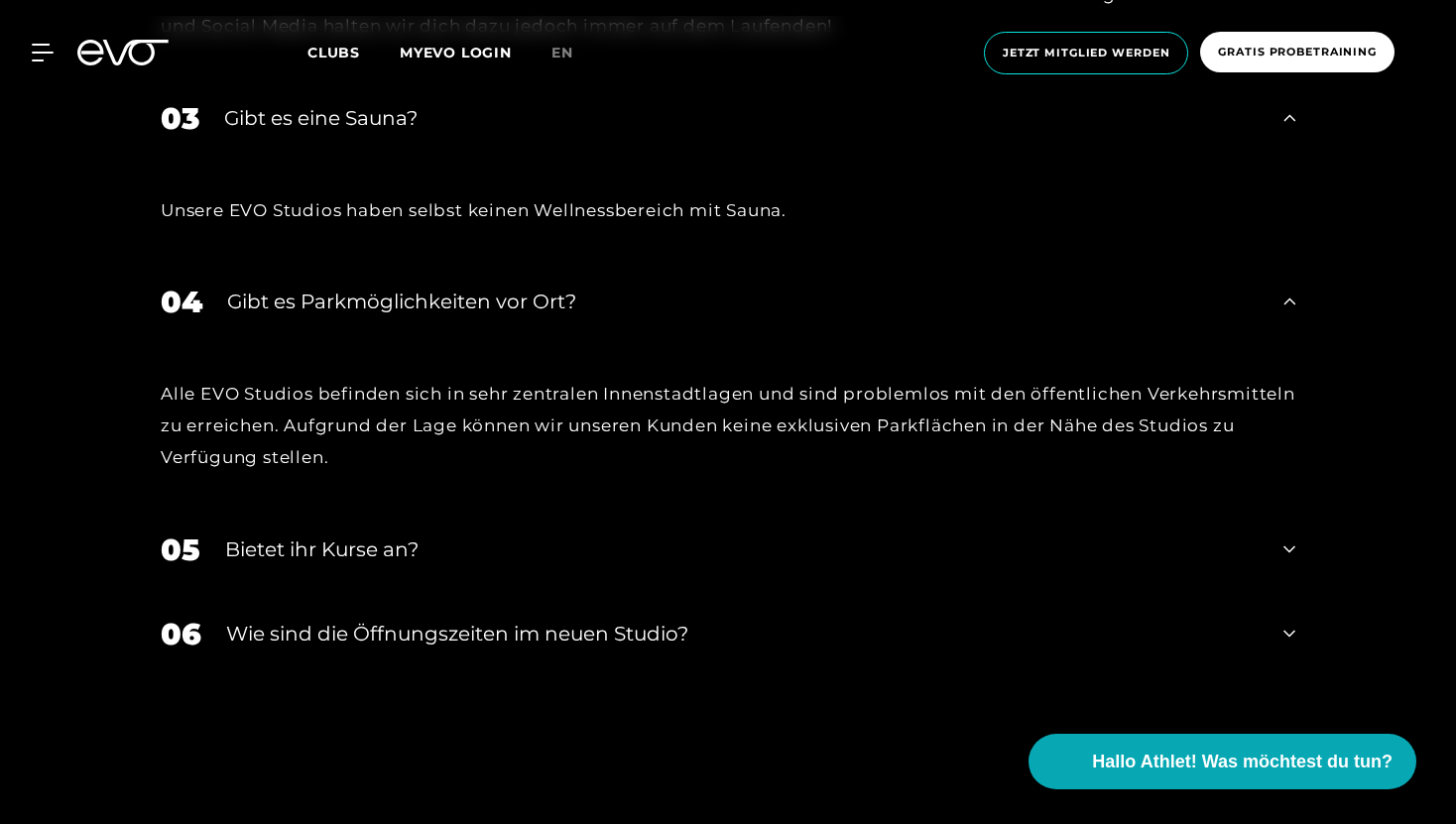 click on "05 Bietet ihr Kurse an?" at bounding box center (728, 549) 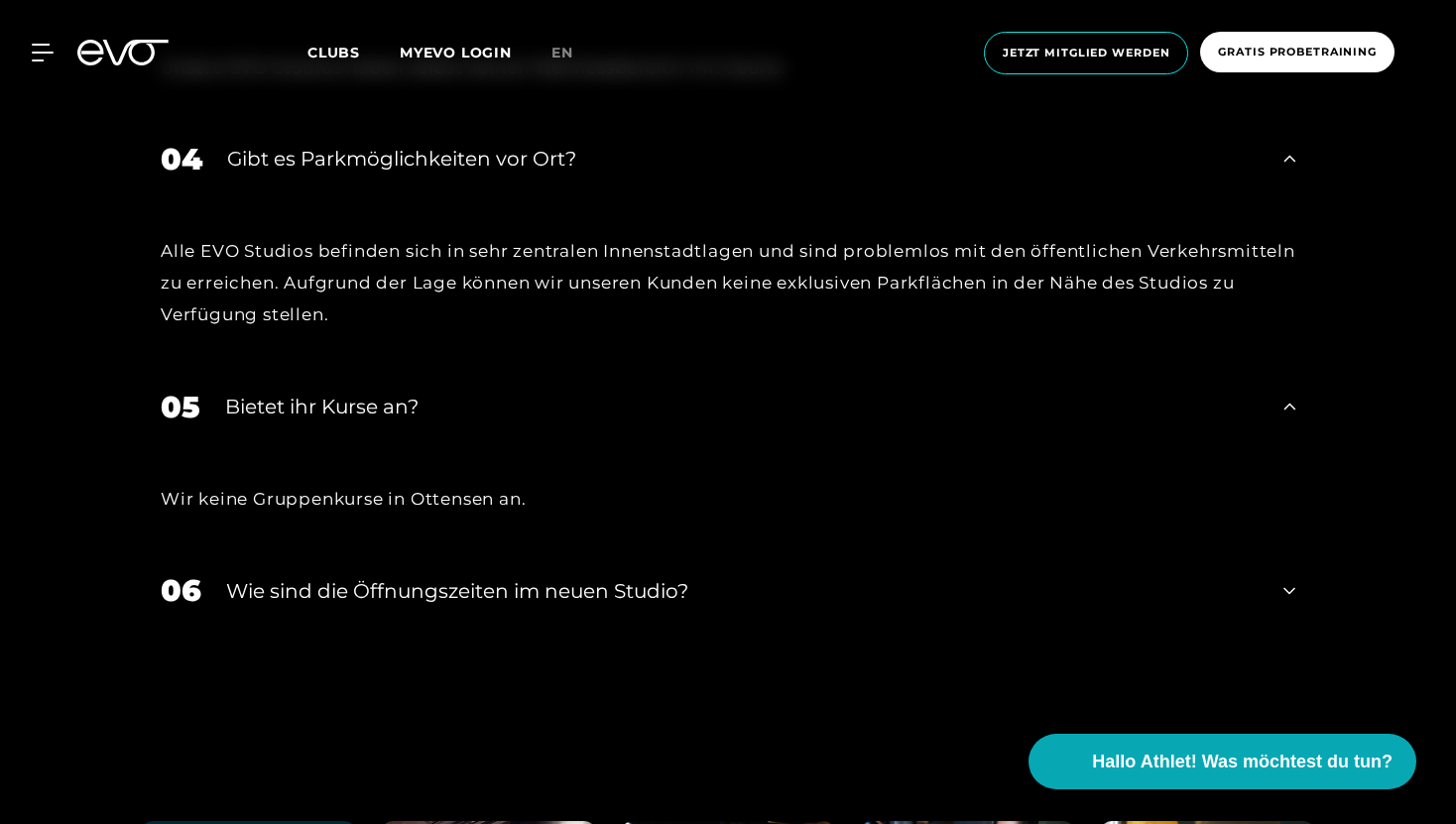 scroll, scrollTop: 7298, scrollLeft: 0, axis: vertical 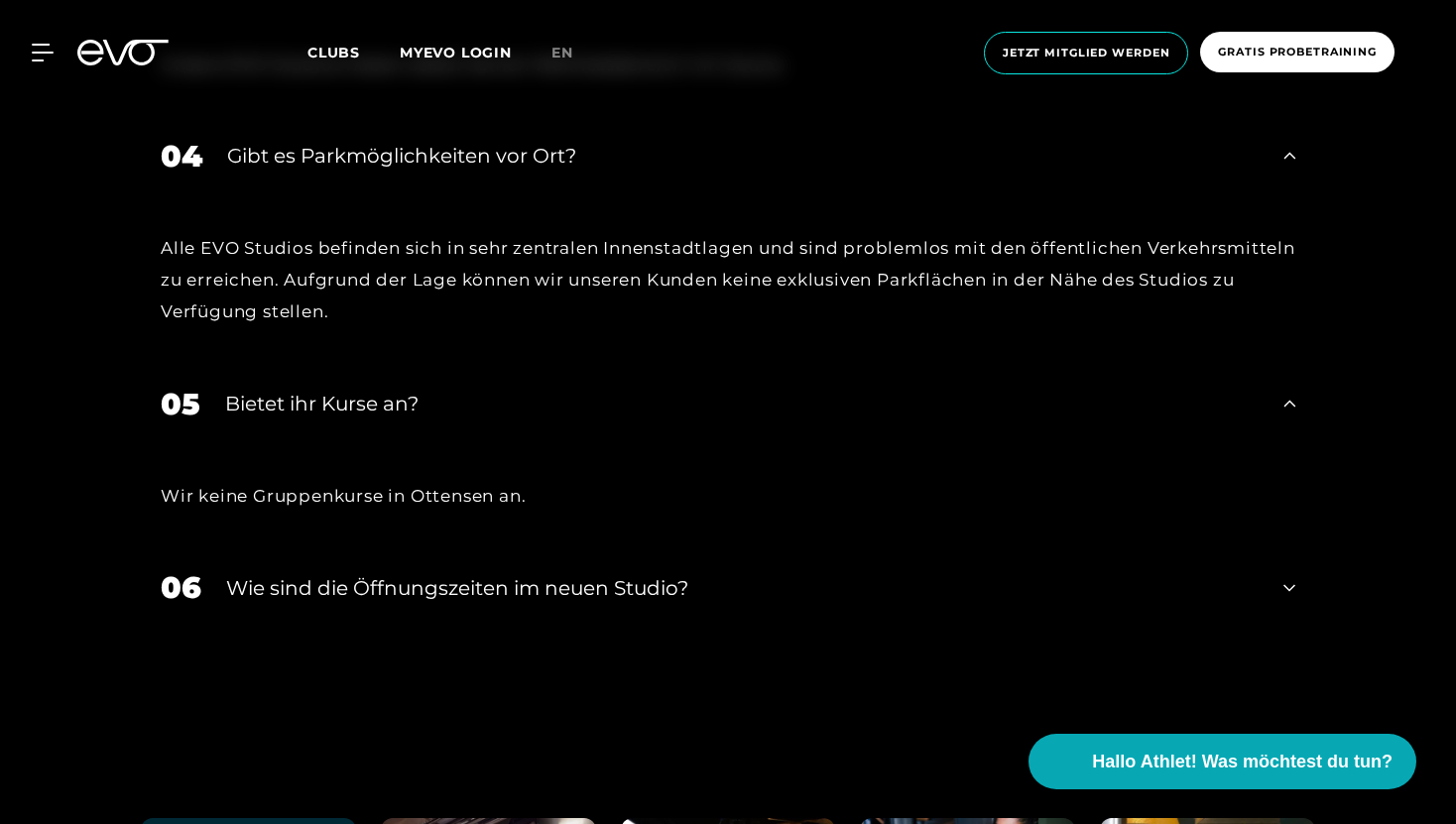 click on "​Wie sind die Öffnungszeiten im neuen Studio?" at bounding box center (742, 588) 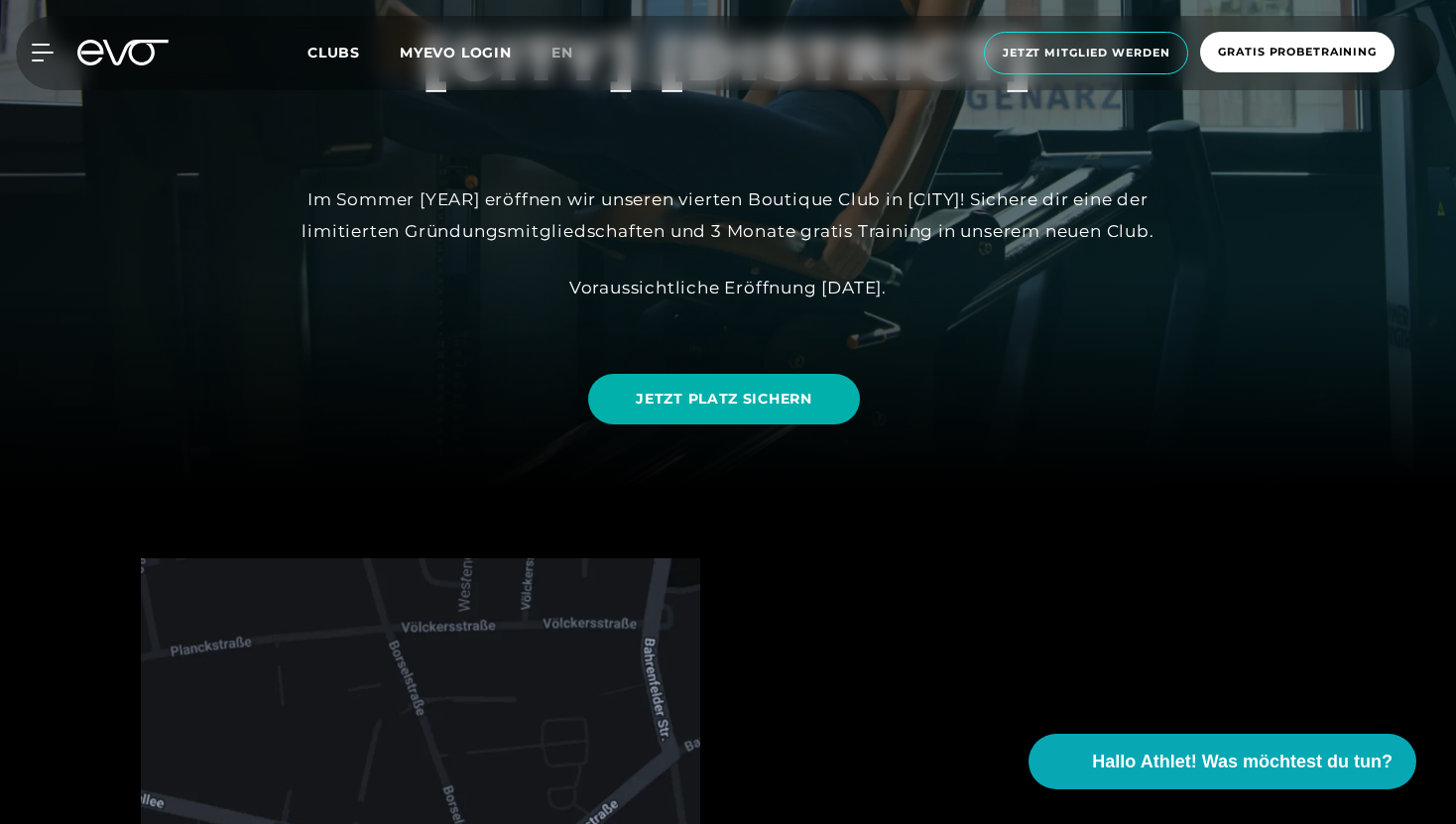 scroll, scrollTop: 160, scrollLeft: 0, axis: vertical 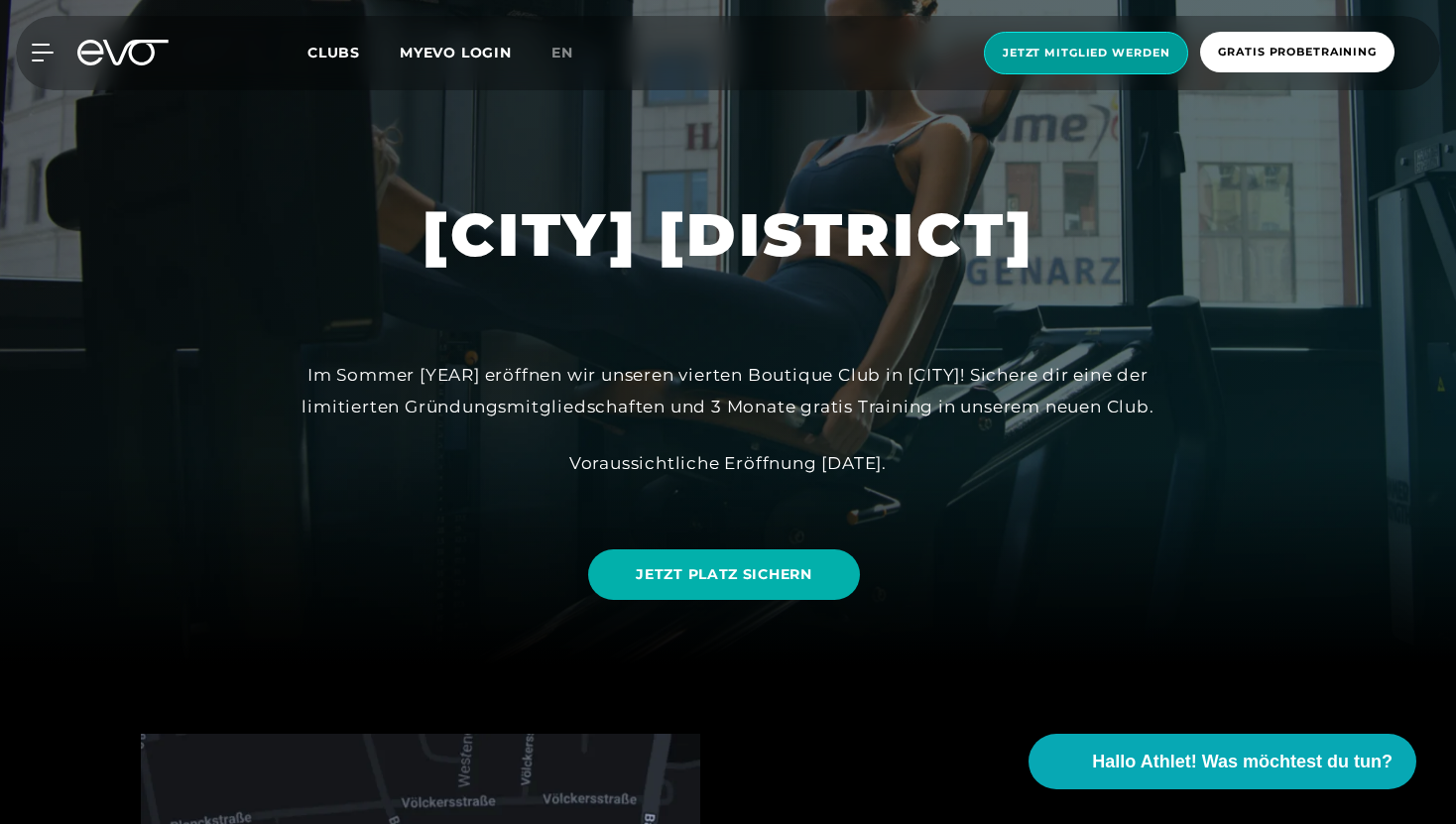 click on "Jetzt Mitglied werden" at bounding box center (1086, 53) 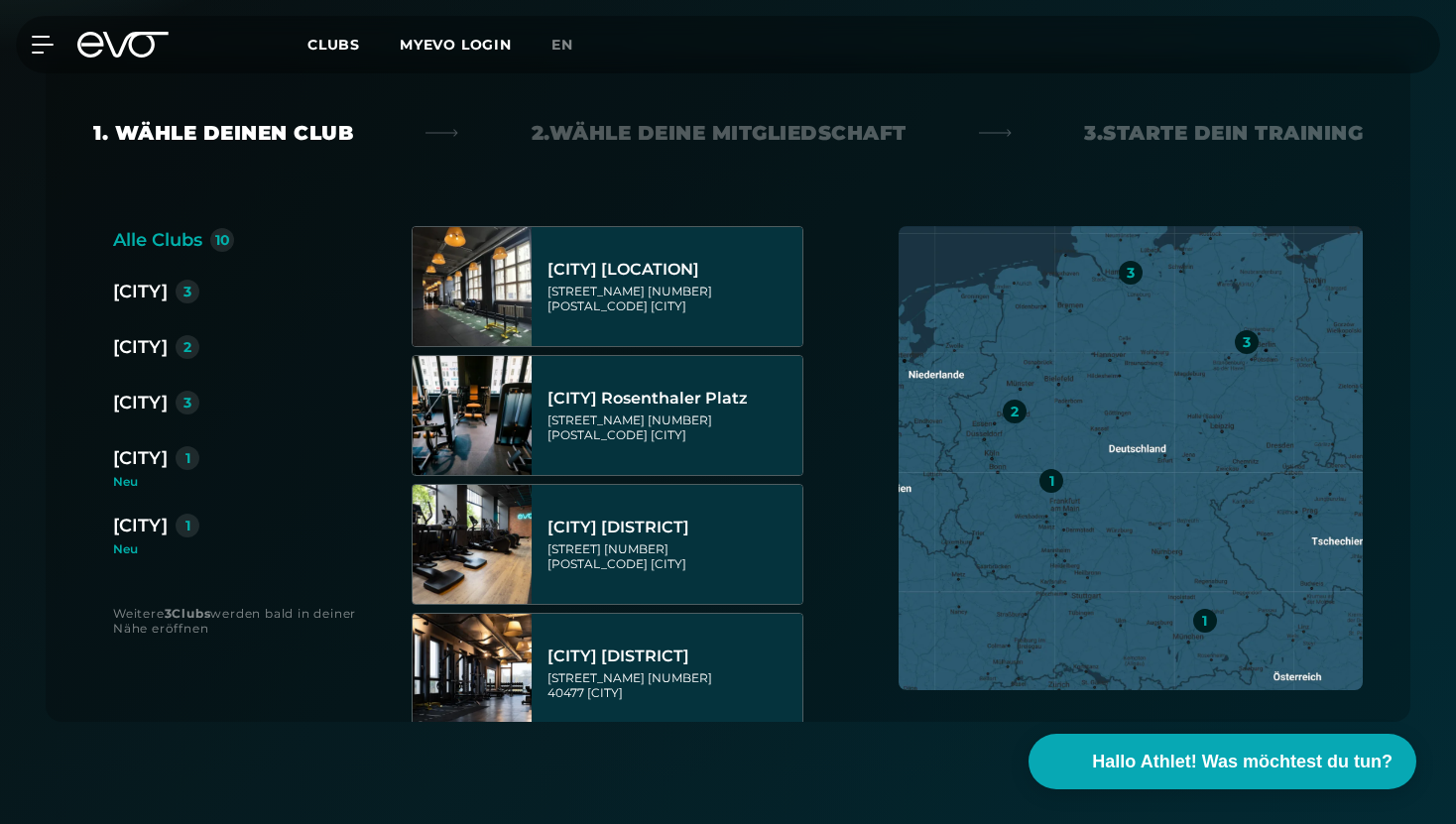 scroll, scrollTop: 493, scrollLeft: 0, axis: vertical 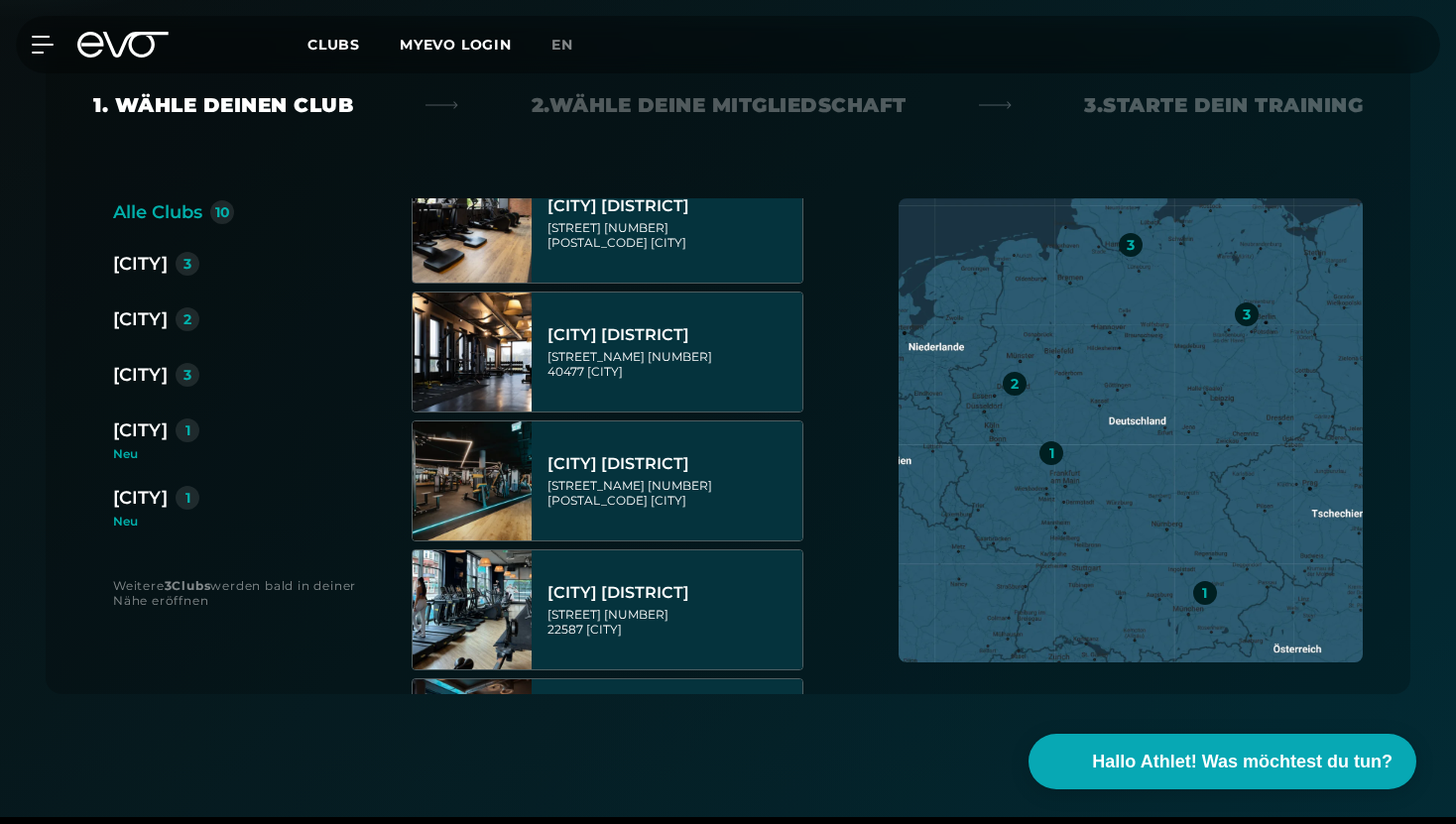 click on "Hamburg" at bounding box center [140, 375] 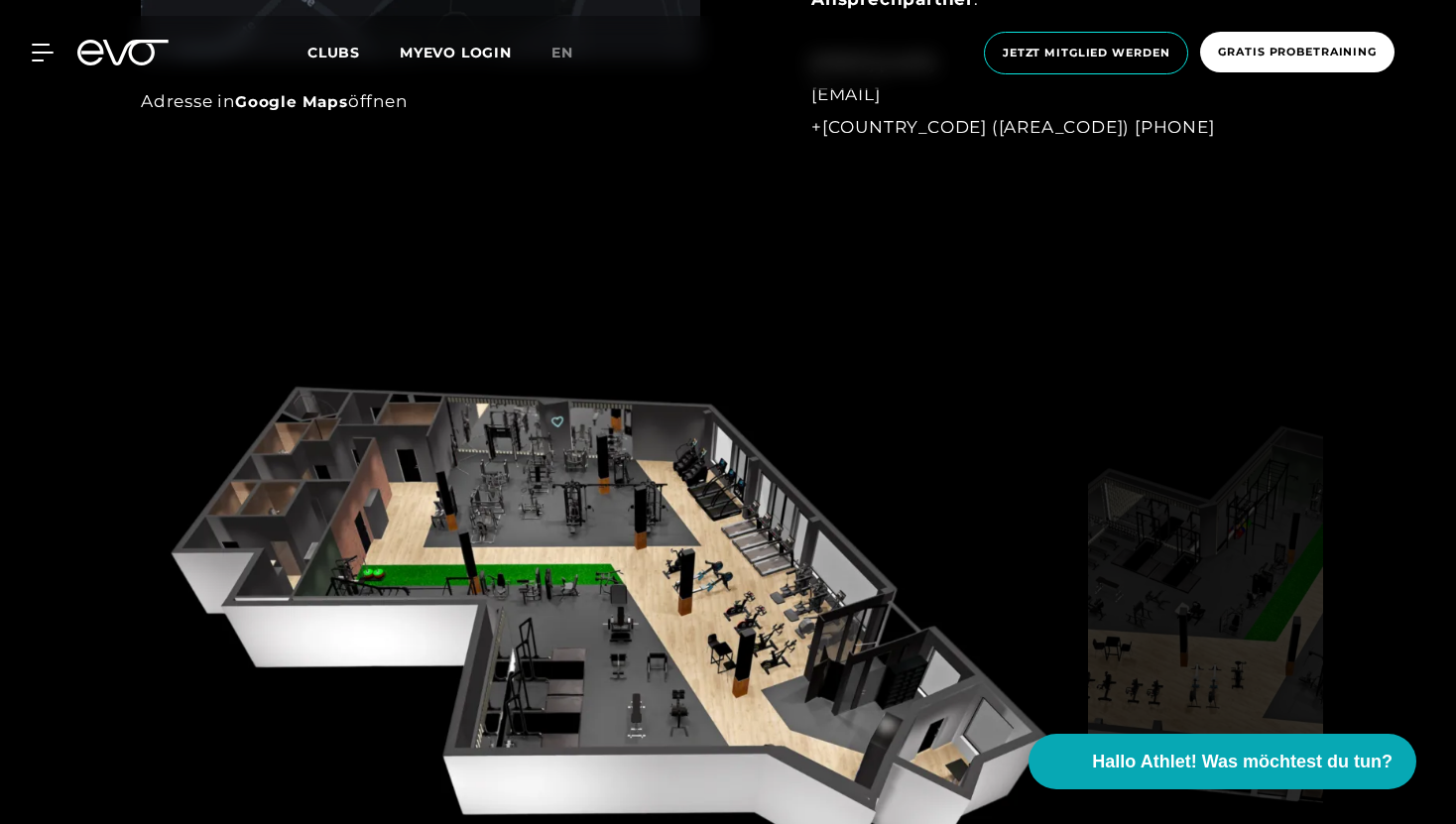 scroll, scrollTop: 1632, scrollLeft: 0, axis: vertical 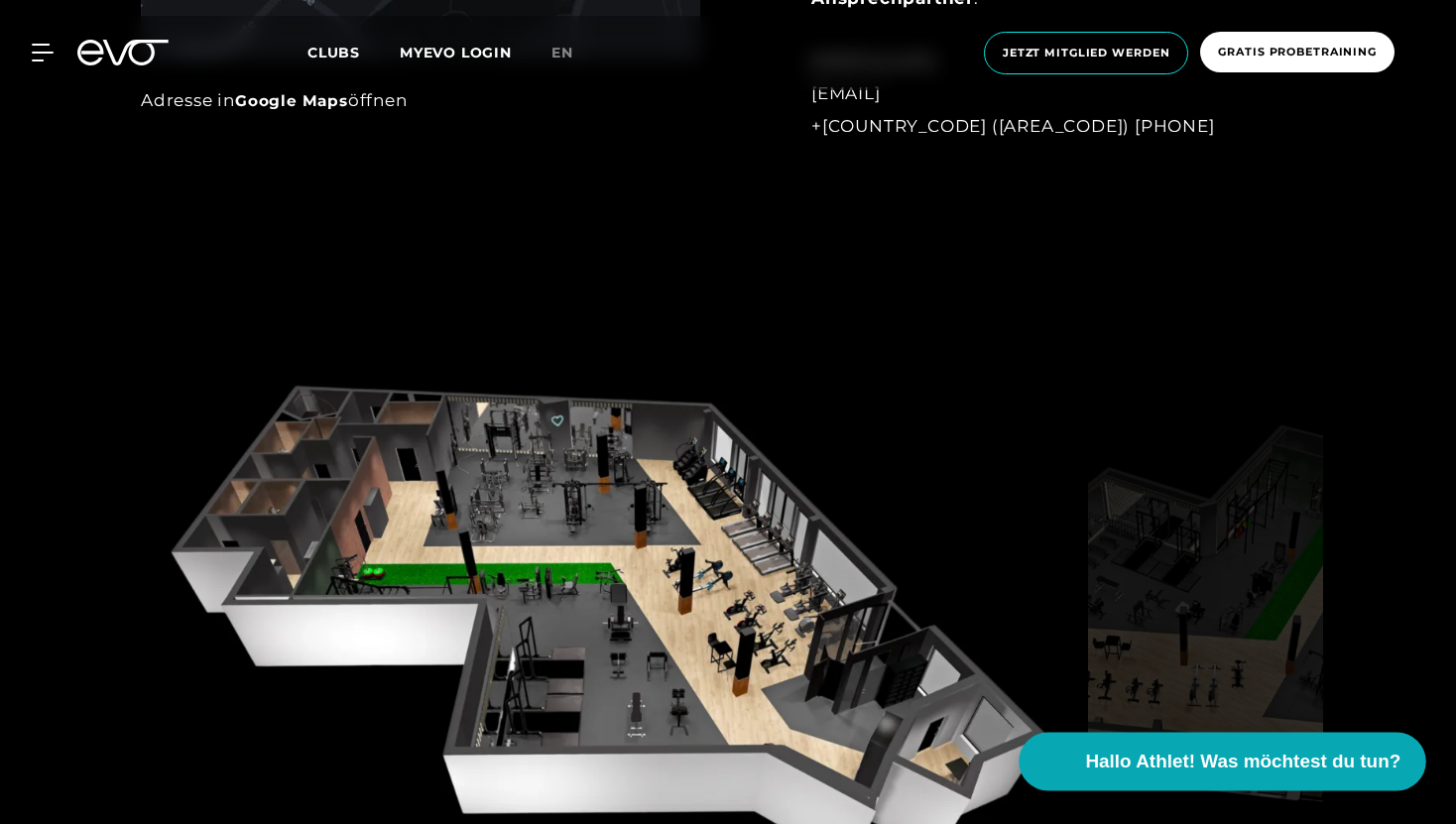 click on "Hallo Athlet! Was möchtest du tun?" at bounding box center (1244, 762) 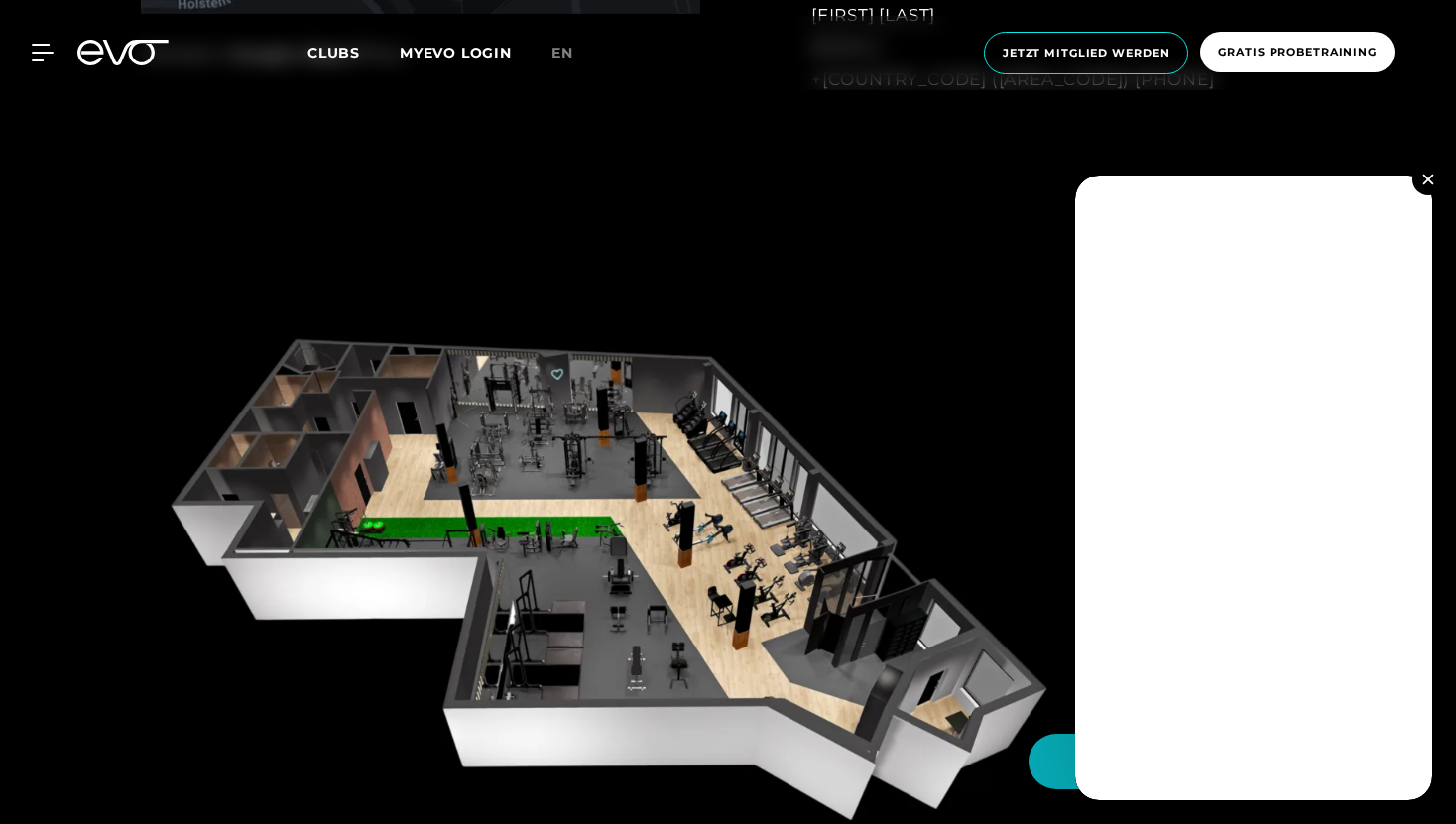 scroll, scrollTop: 1686, scrollLeft: 0, axis: vertical 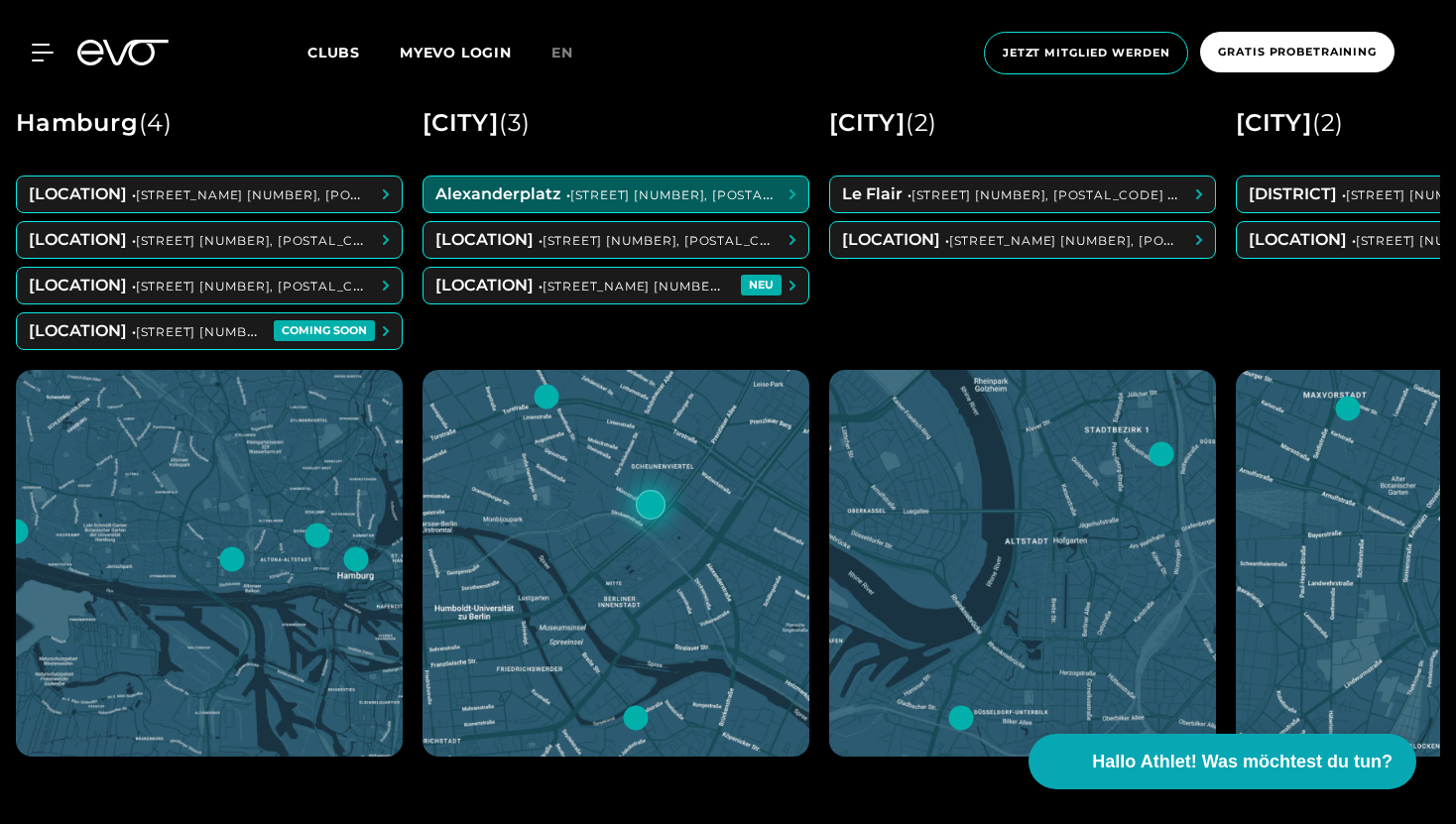 click at bounding box center [209, 563] 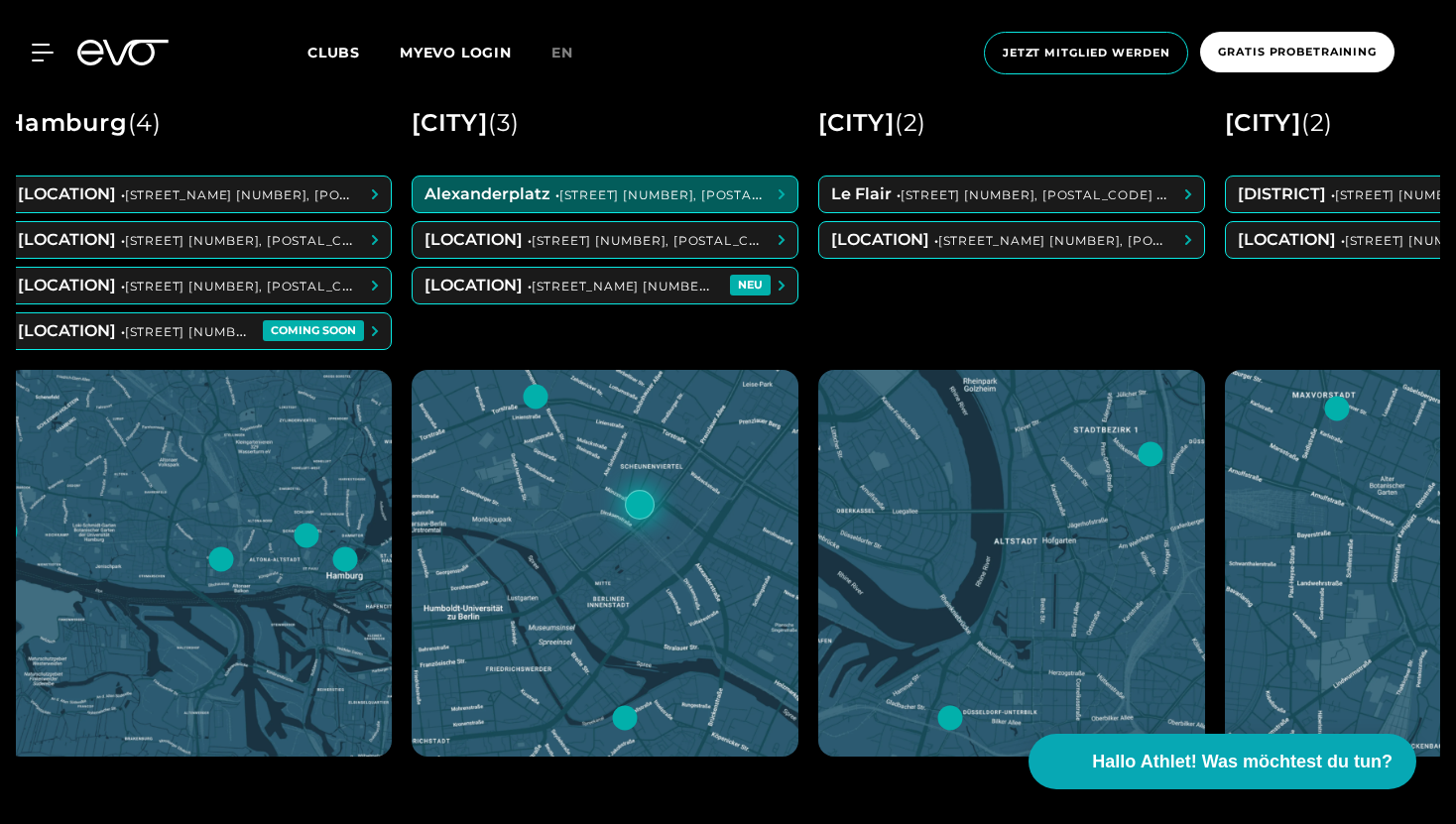 scroll, scrollTop: 0, scrollLeft: 0, axis: both 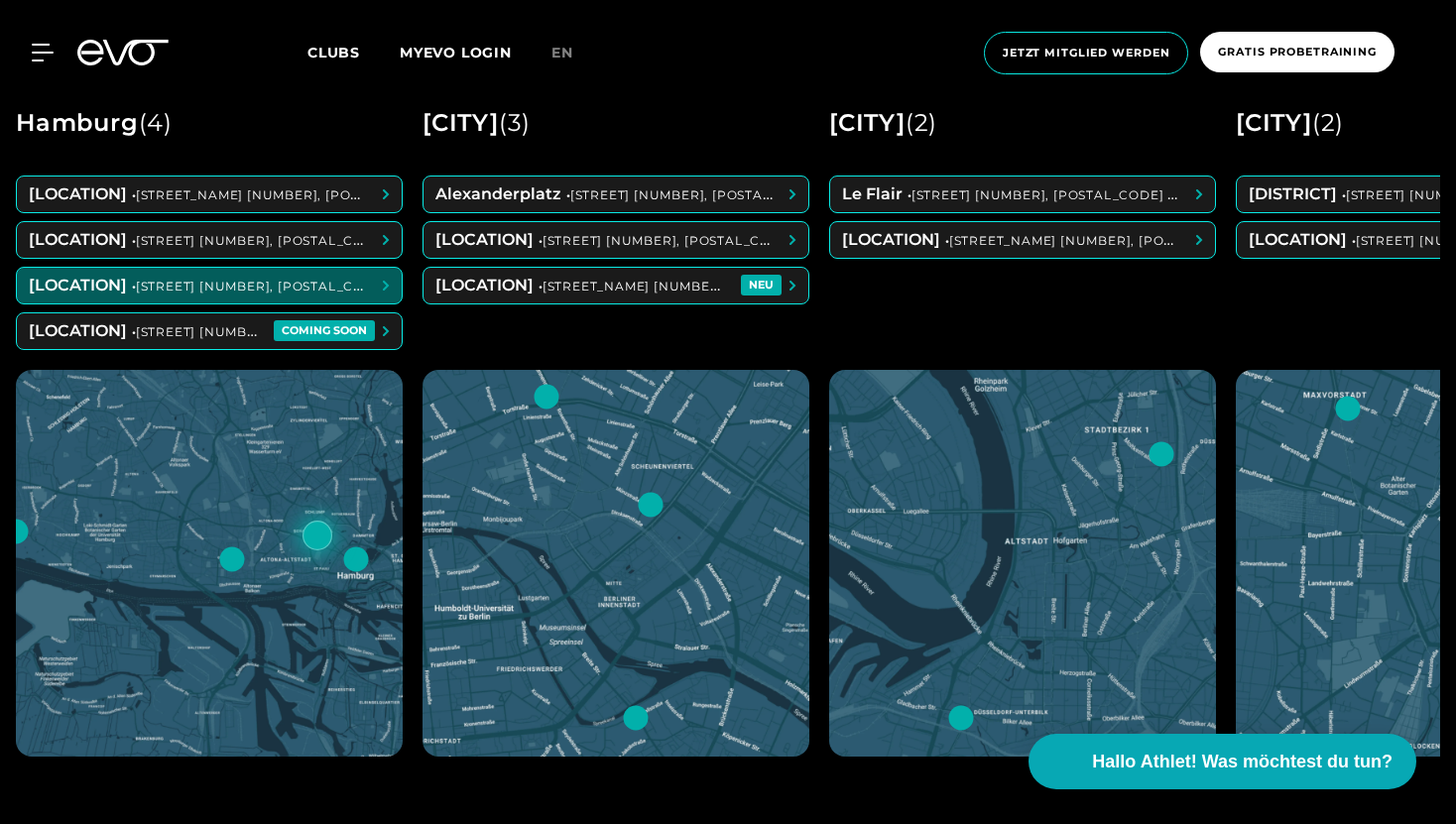 click at bounding box center [209, 286] 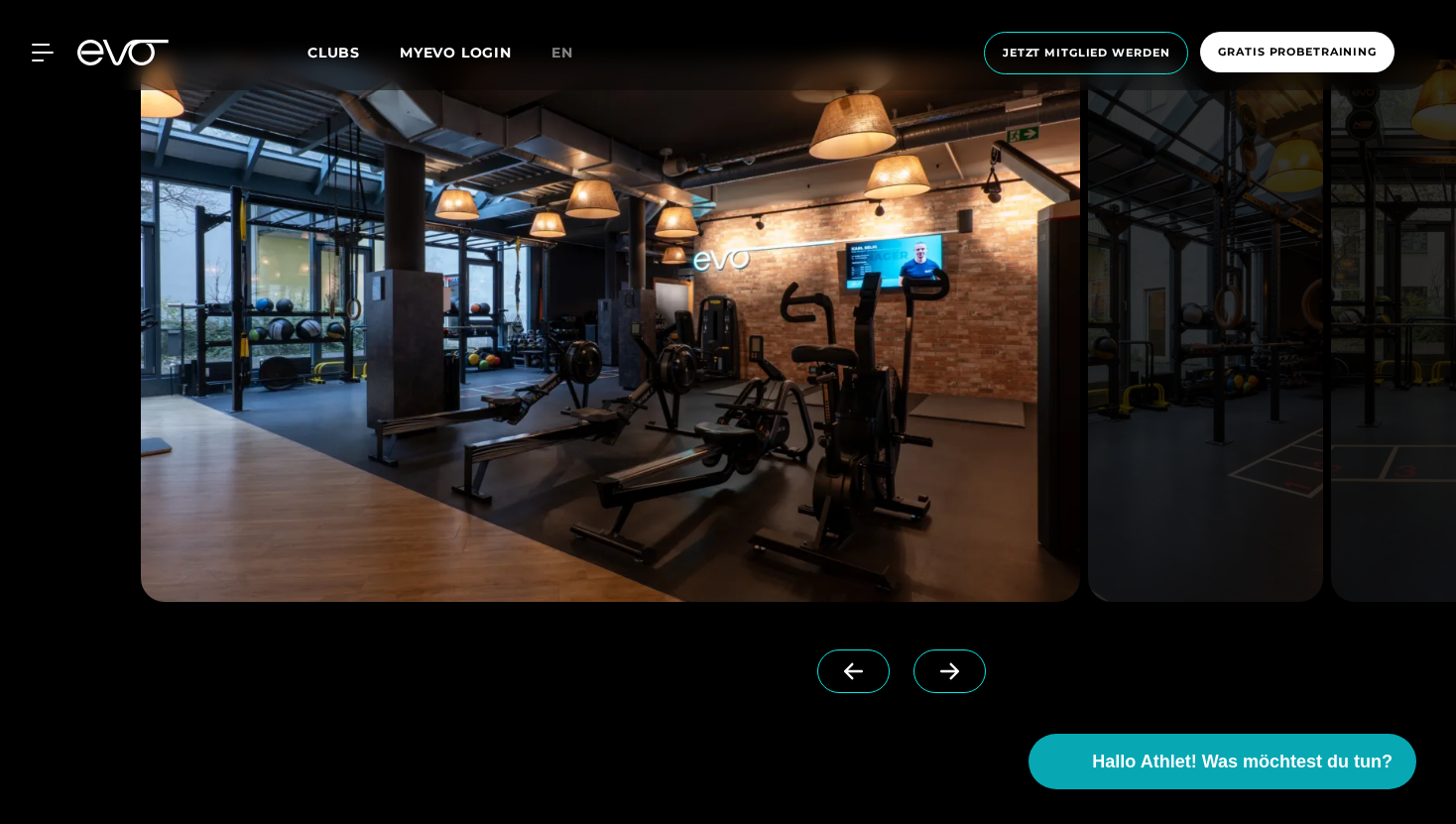 scroll, scrollTop: 1922, scrollLeft: 0, axis: vertical 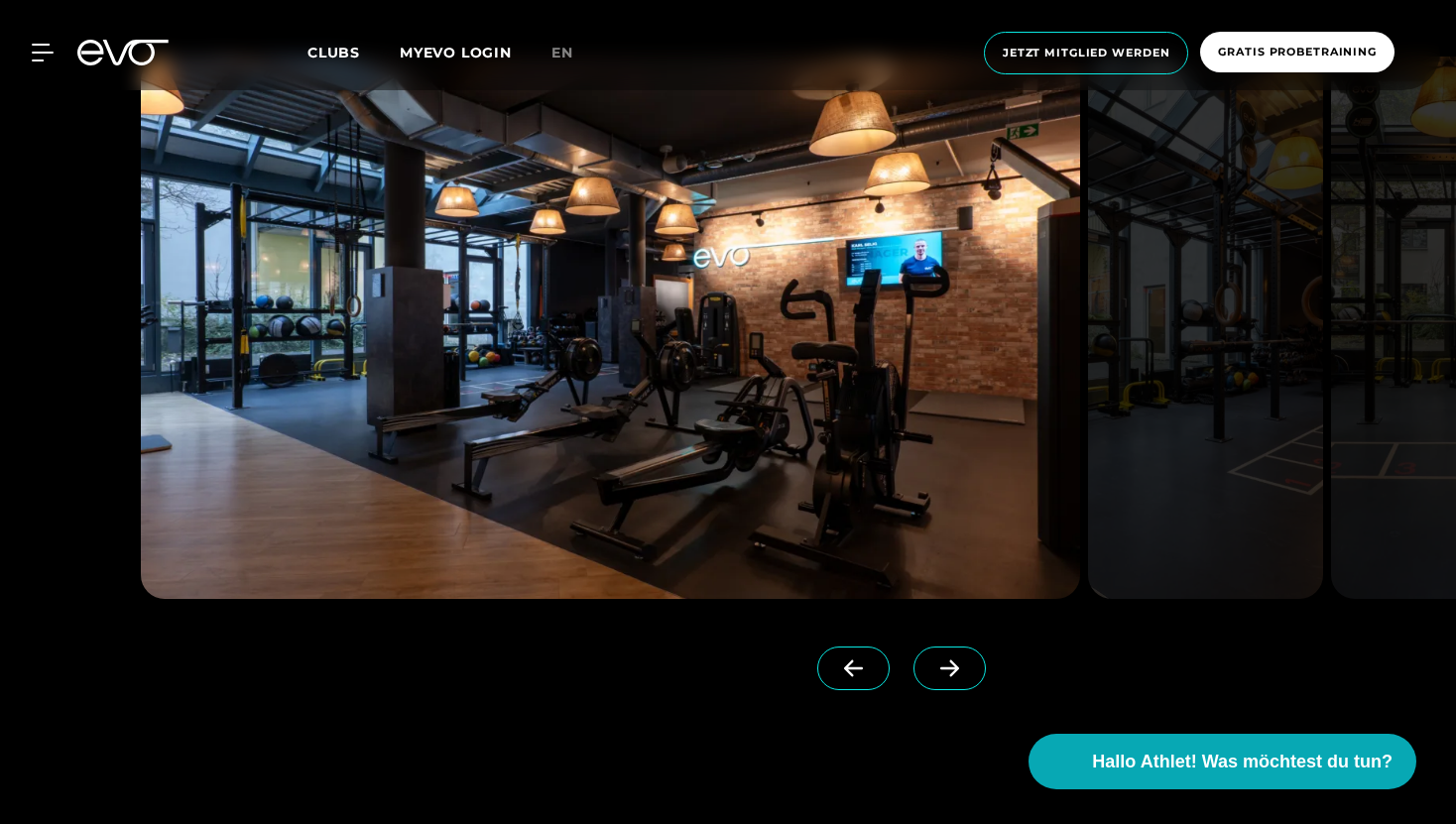click 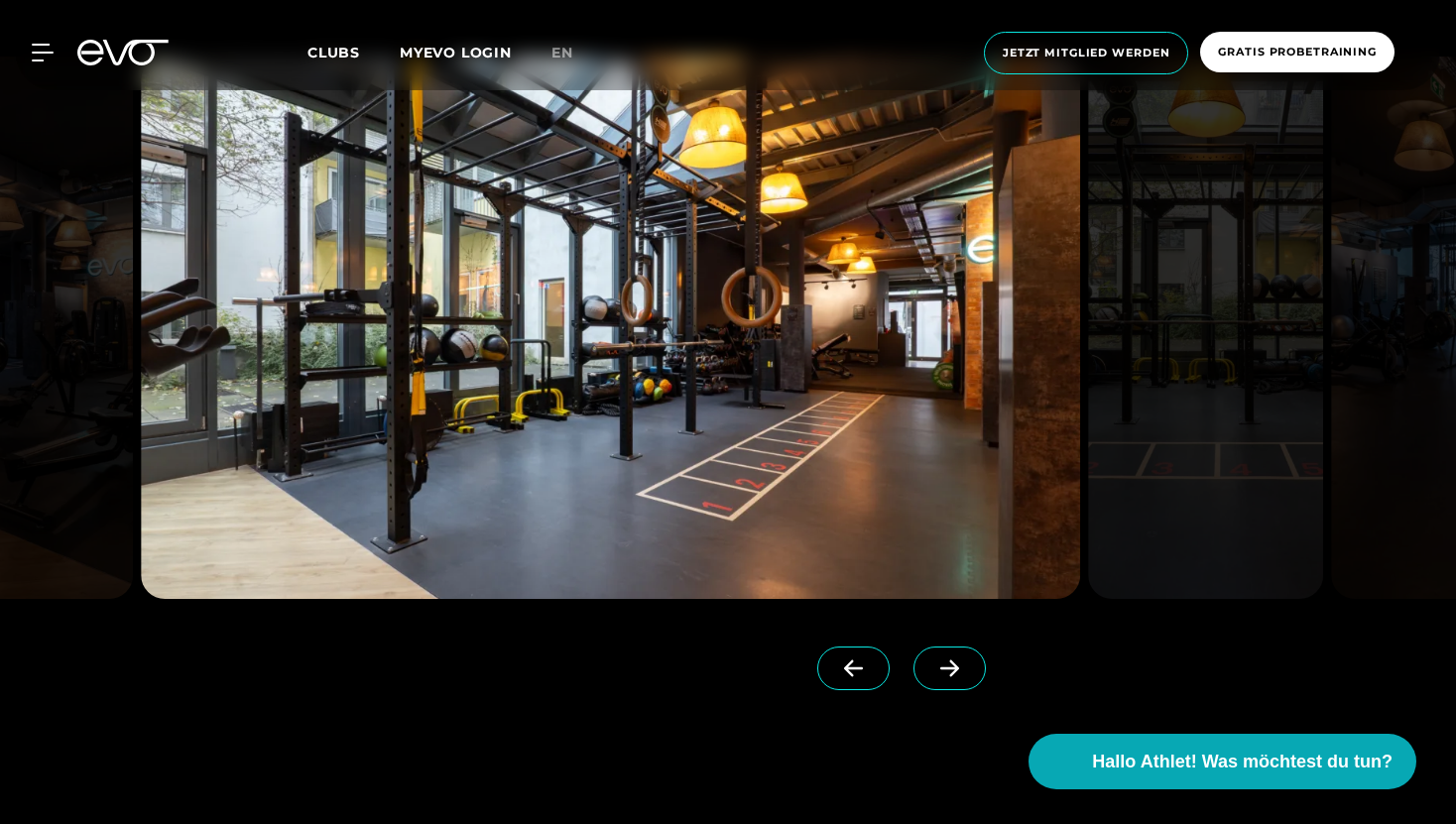 click 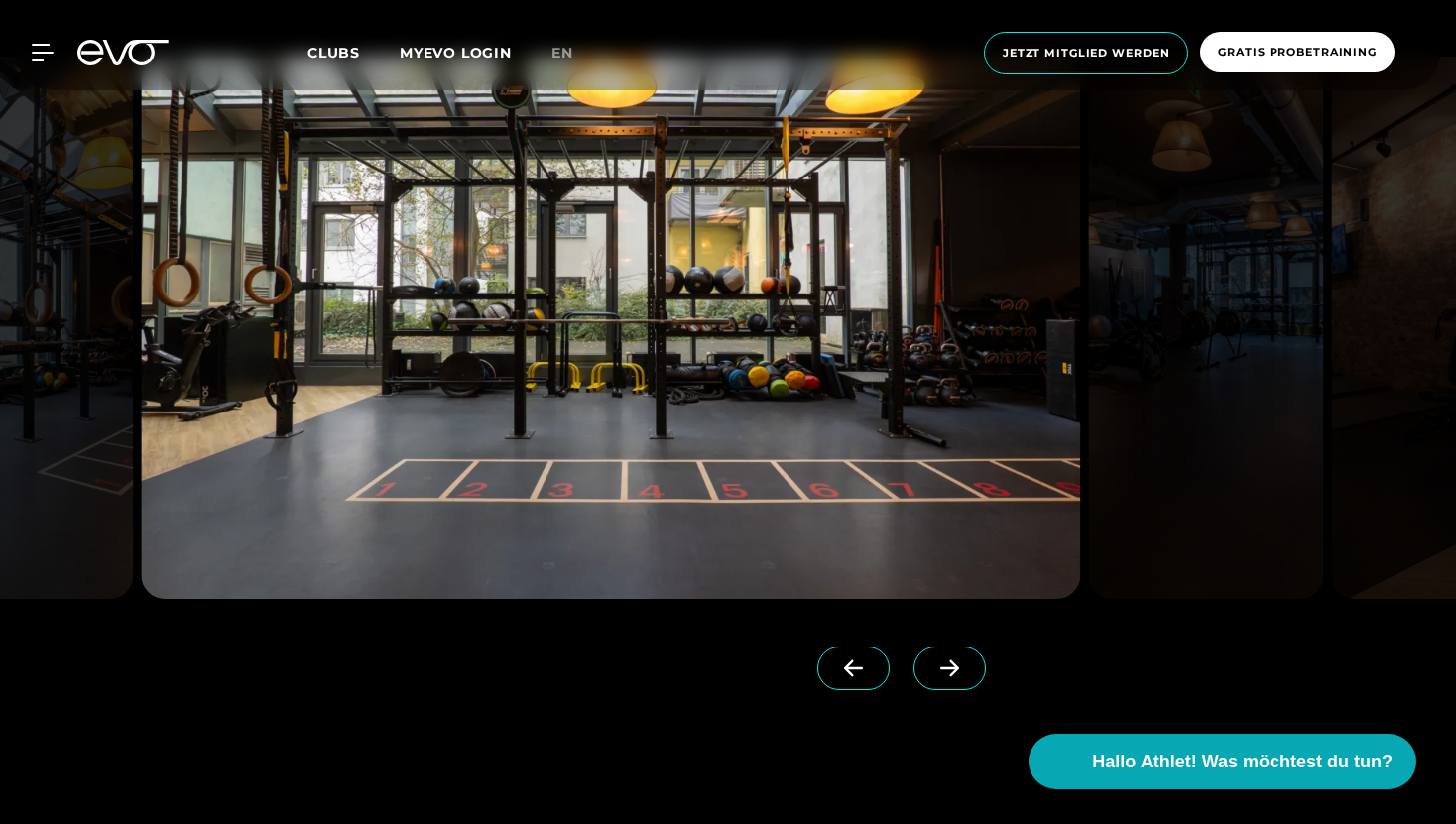 click 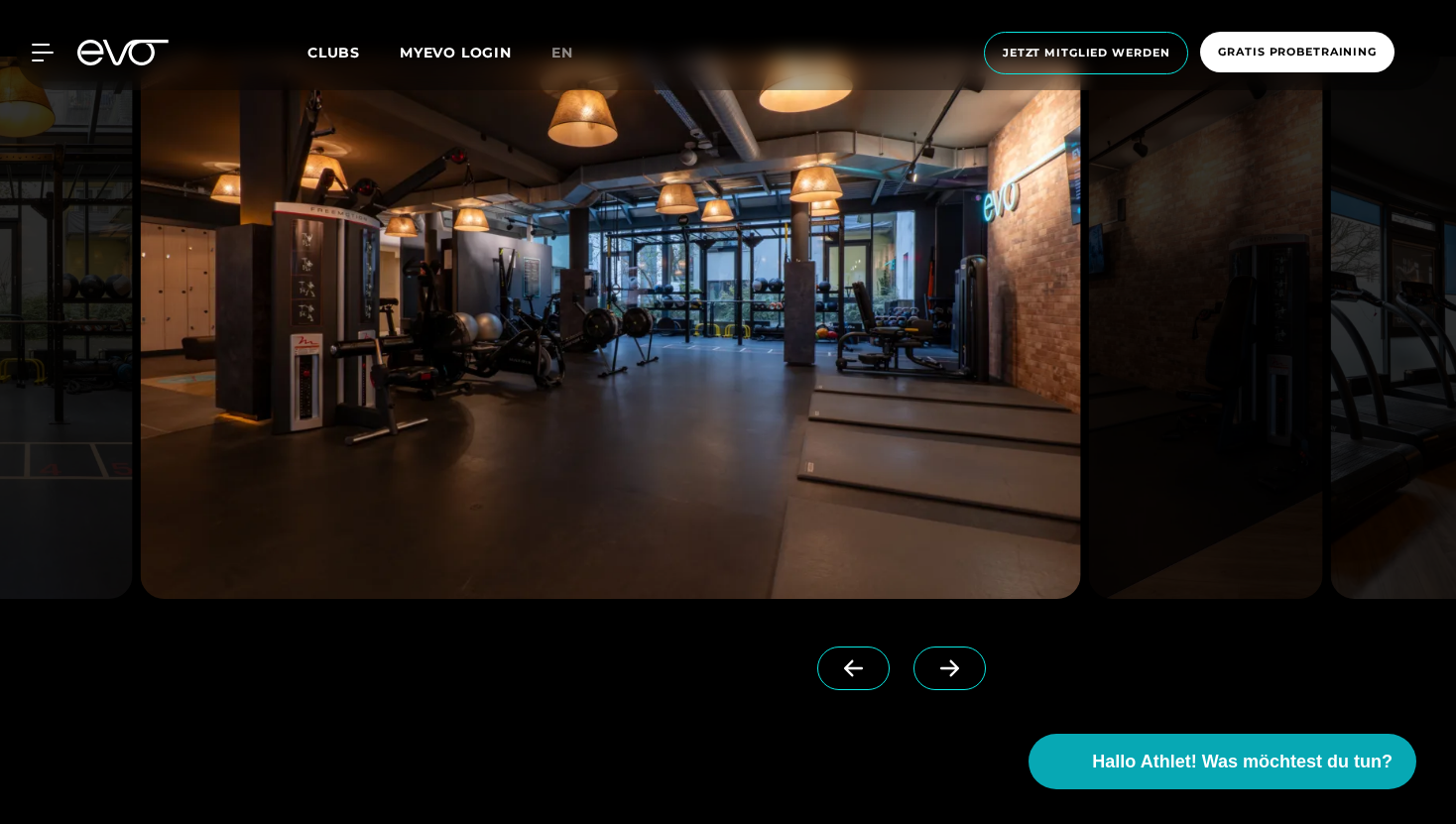 click 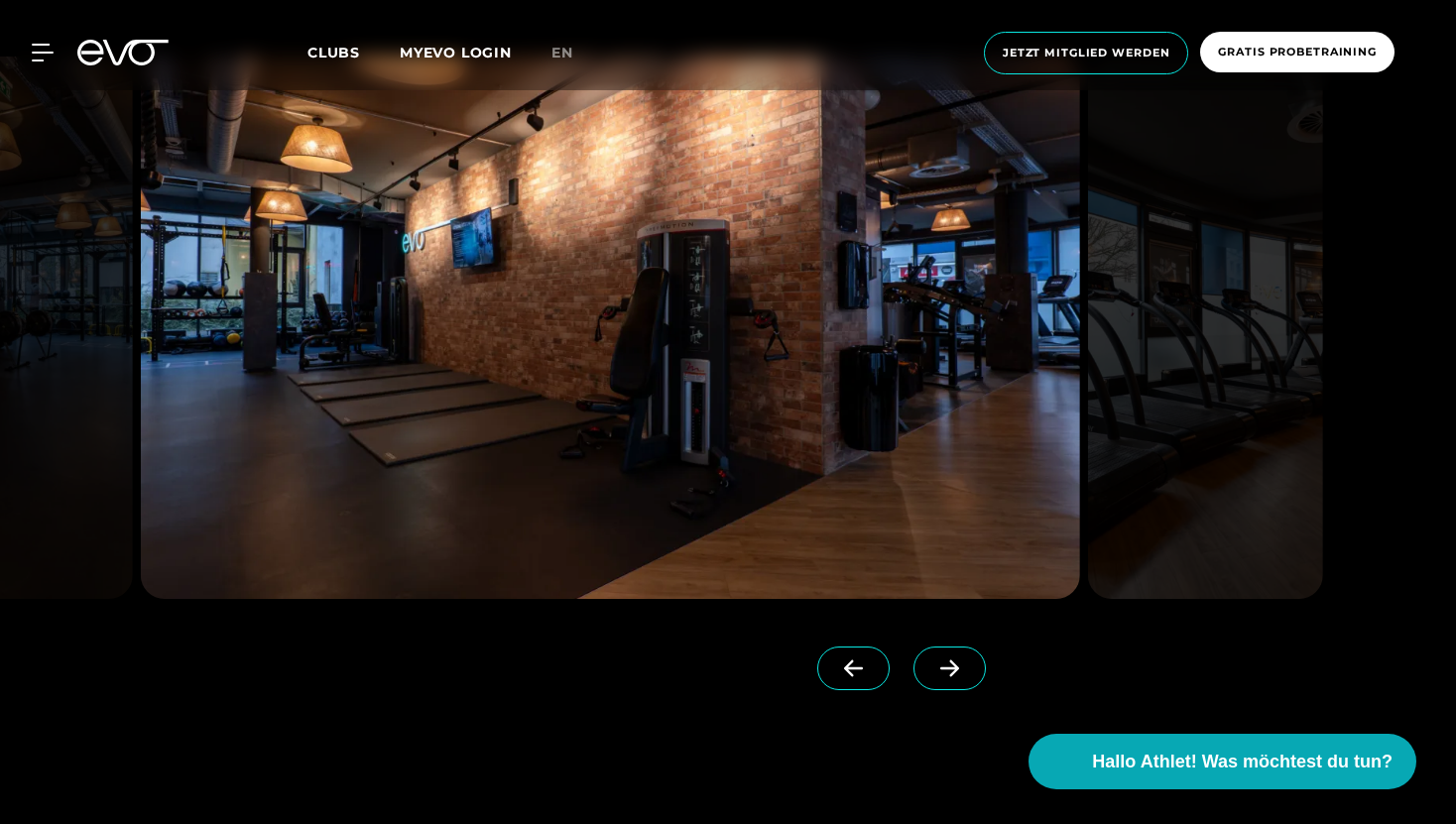 click 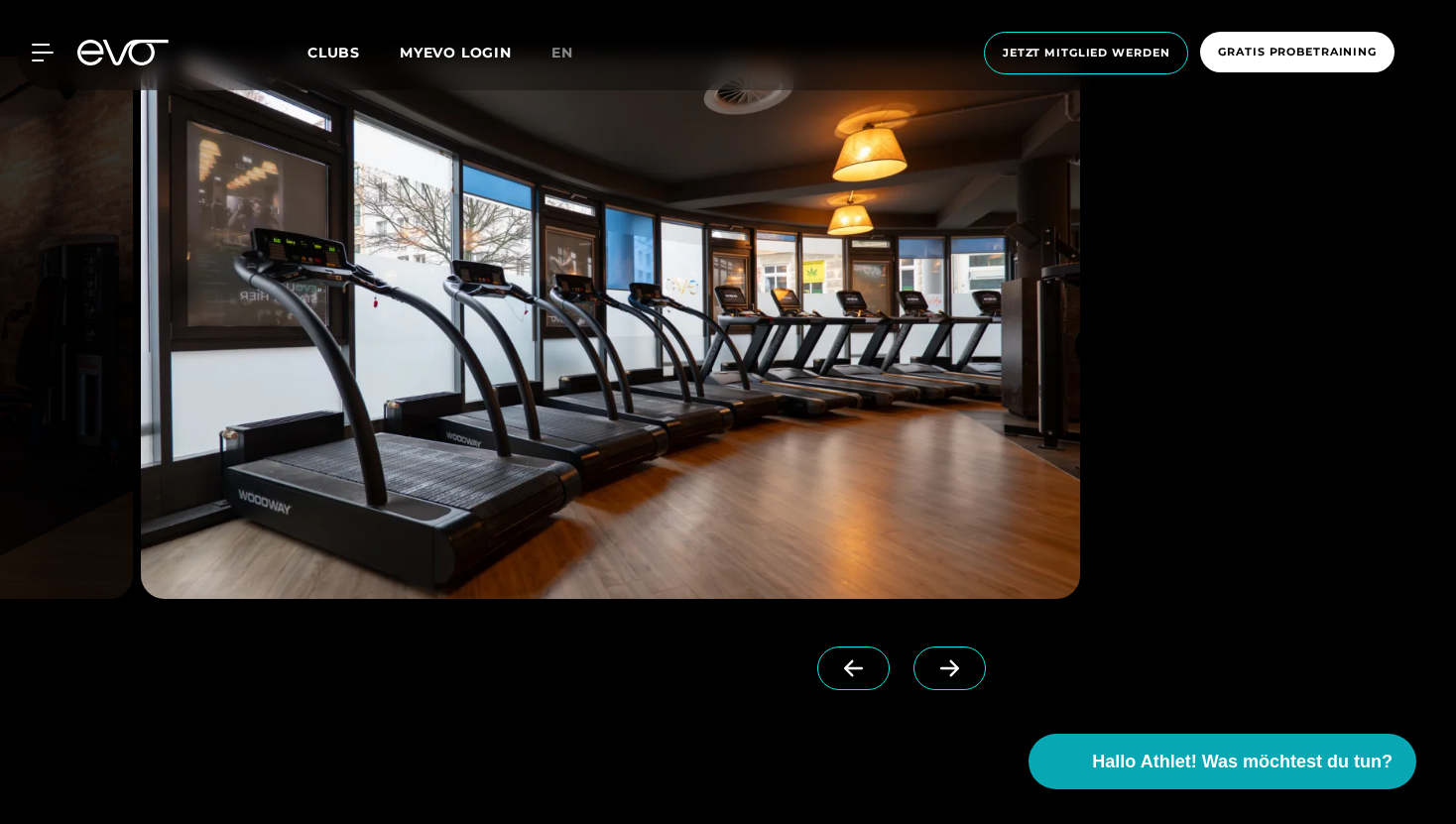 click 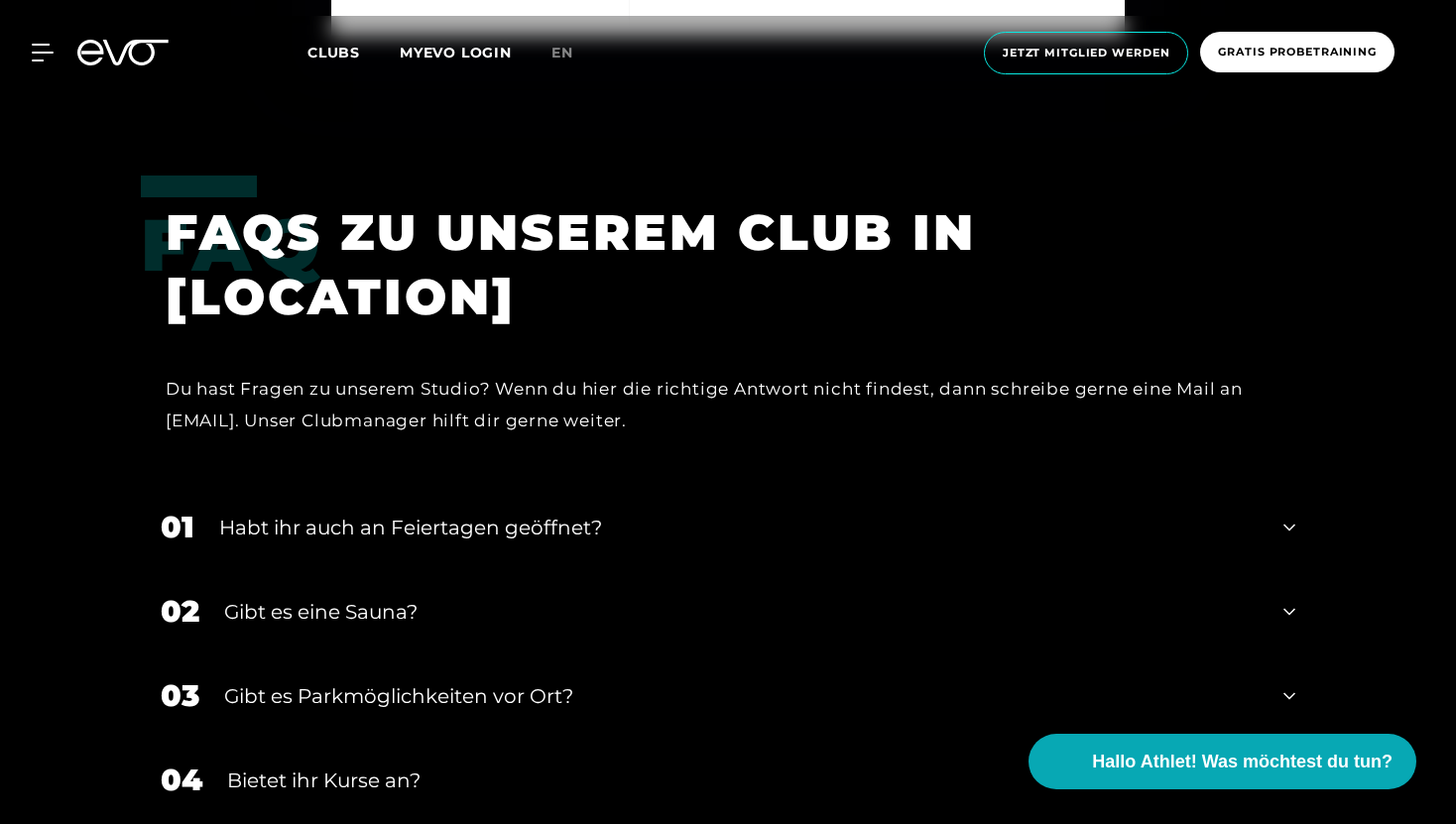 scroll, scrollTop: 6365, scrollLeft: 0, axis: vertical 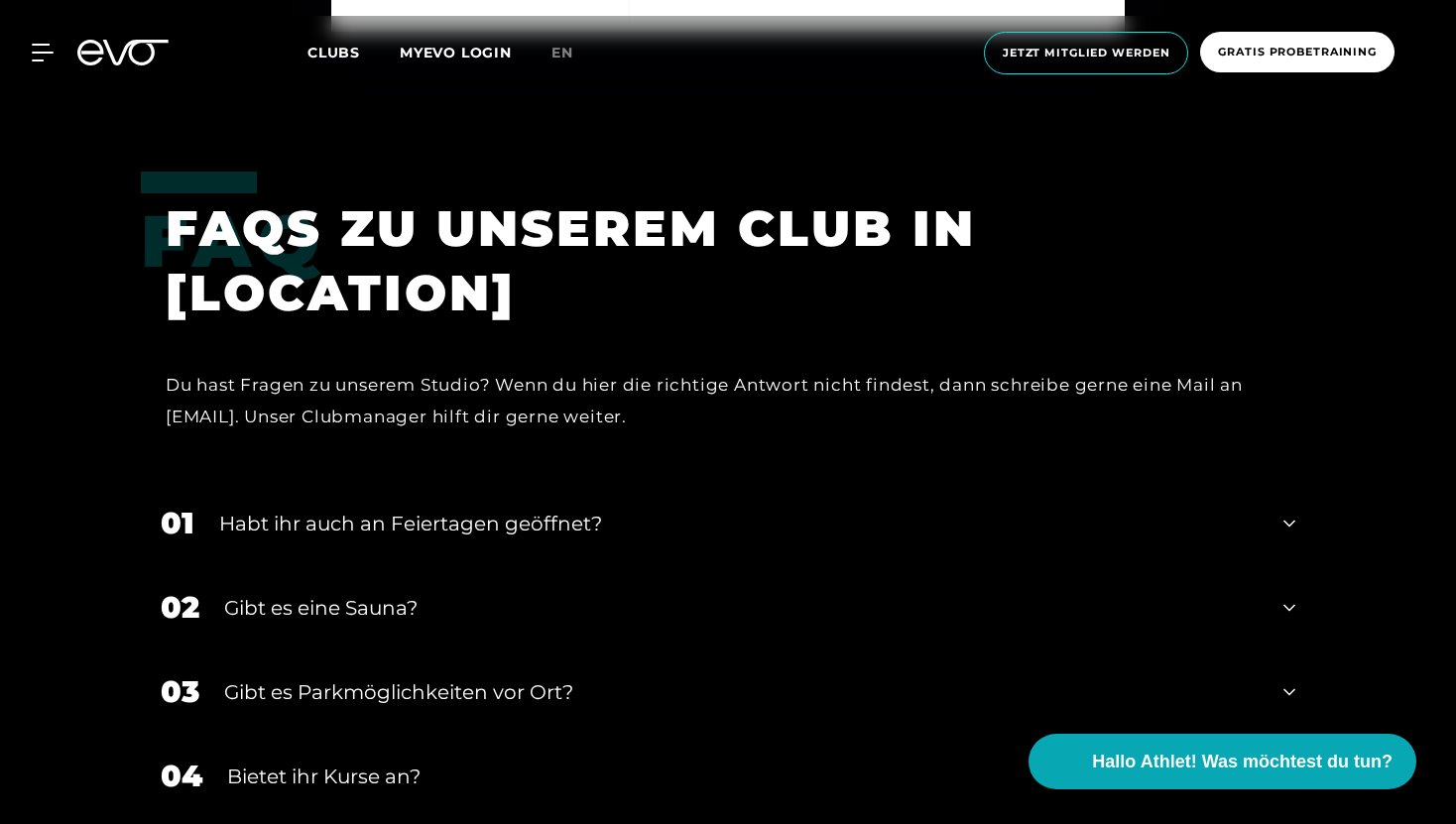 click on "02 Gibt es eine Sauna?" at bounding box center [728, 607] 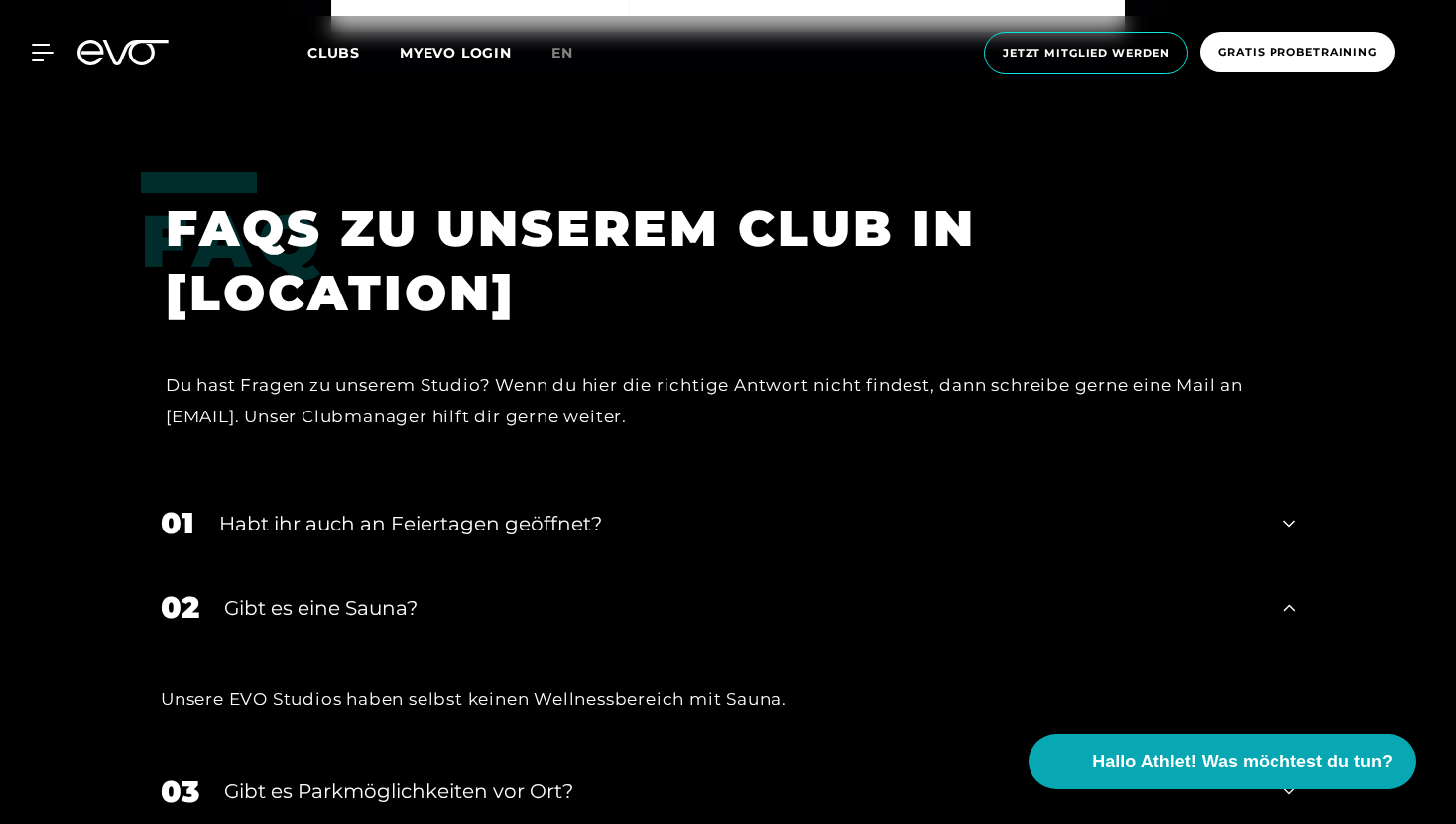 click on "02 Gibt es eine Sauna?" at bounding box center (728, 607) 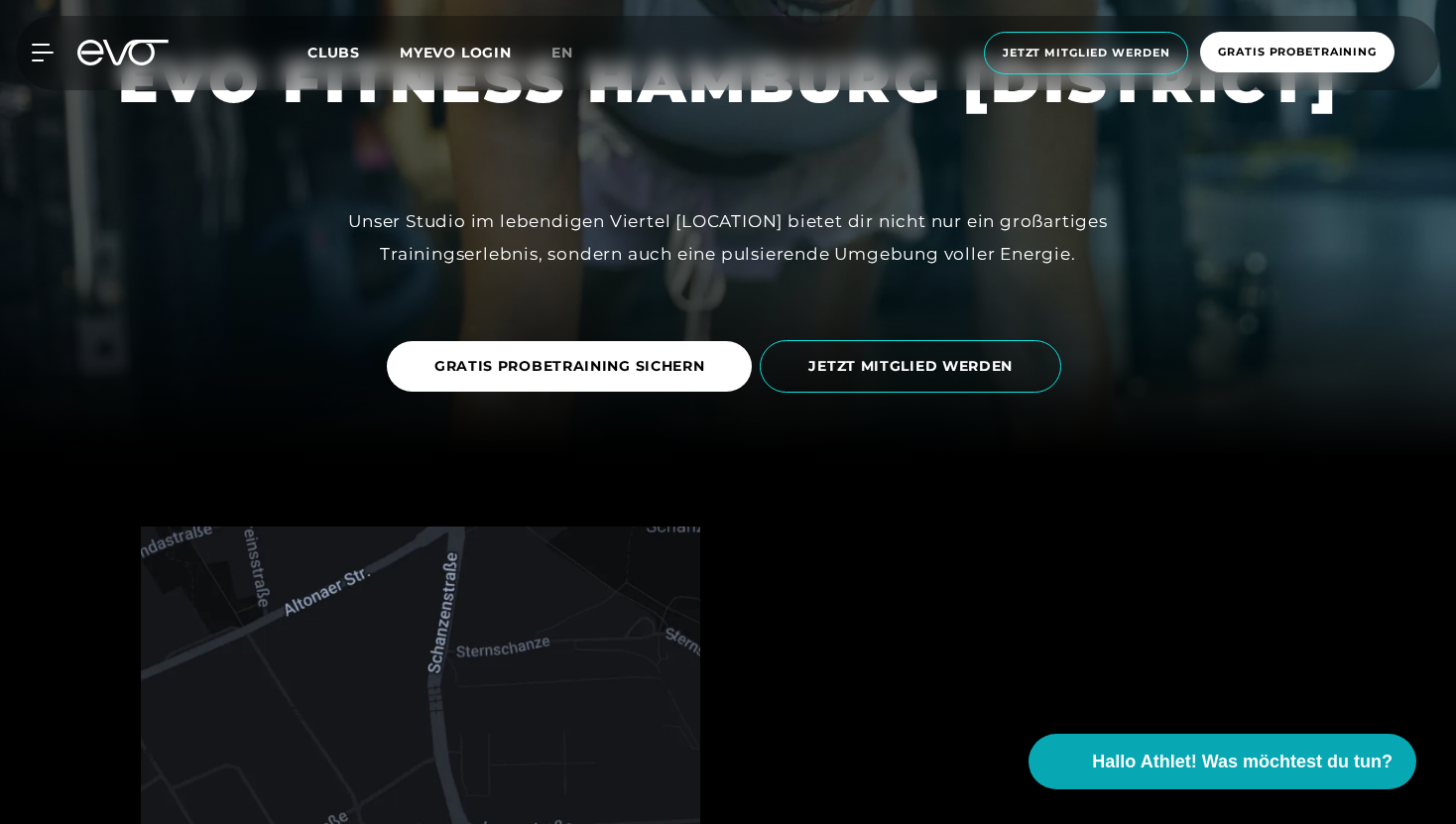 scroll, scrollTop: 369, scrollLeft: 0, axis: vertical 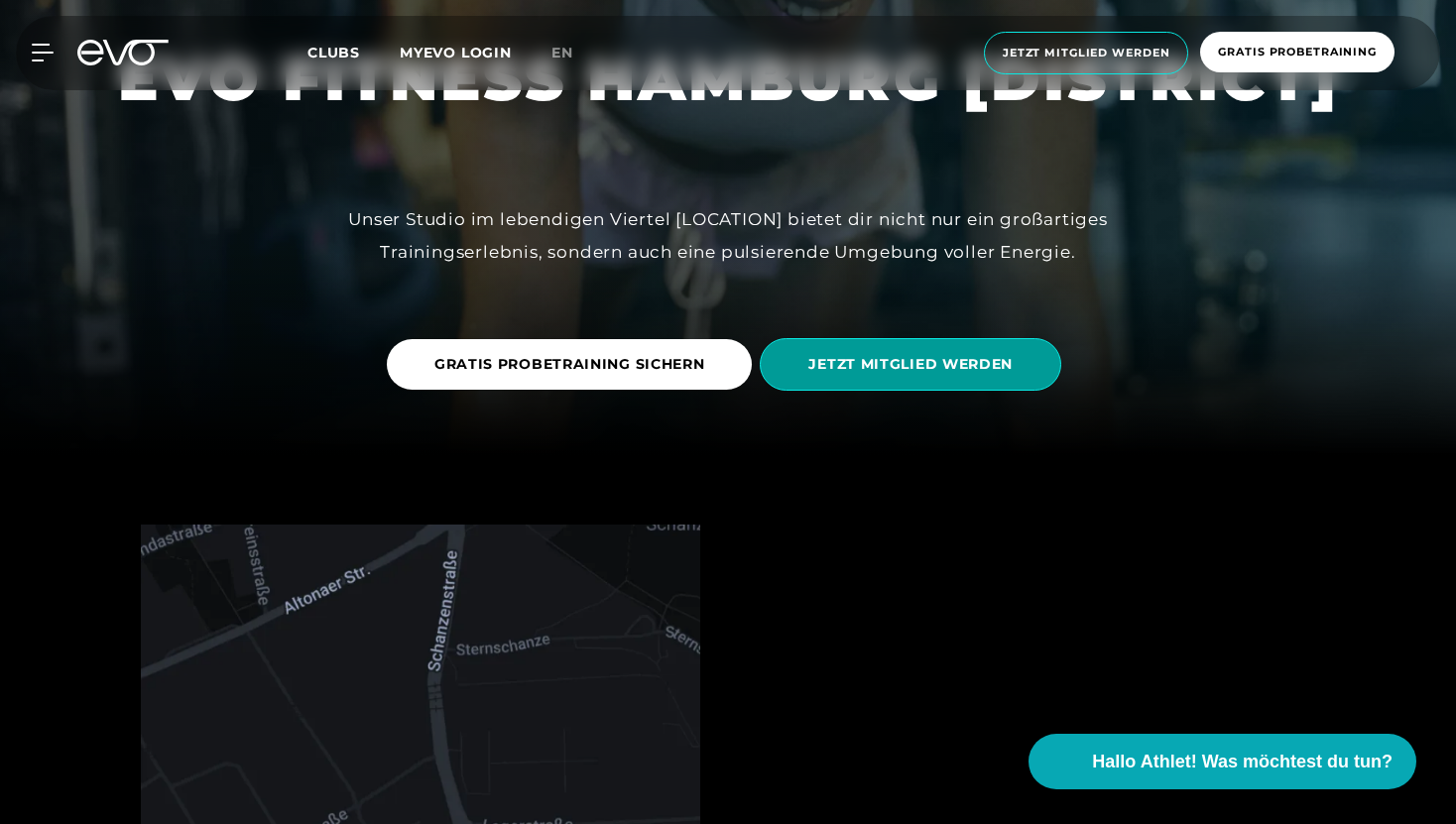 click on "JETZT MITGLIED WERDEN" at bounding box center (910, 364) 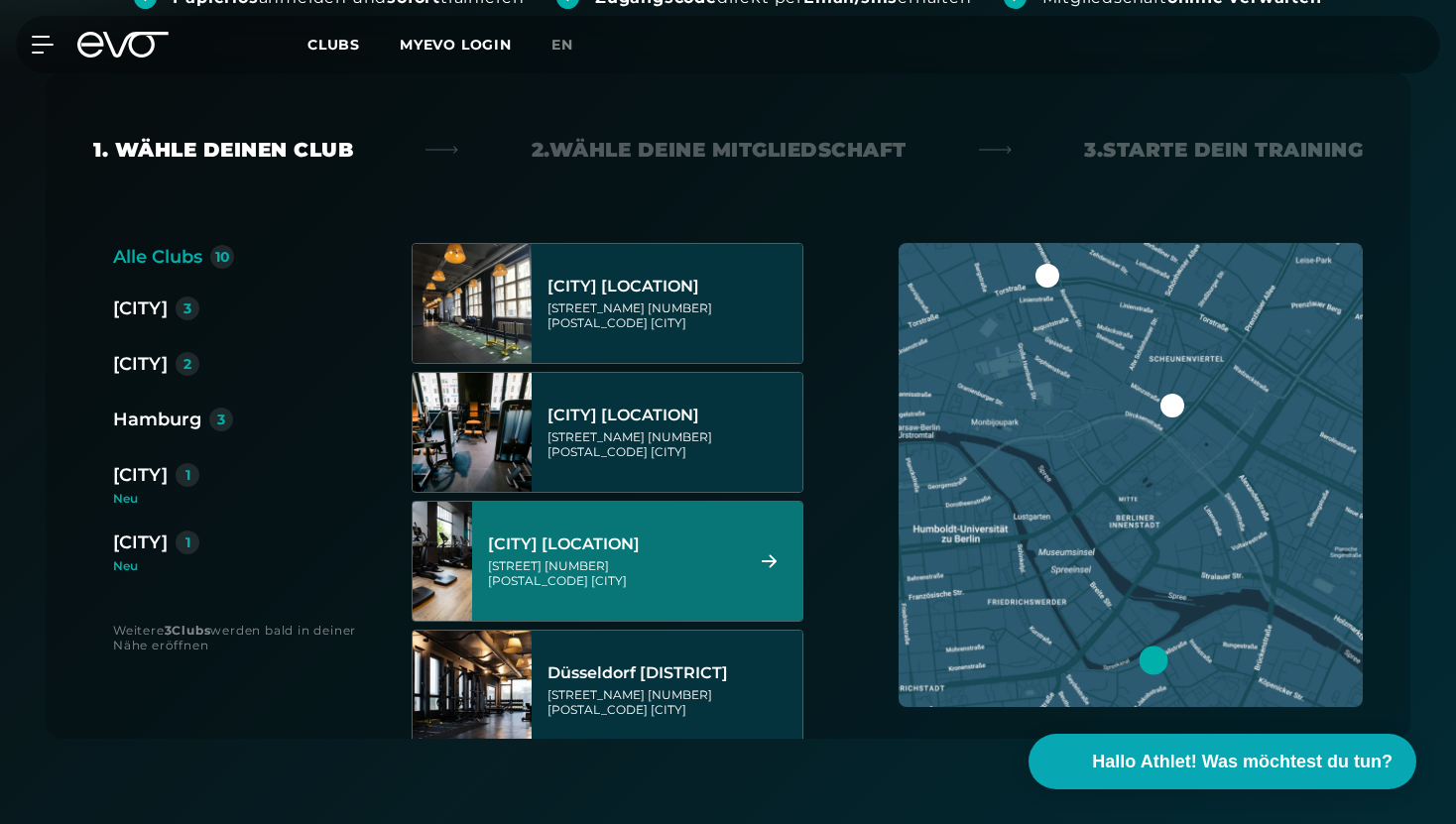 scroll, scrollTop: 469, scrollLeft: 0, axis: vertical 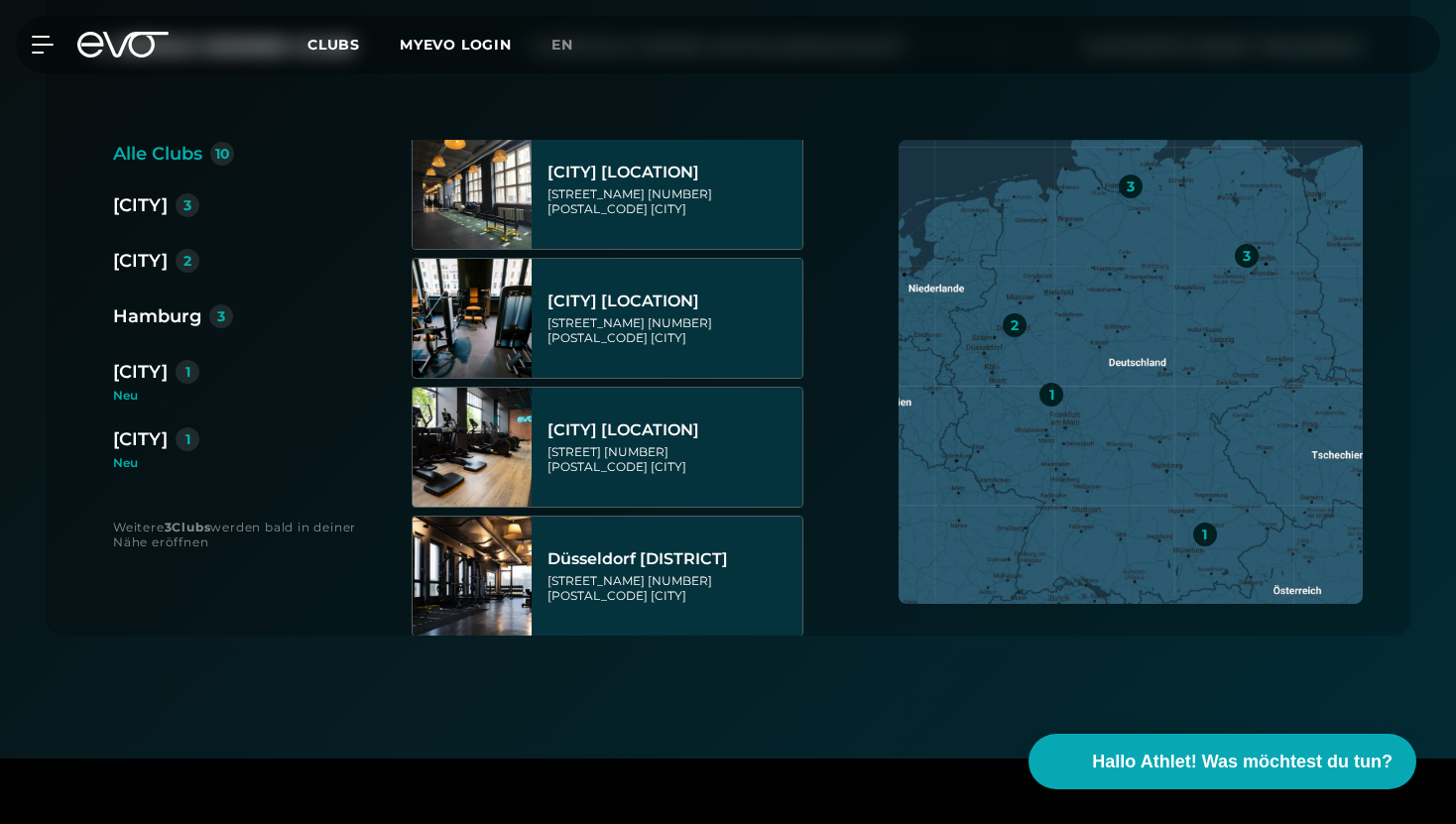 click on "Hamburg" at bounding box center (157, 316) 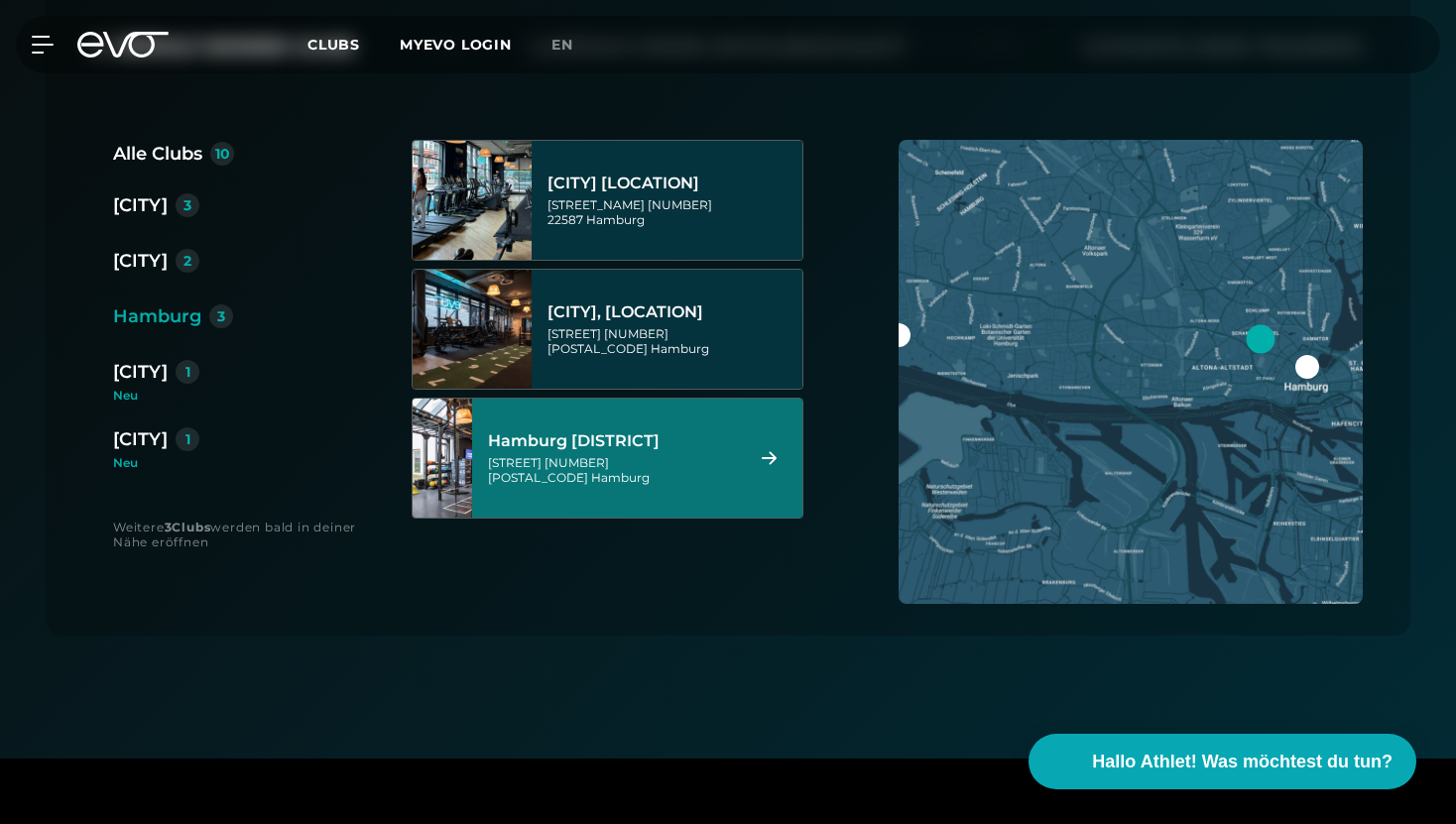 click on "Hamburg Schanze Kampstraße 15 20357   Hamburg" at bounding box center [612, 458] 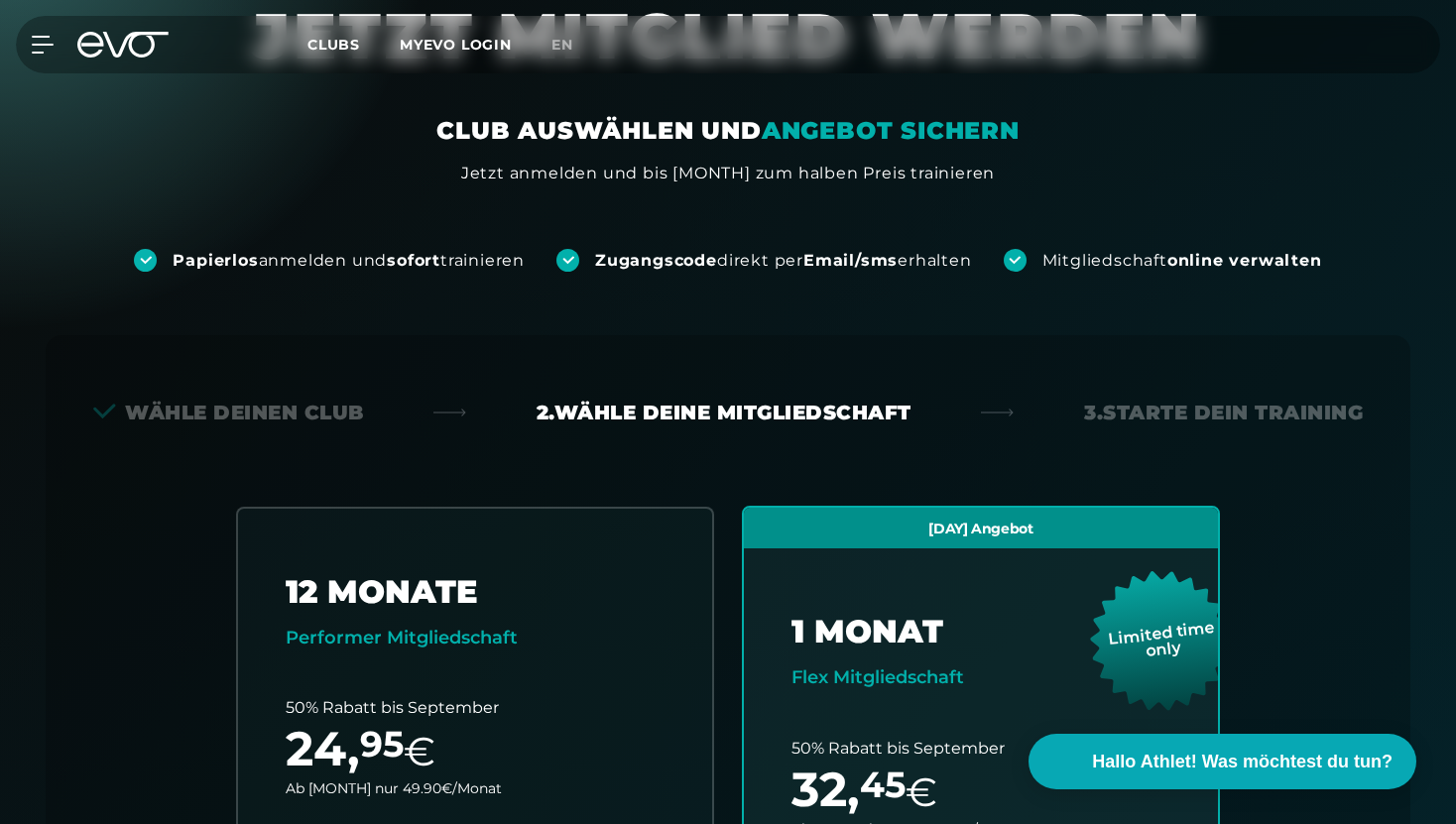 scroll, scrollTop: 92, scrollLeft: 0, axis: vertical 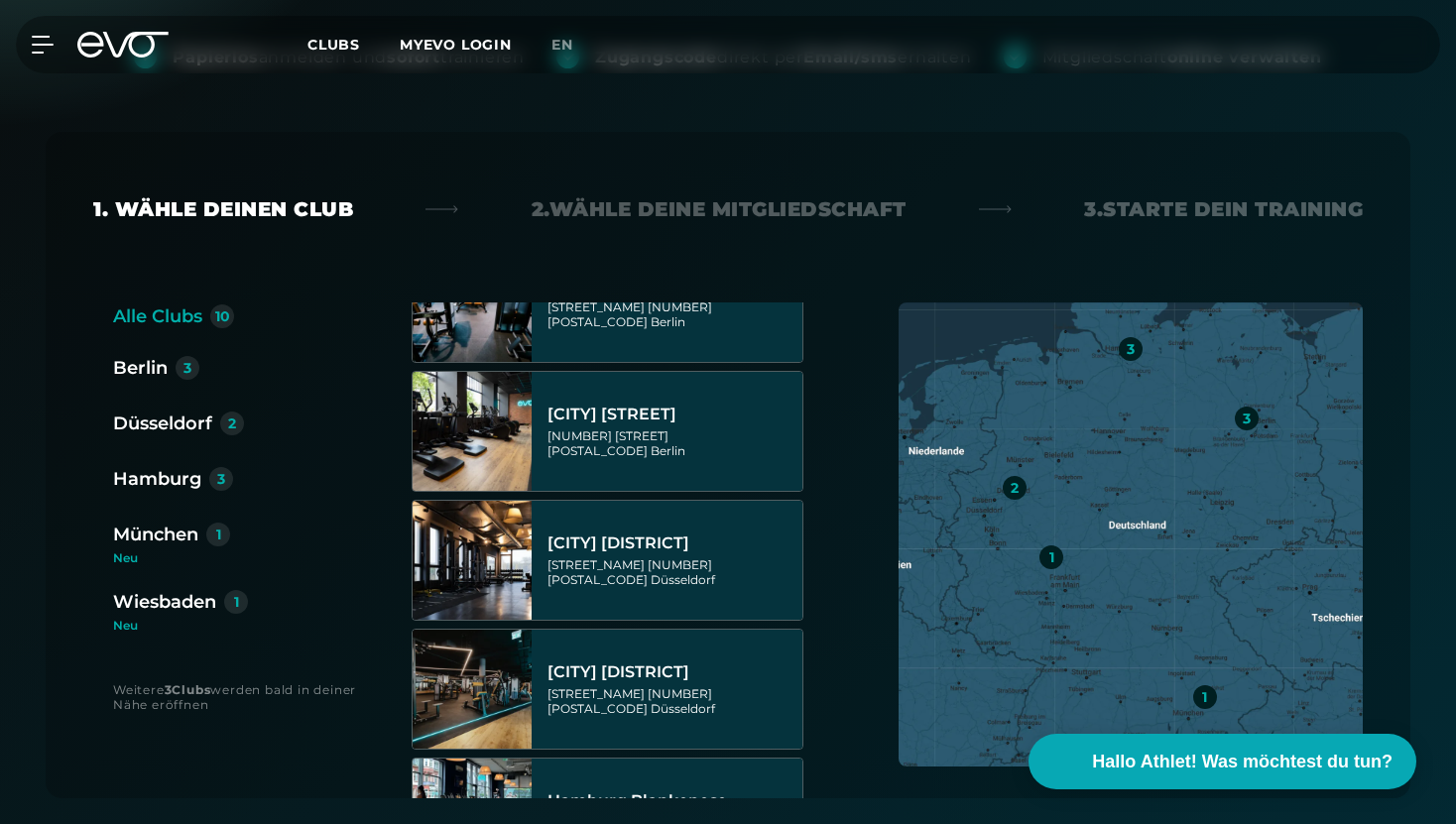 click on "Hamburg" at bounding box center [157, 479] 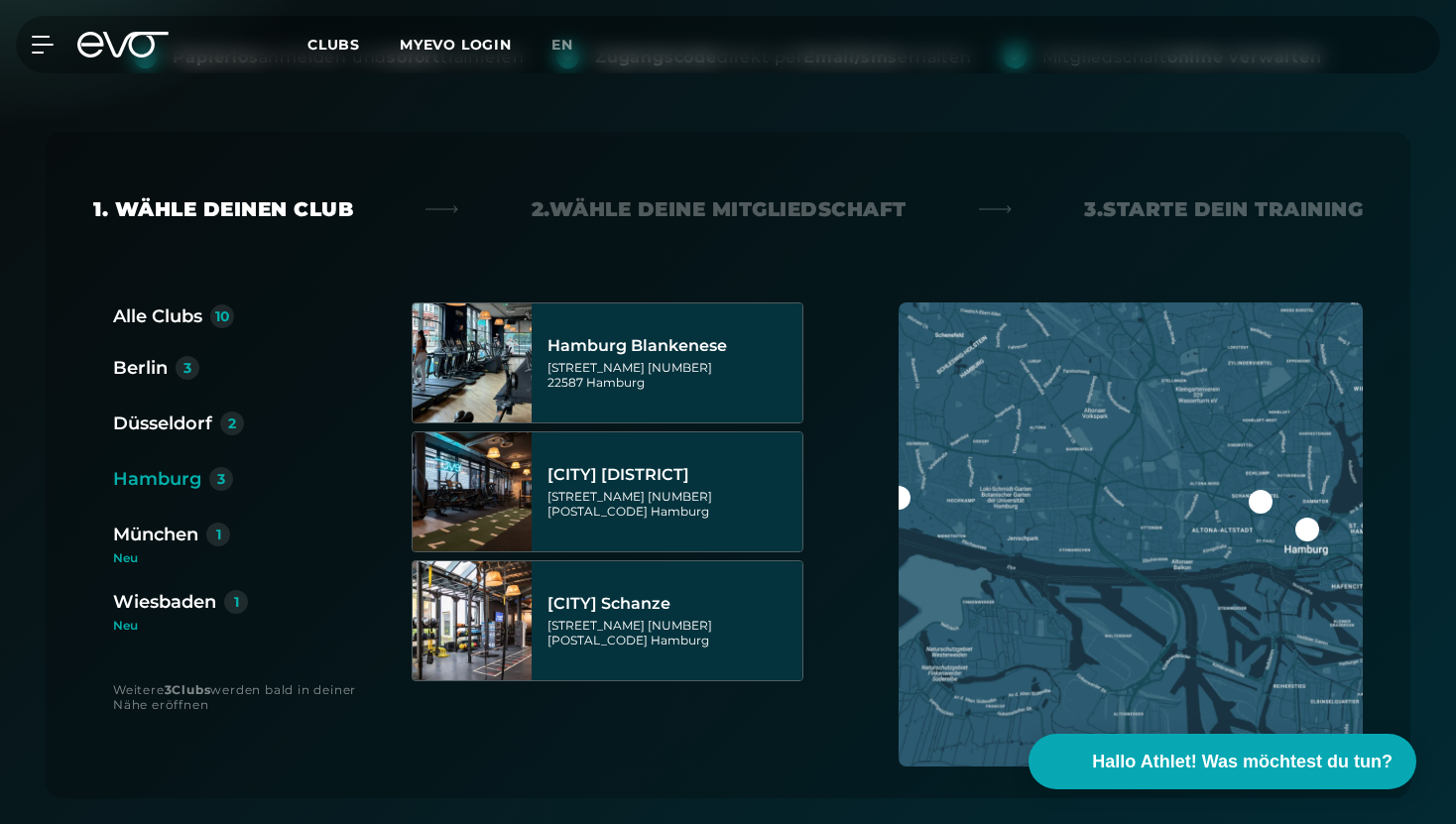 scroll, scrollTop: 0, scrollLeft: 0, axis: both 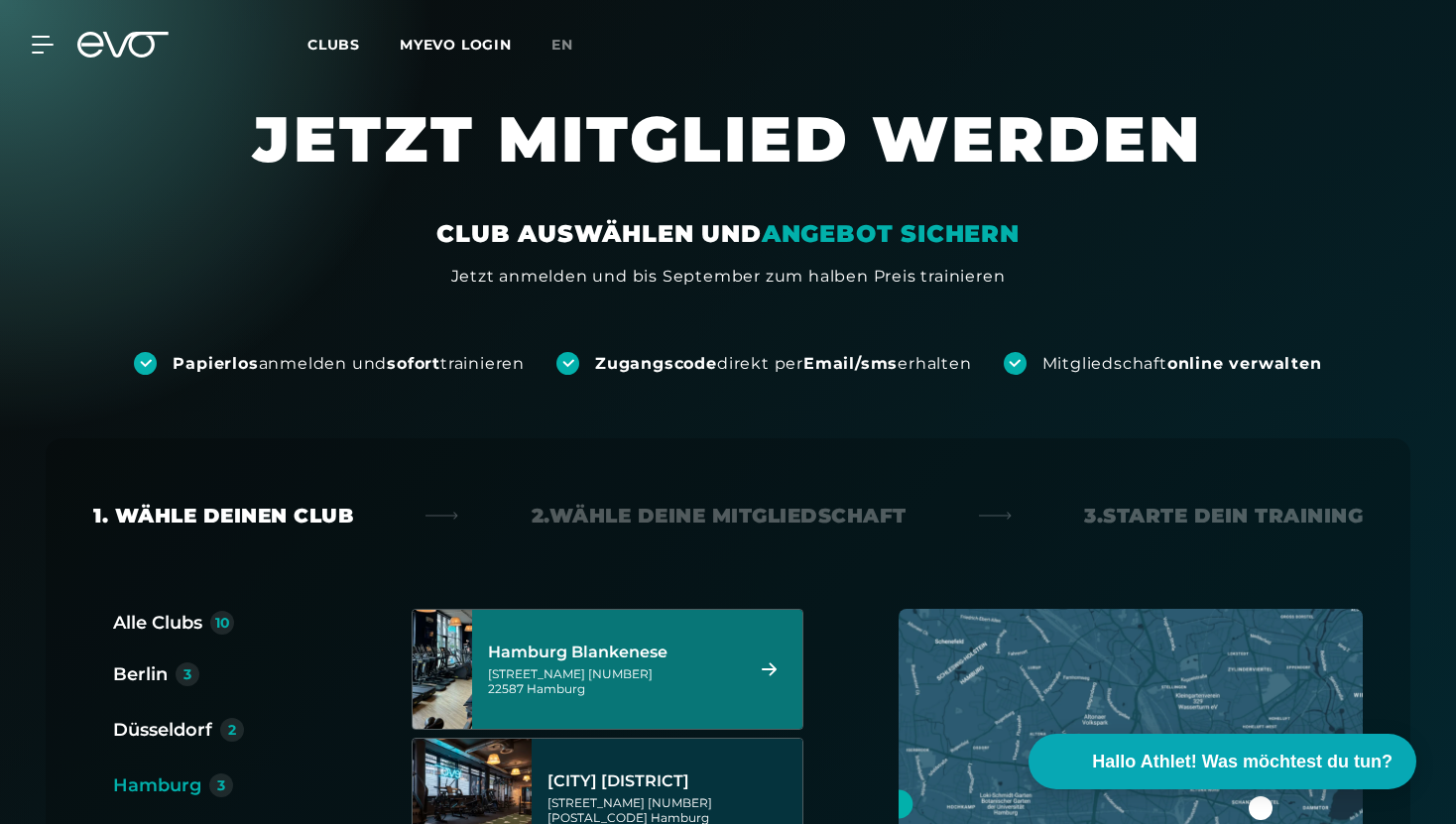 click on "Clubs" at bounding box center [333, 45] 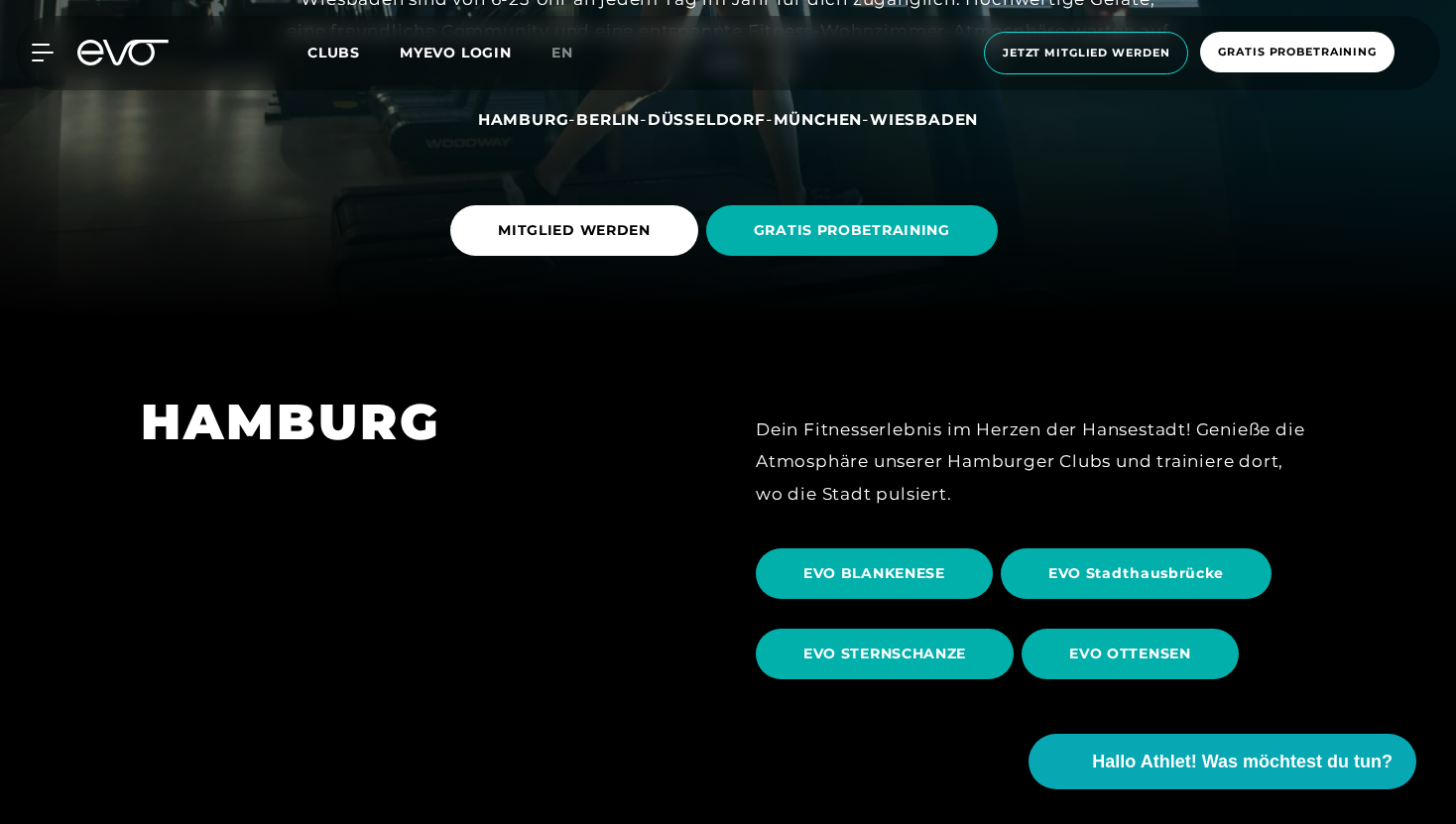 scroll, scrollTop: 501, scrollLeft: 0, axis: vertical 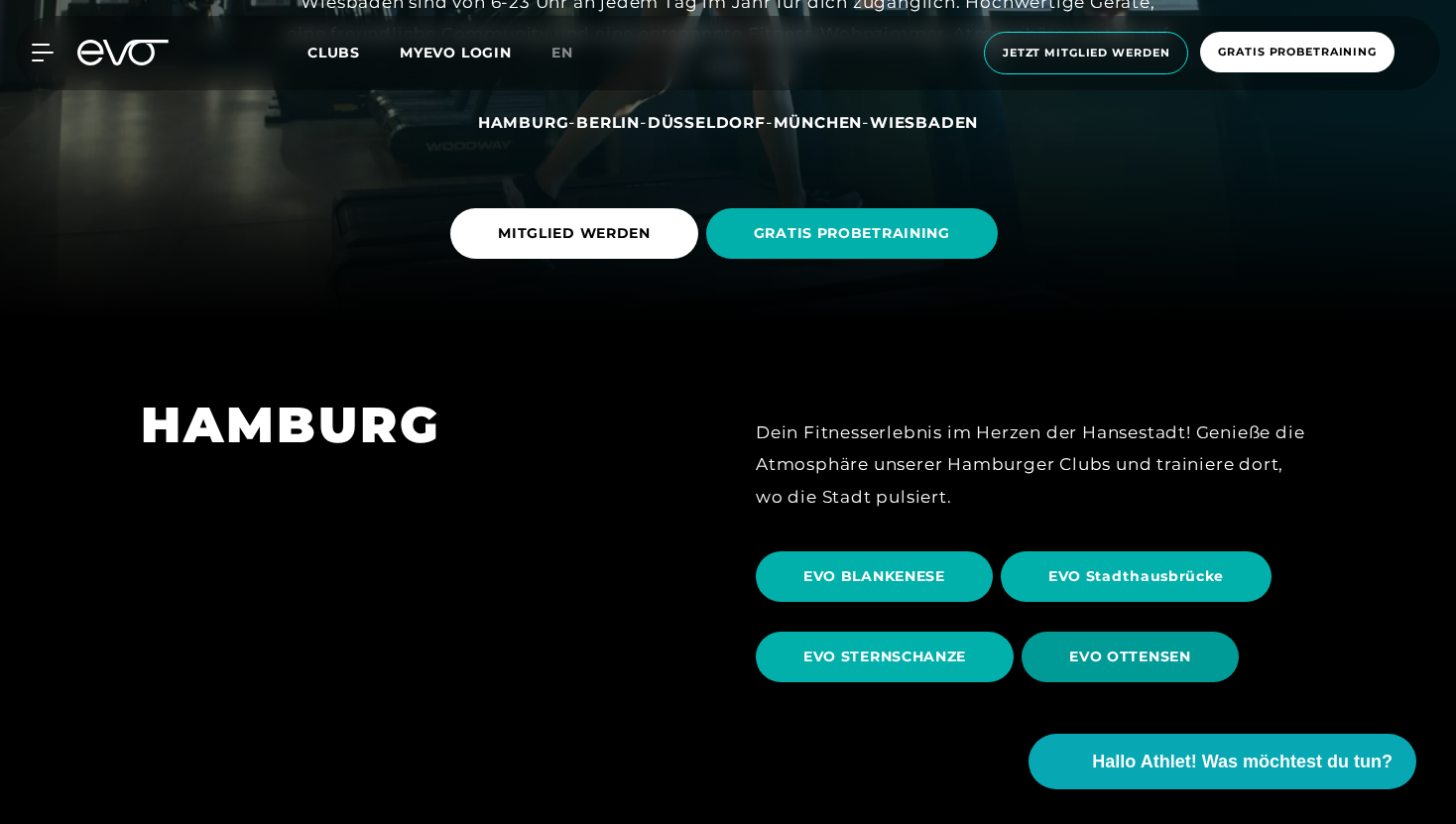 click on "EVO OTTENSEN" at bounding box center [1130, 656] 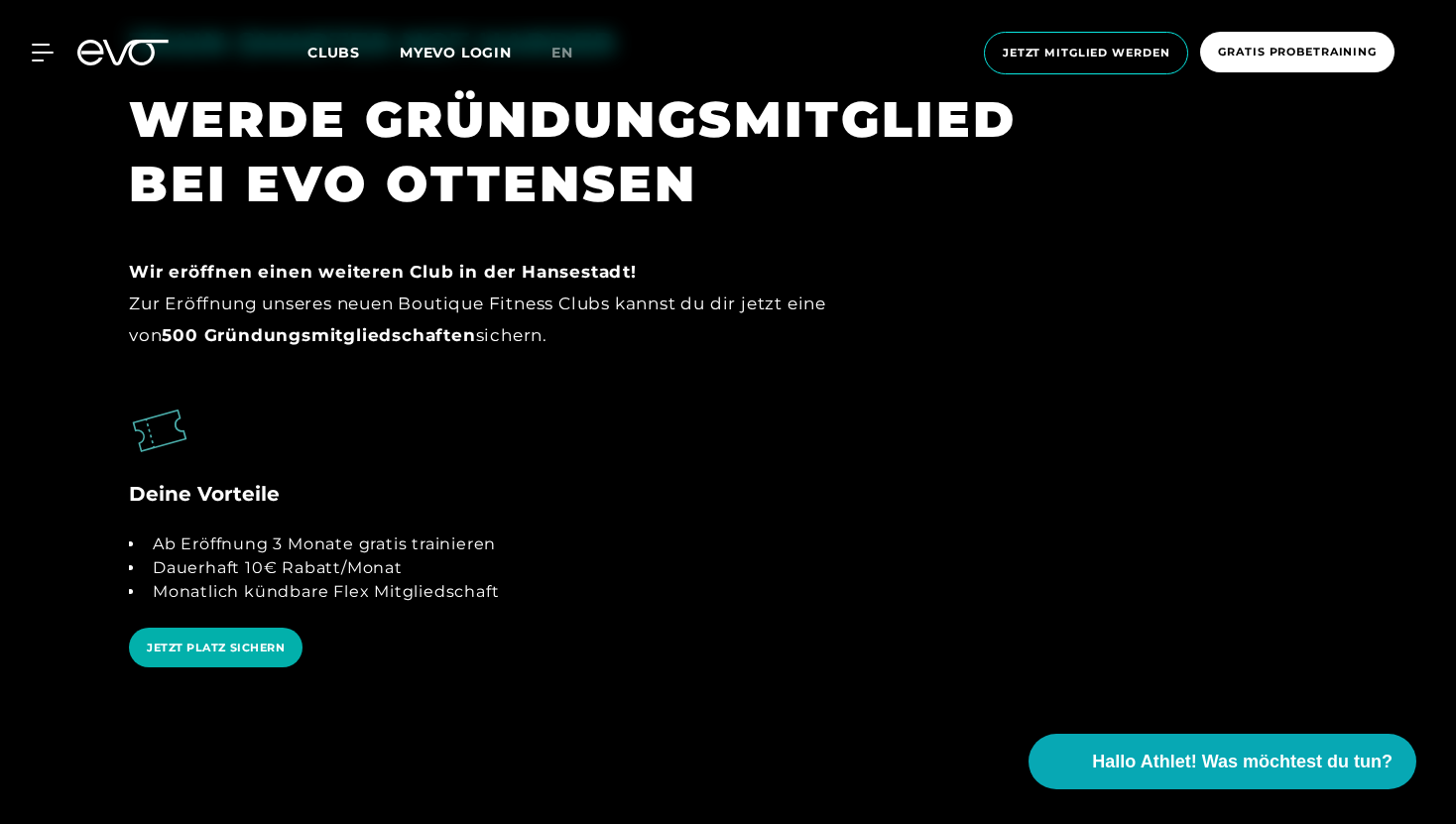 scroll, scrollTop: 4017, scrollLeft: 0, axis: vertical 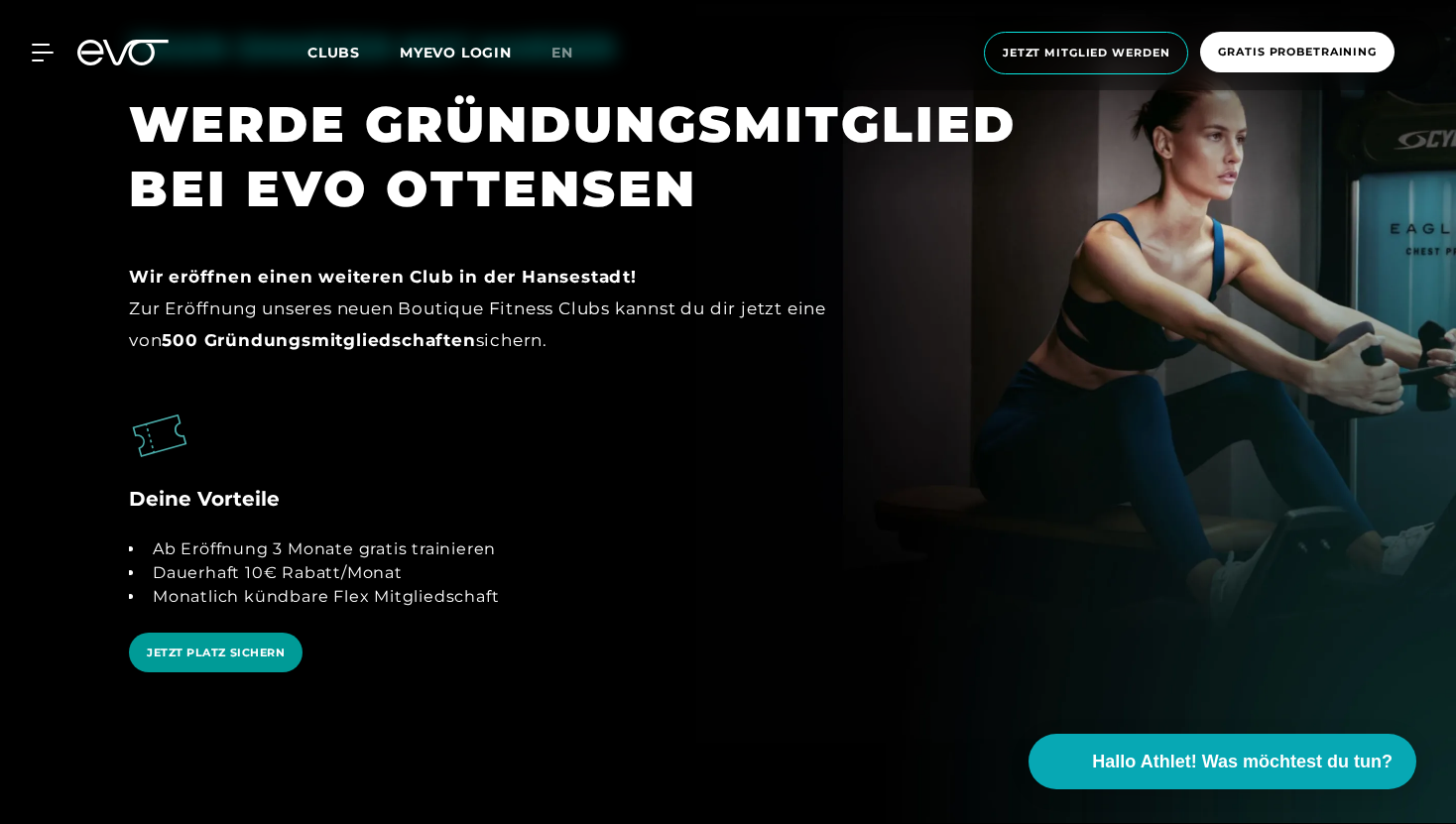 click on "JETZT PLATZ SICHERN" at bounding box center (215, 652) 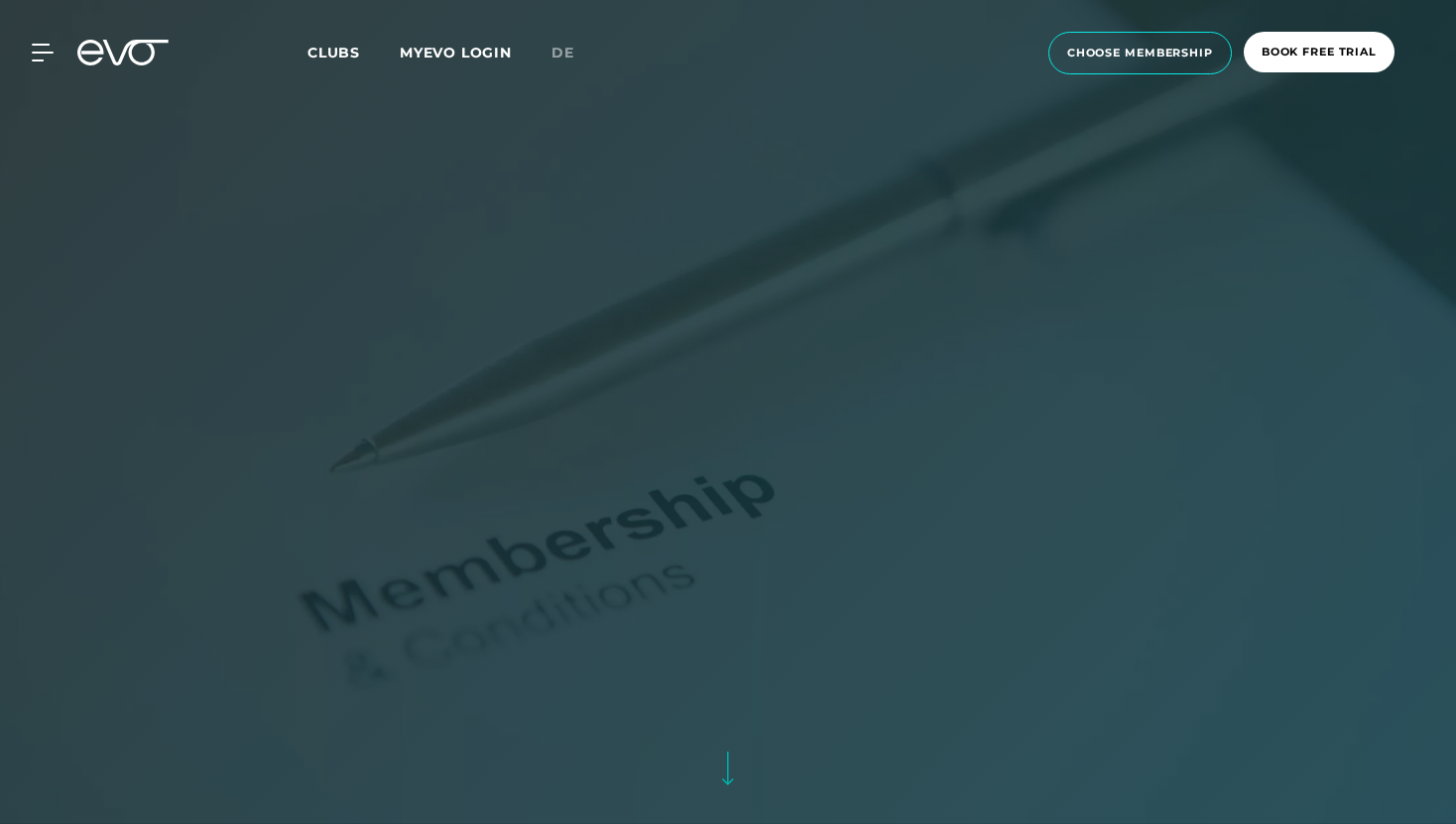 scroll, scrollTop: 0, scrollLeft: 0, axis: both 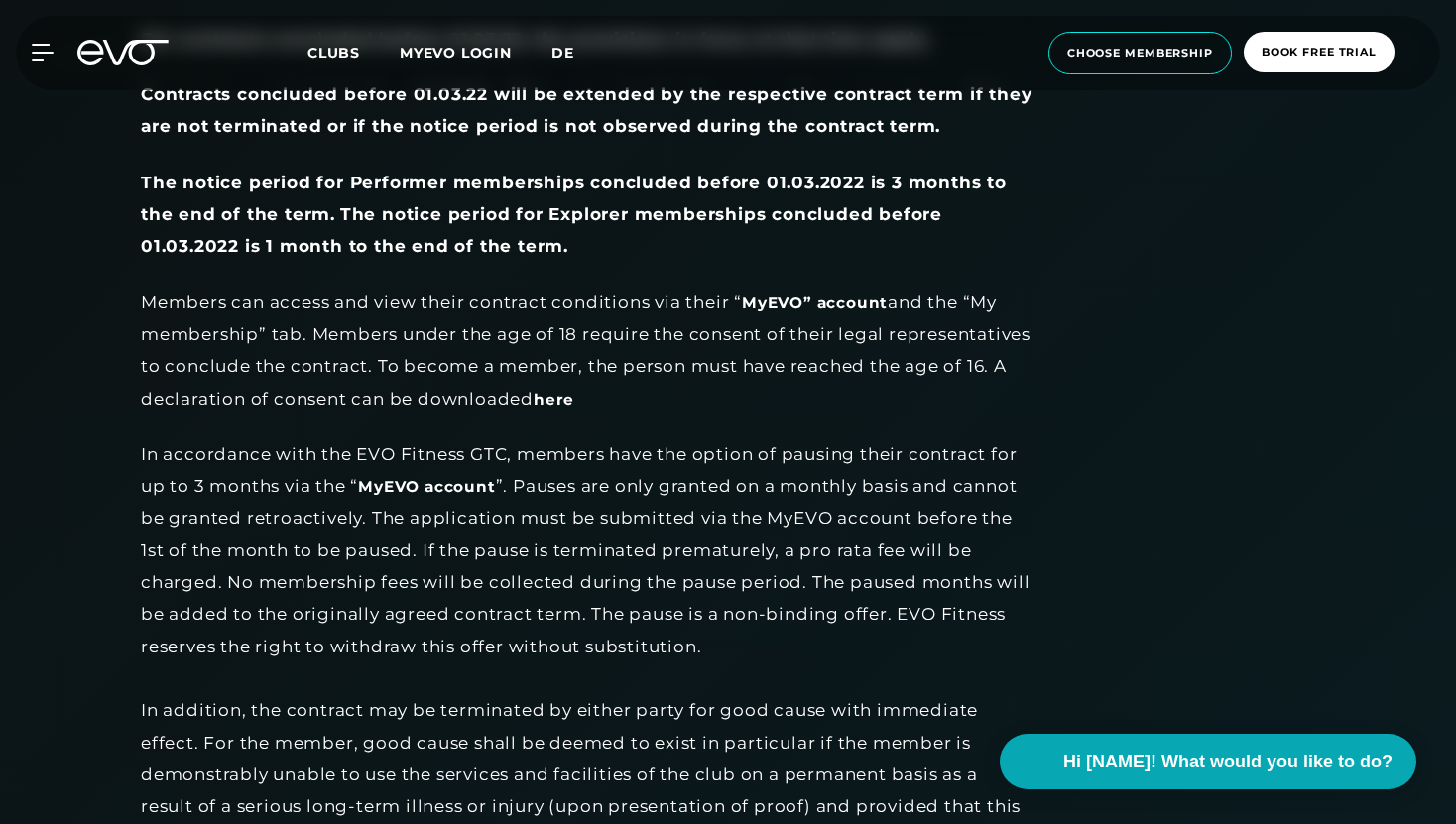 click on "de" at bounding box center [562, 53] 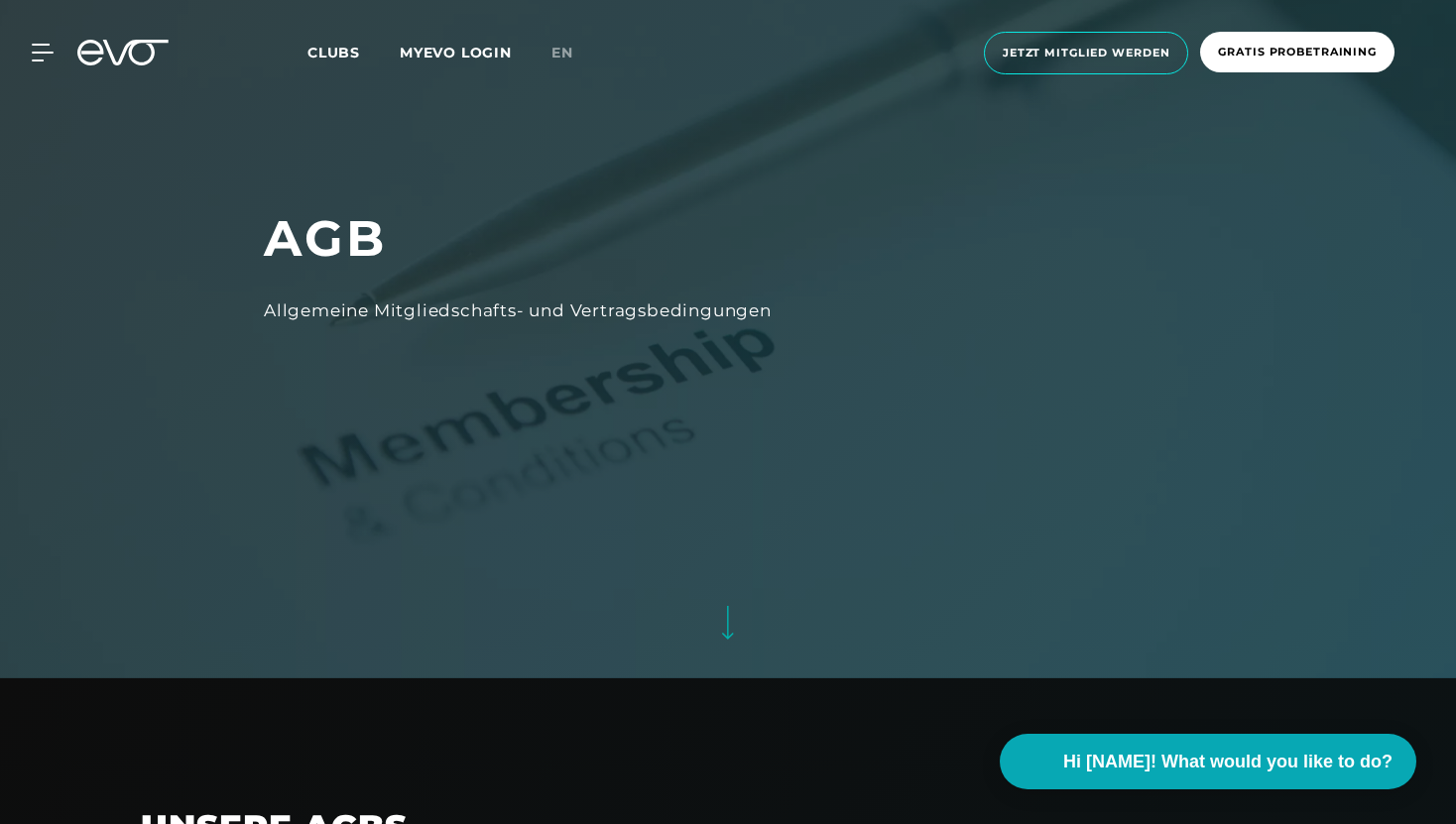 scroll, scrollTop: 0, scrollLeft: 0, axis: both 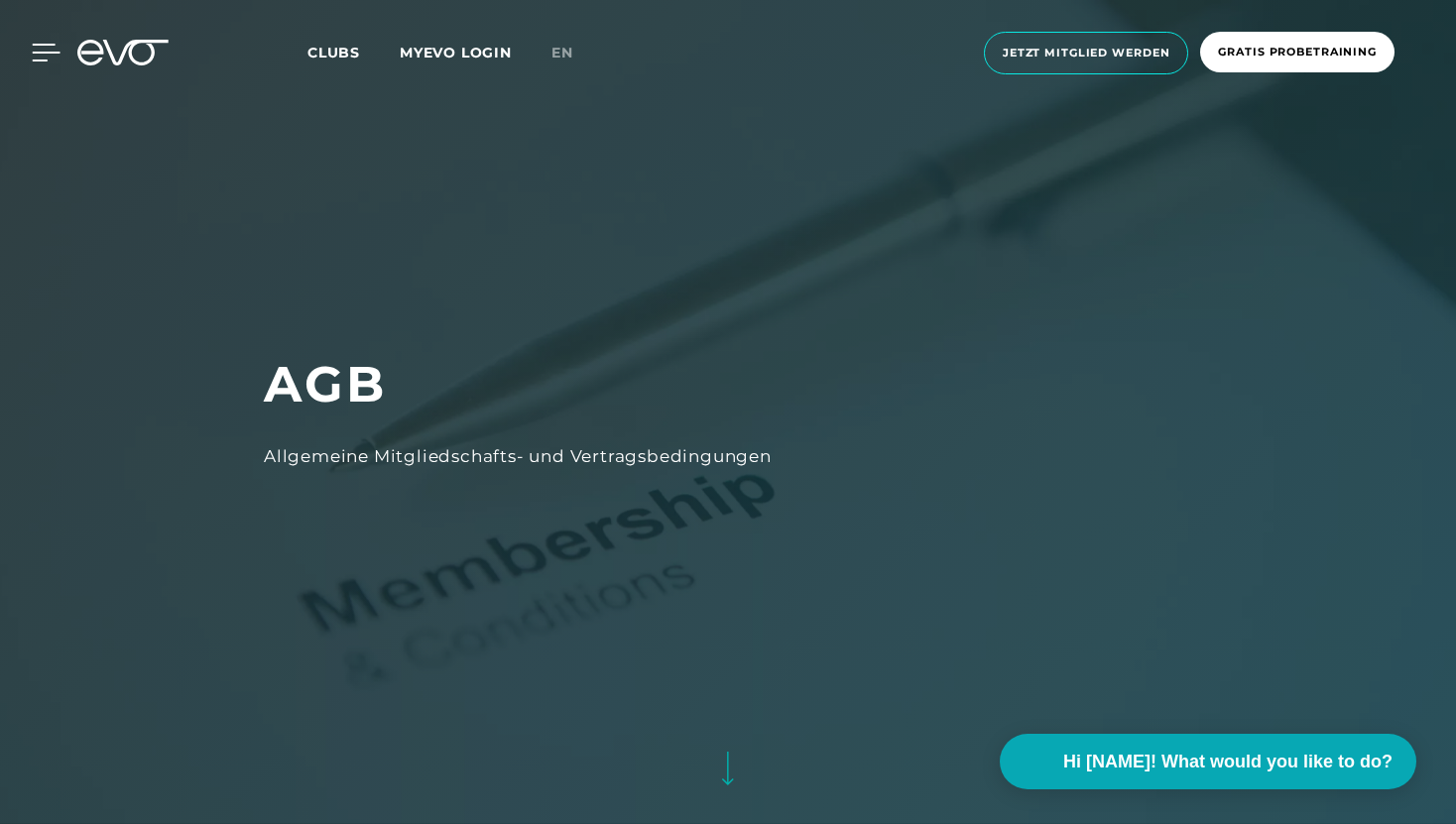 click 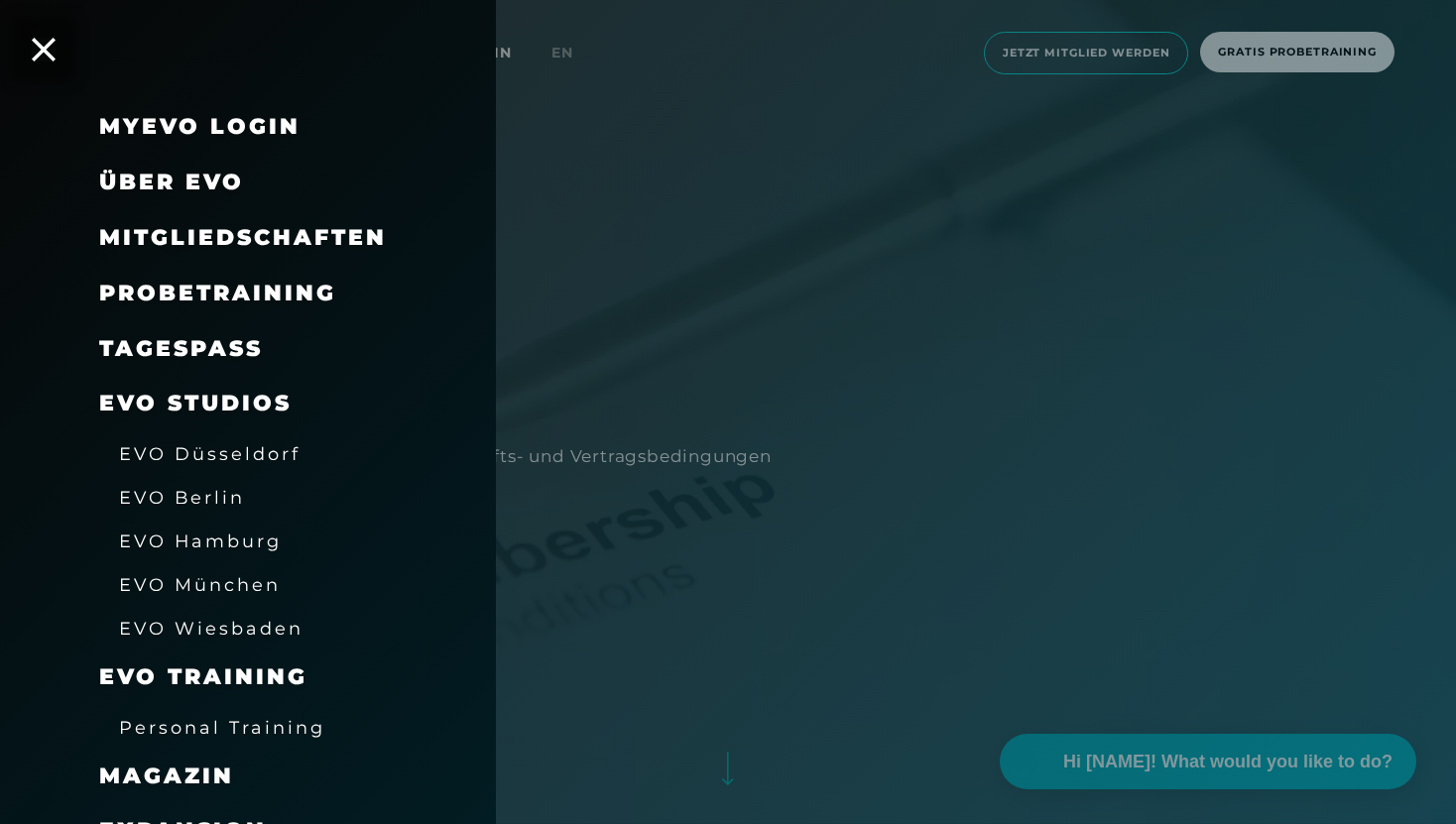 click at bounding box center [728, 412] 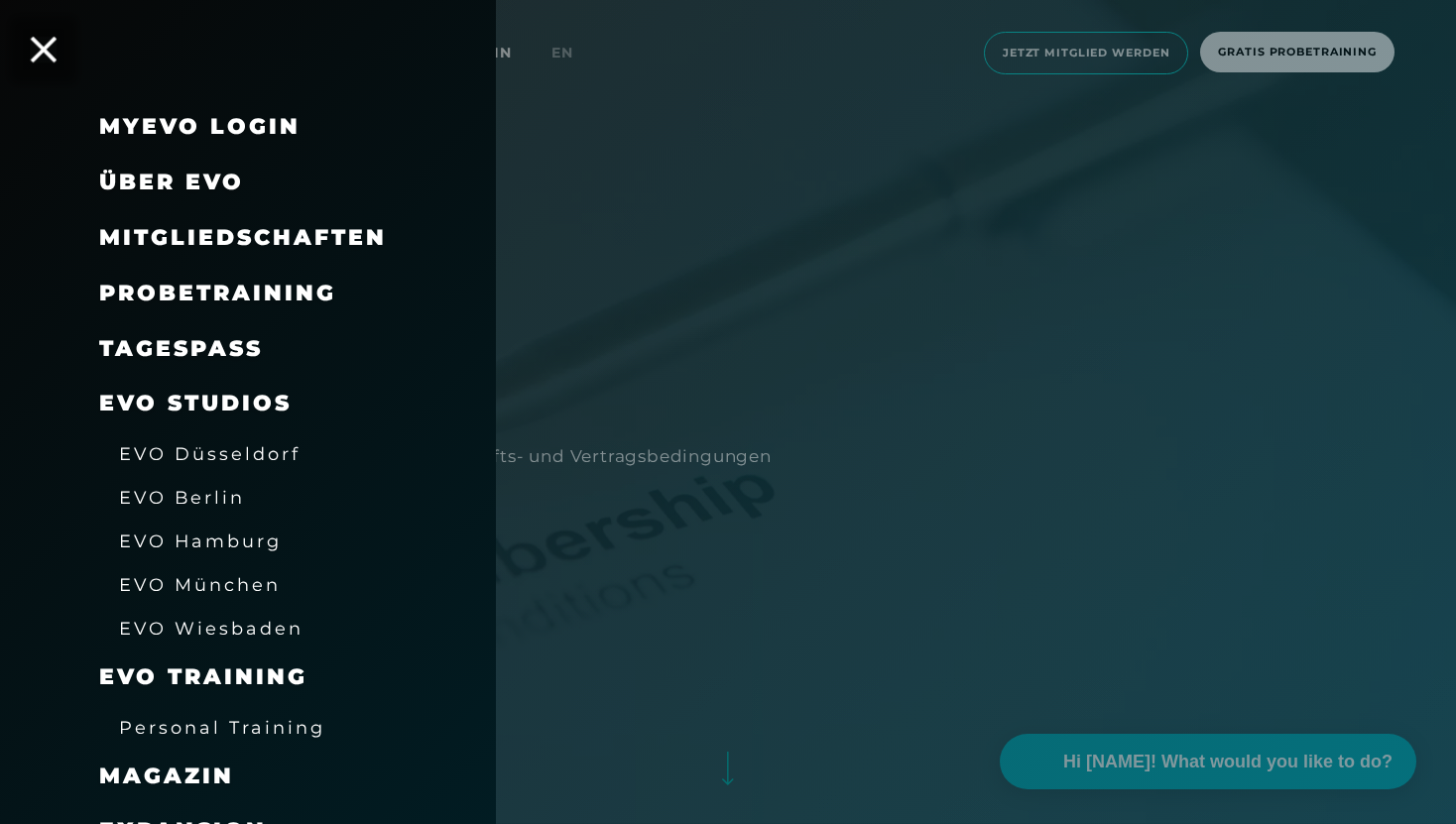 click 